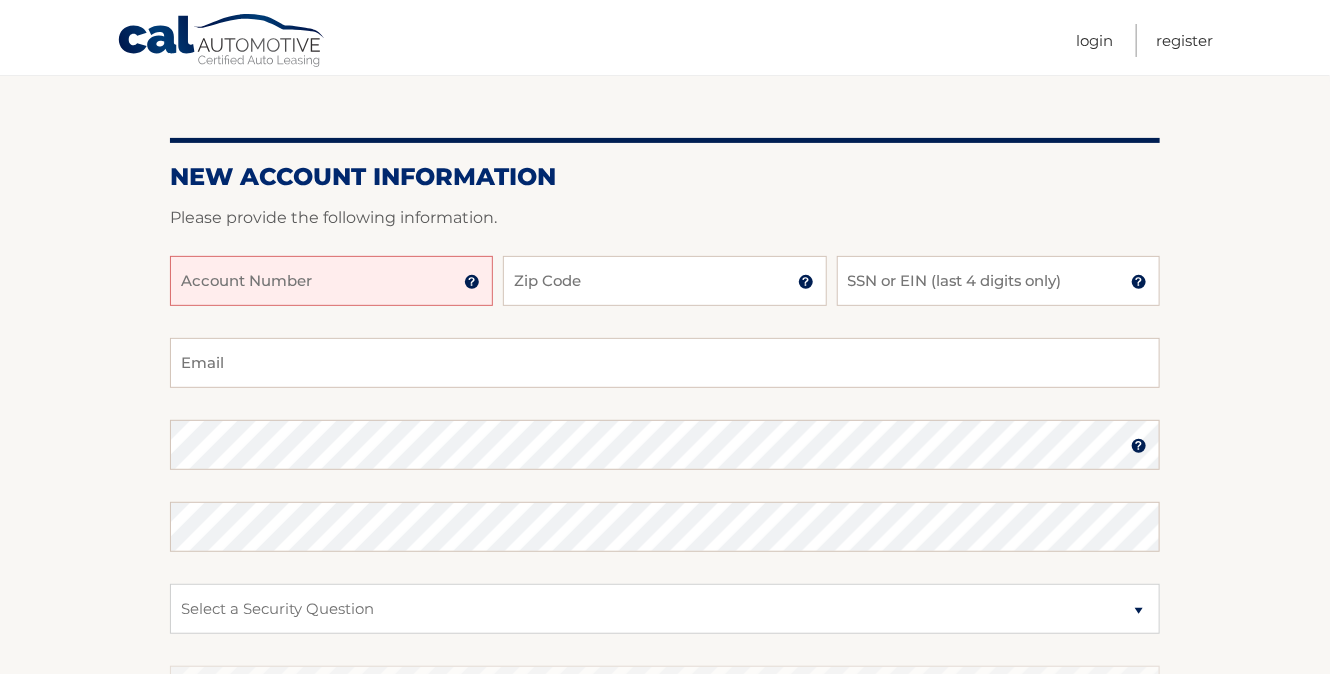 scroll, scrollTop: 173, scrollLeft: 0, axis: vertical 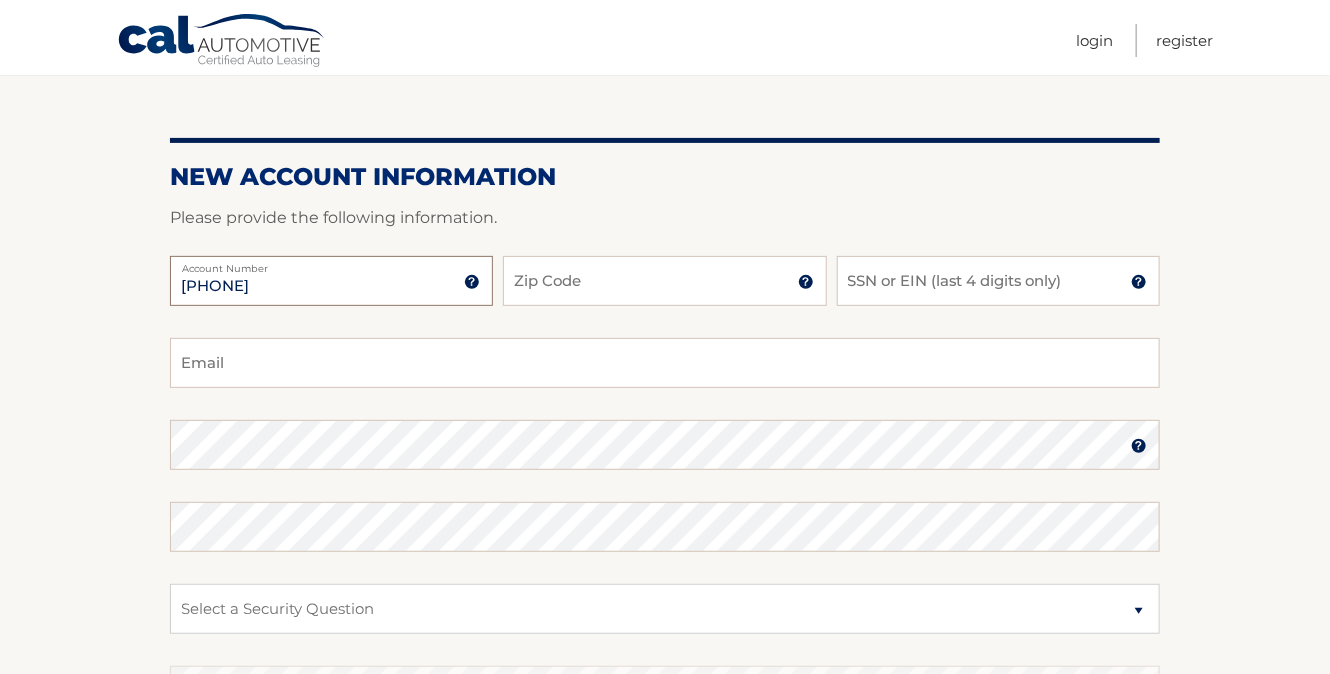 type on "[PHONE]" 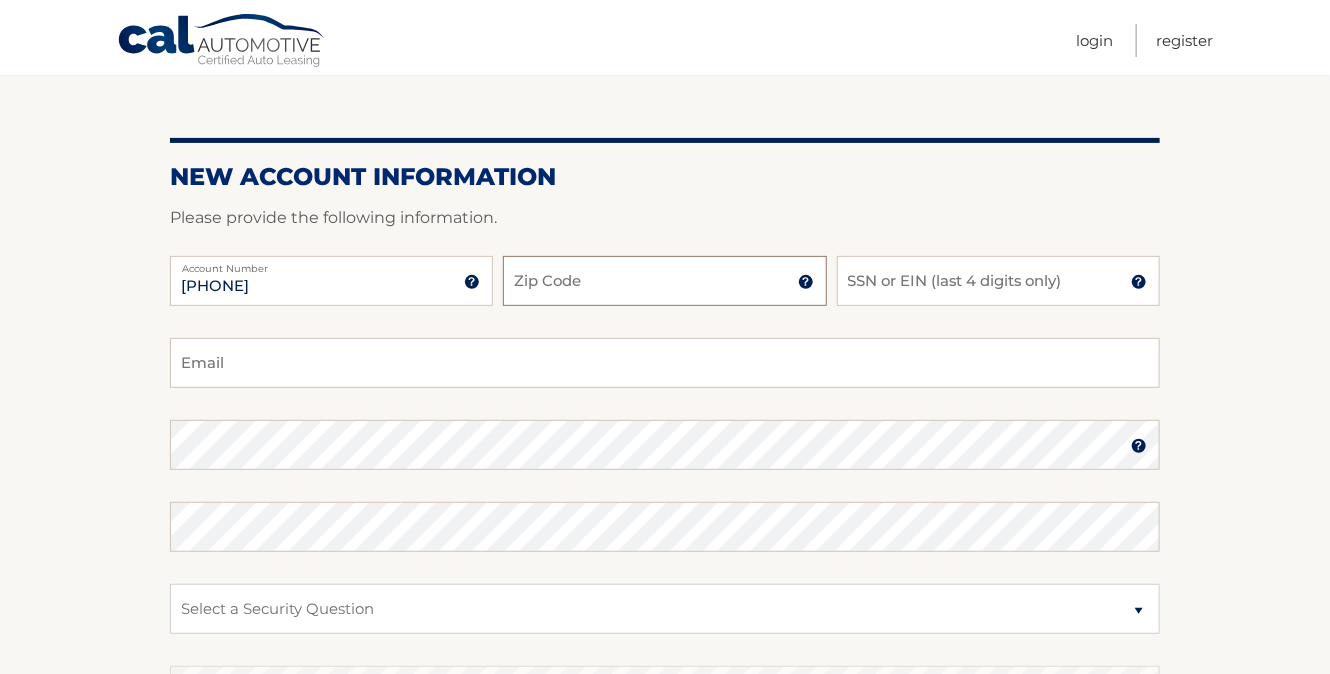 click on "Zip Code" at bounding box center [664, 281] 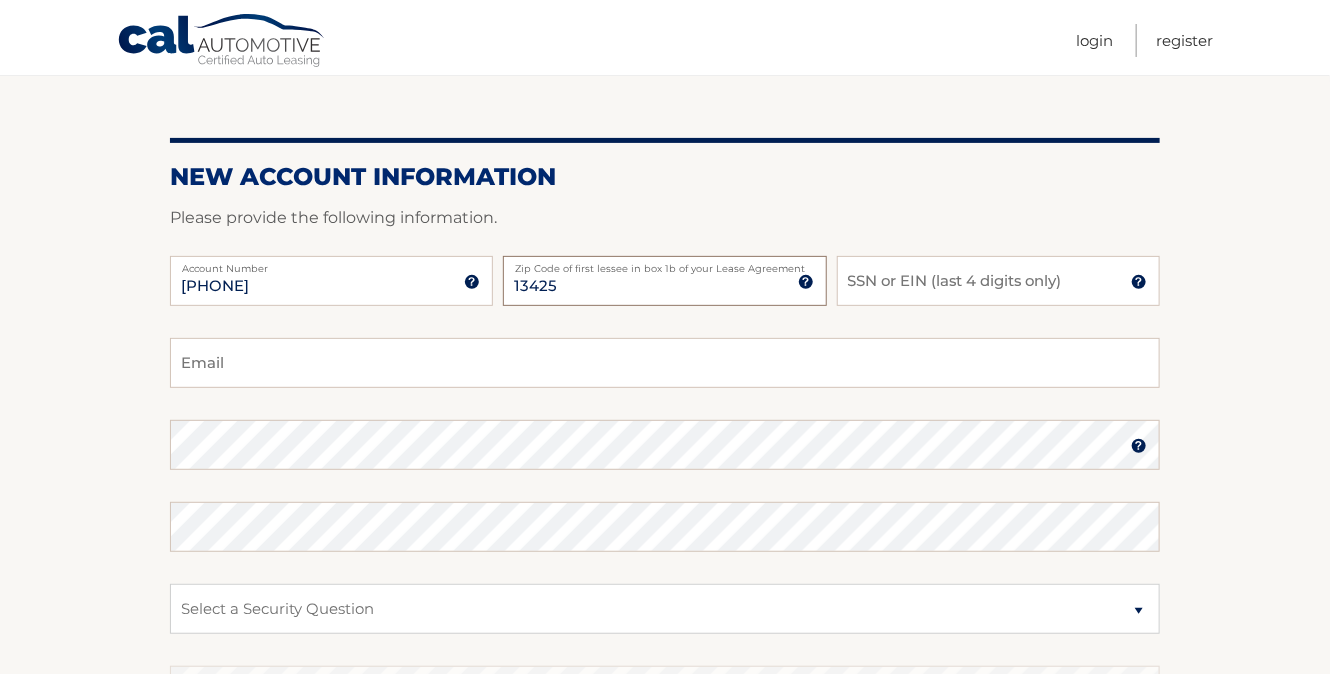 type on "13425" 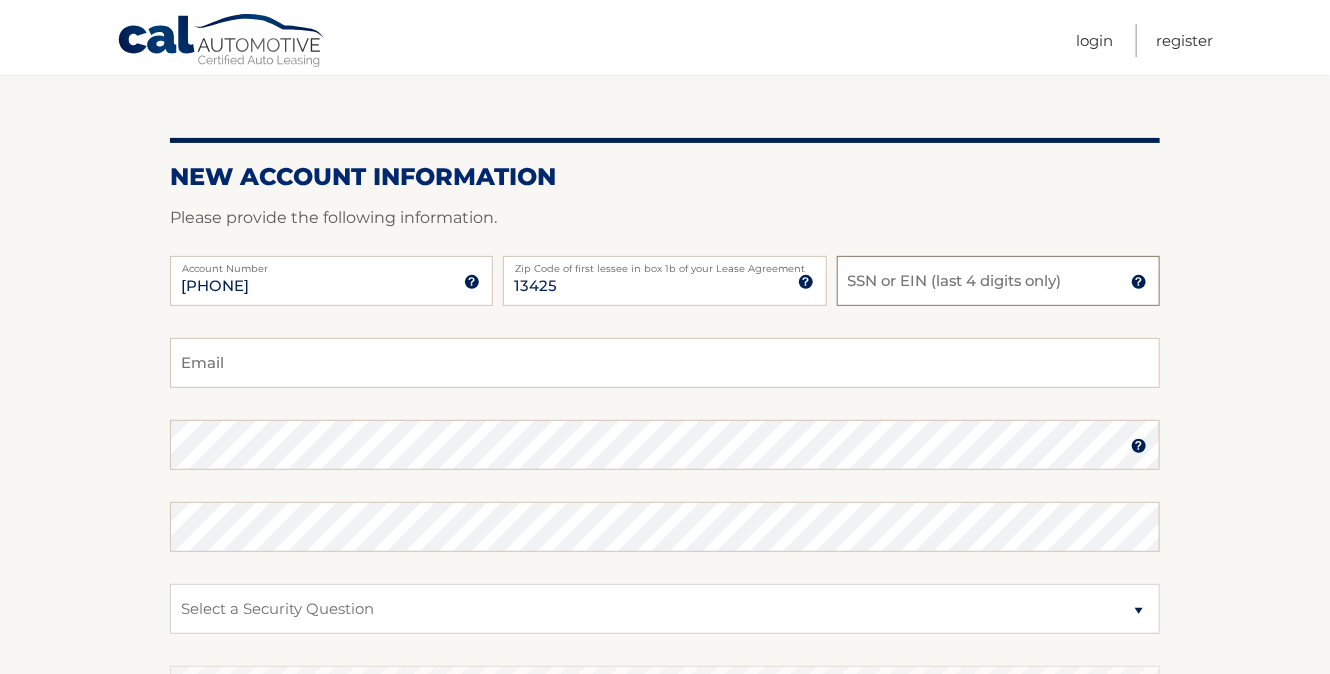 click on "SSN or EIN (last 4 digits only)" at bounding box center (998, 281) 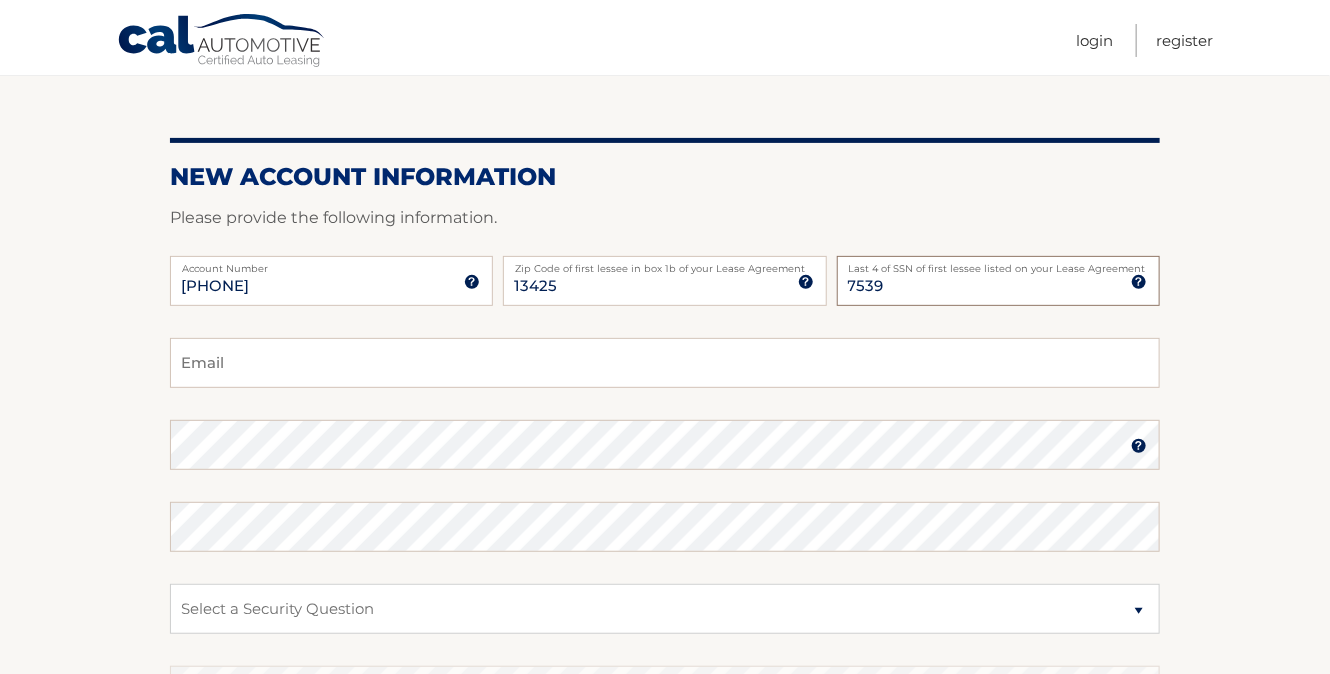 type on "7539" 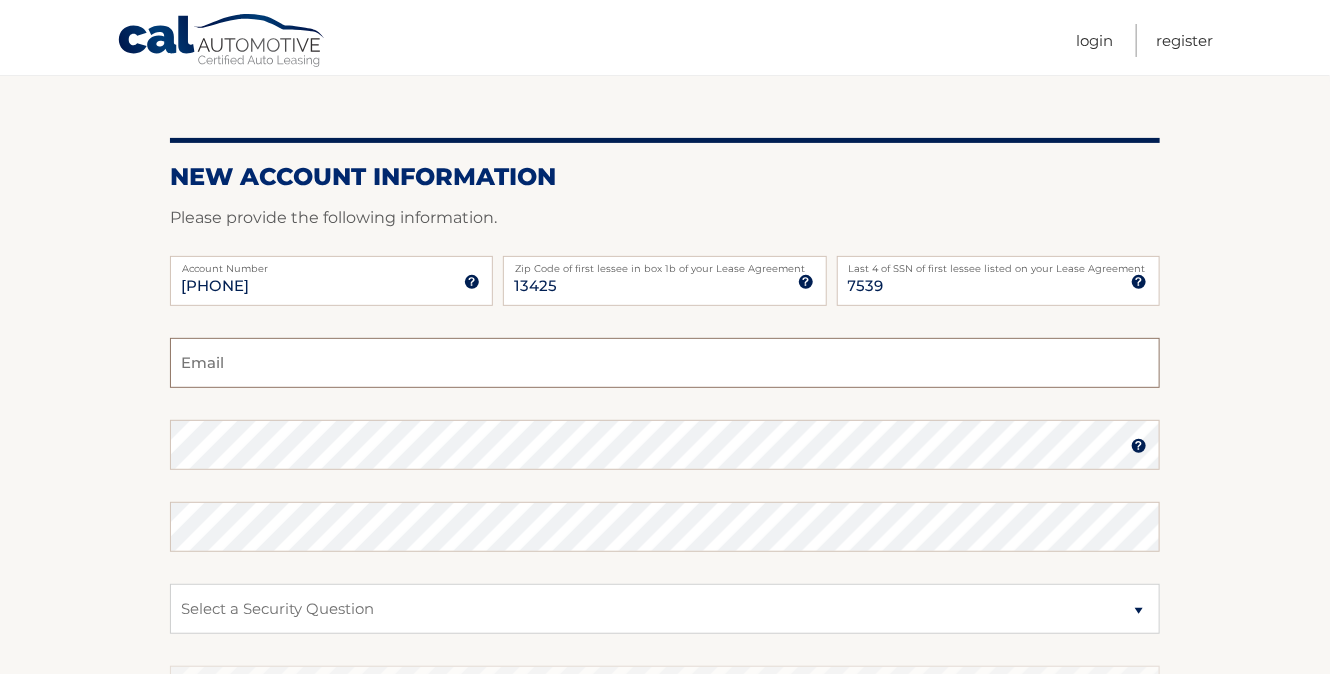 click on "Email" at bounding box center (665, 363) 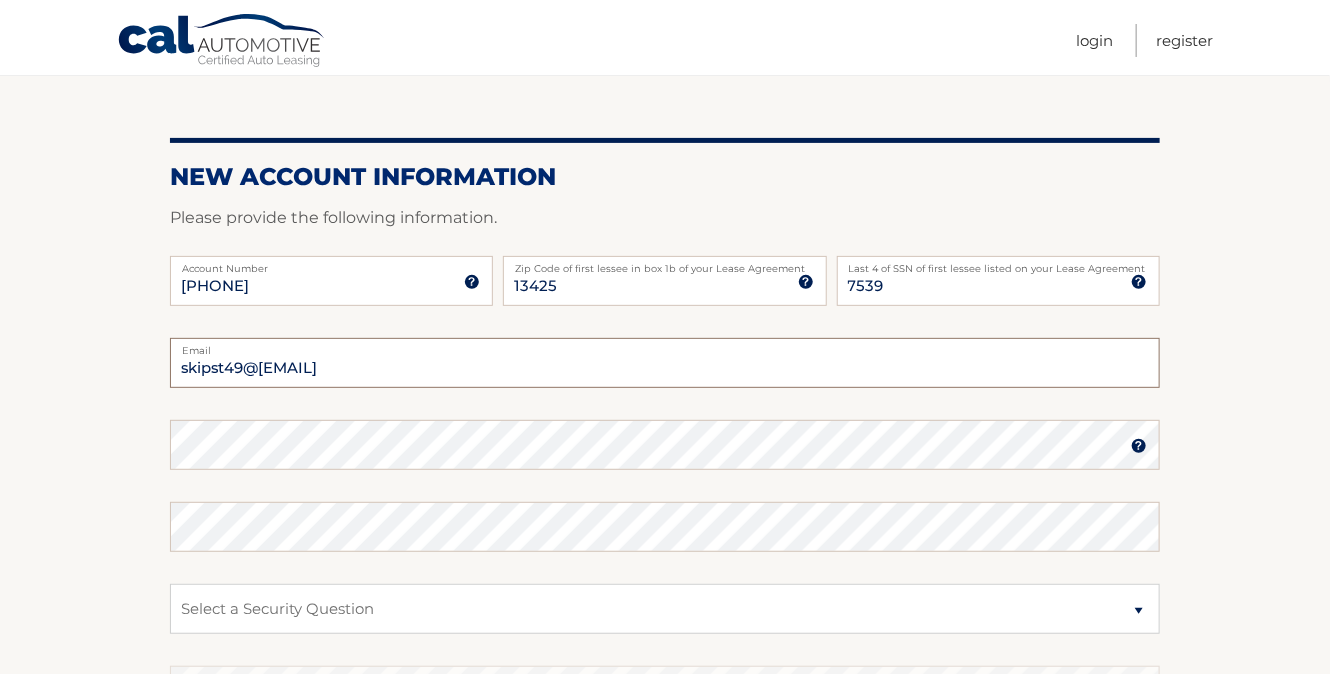 type on "skipst49@aol,com" 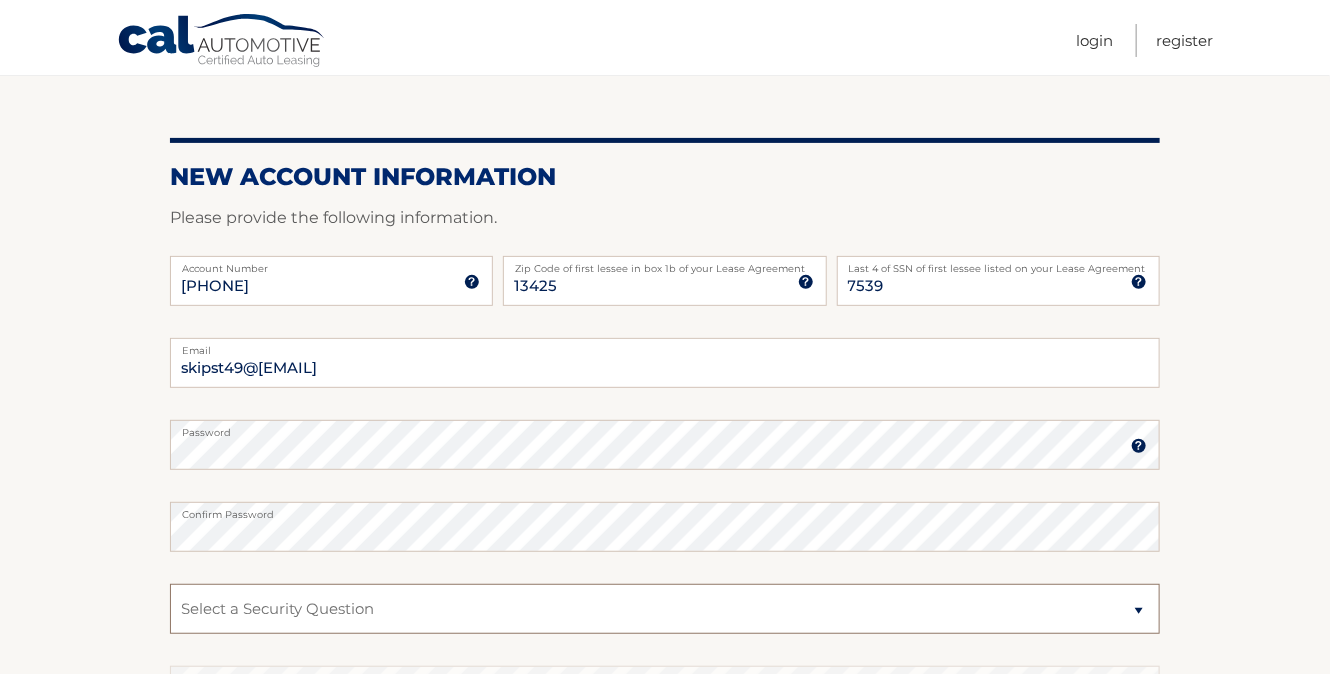 click on "Select a Security Question
What was the name of your elementary school?
What is your mother’s maiden name?
What street did you live on in the third grade?
In what city or town was your first job?
What was your childhood phone number including area code? (e.g., 000-000-0000)" at bounding box center [665, 609] 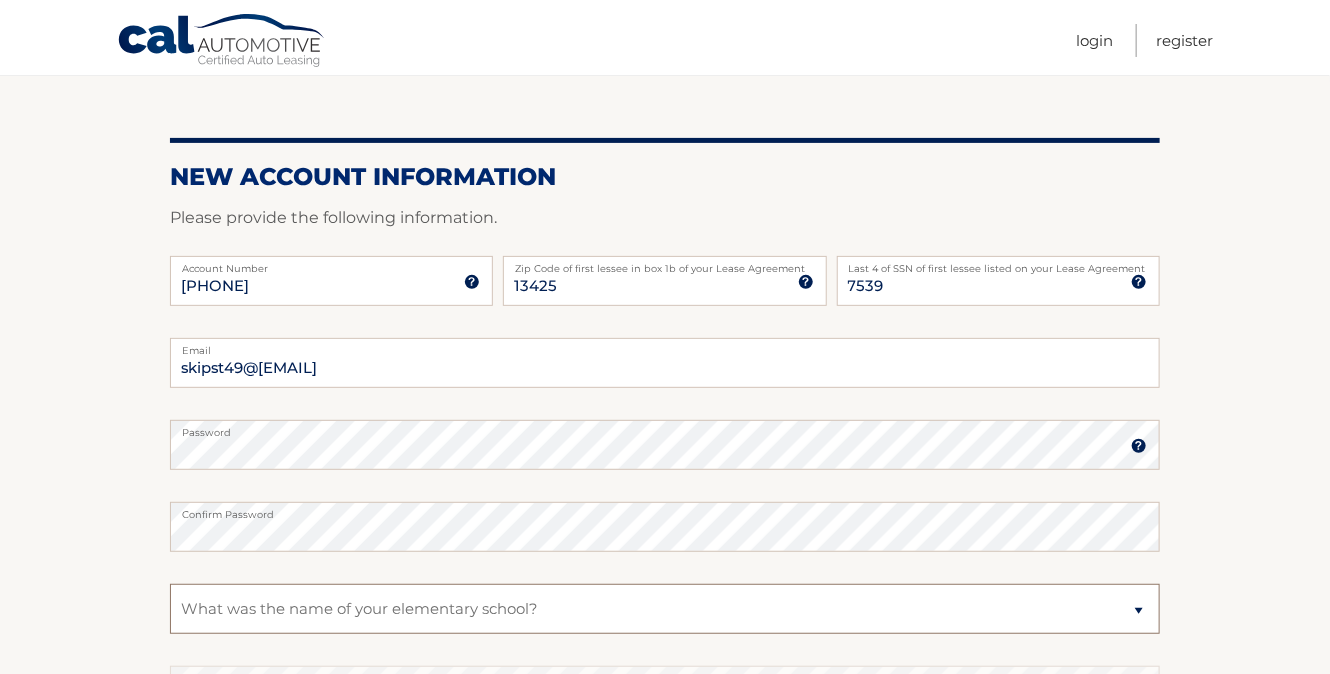 click on "Select a Security Question
What was the name of your elementary school?
What is your mother’s maiden name?
What street did you live on in the third grade?
In what city or town was your first job?
What was your childhood phone number including area code? (e.g., 000-000-0000)" at bounding box center [665, 609] 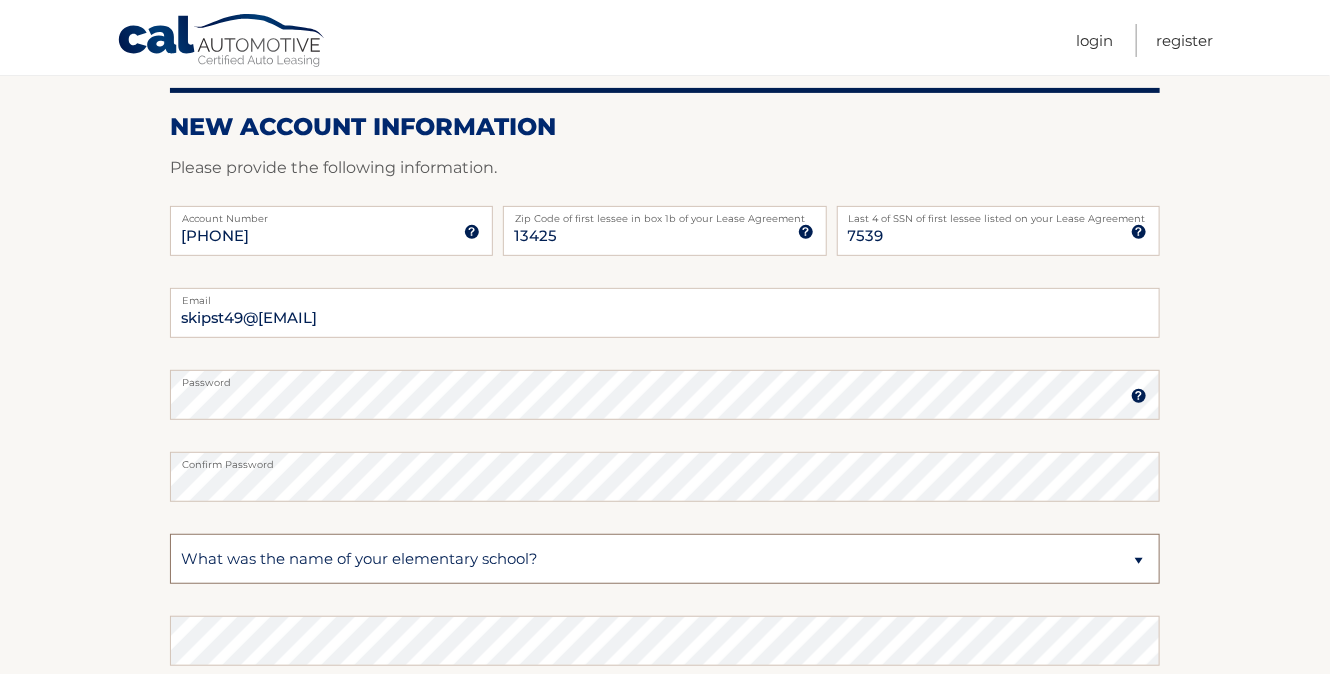 scroll, scrollTop: 260, scrollLeft: 0, axis: vertical 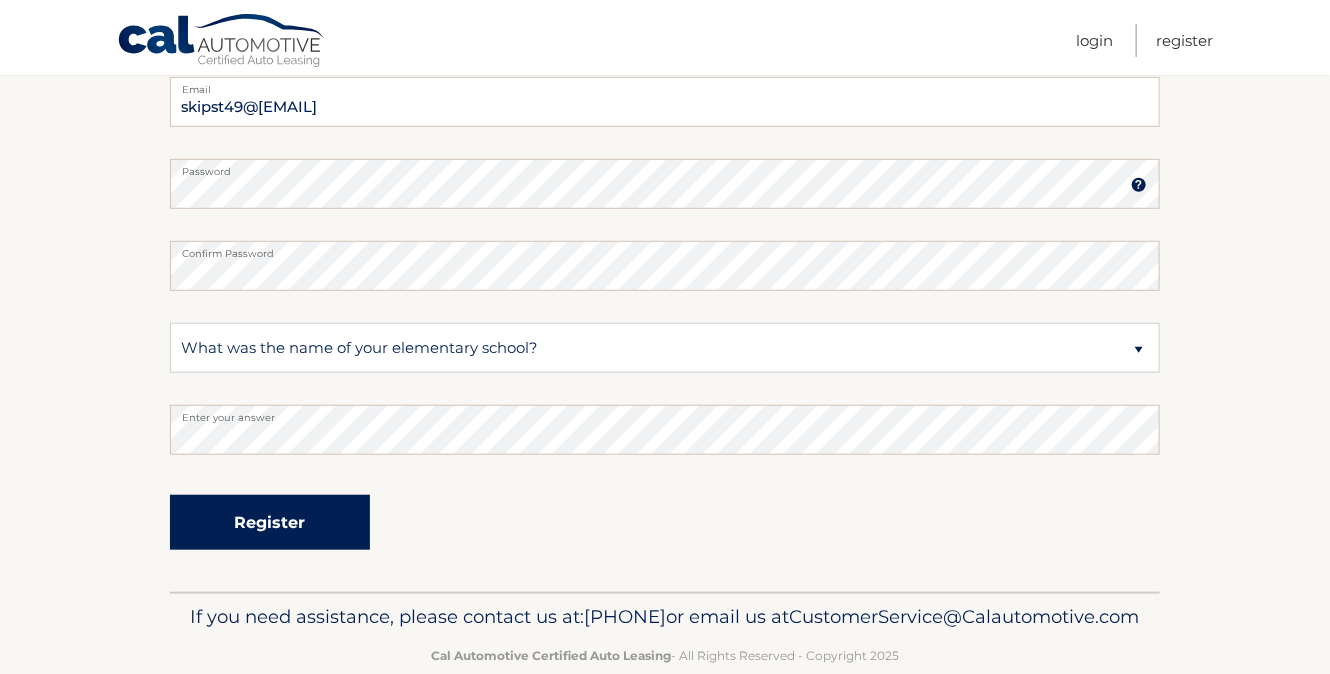 click on "Register" at bounding box center [270, 522] 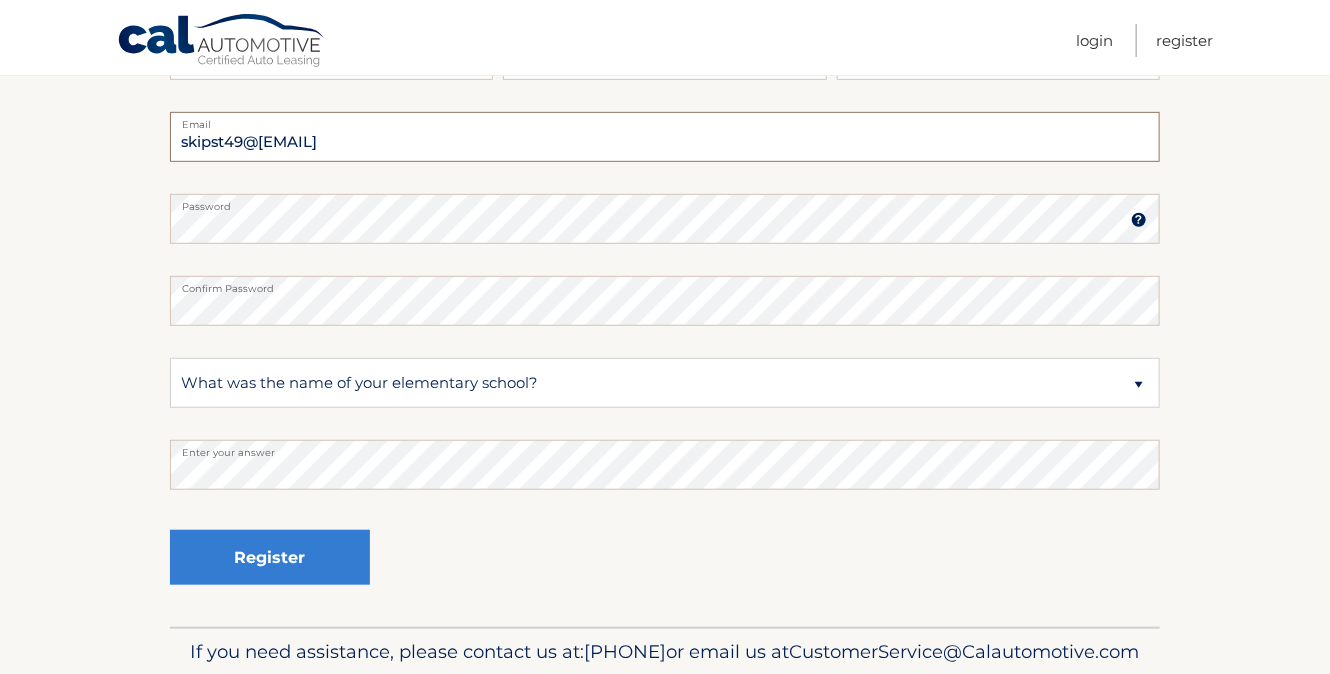 scroll, scrollTop: 434, scrollLeft: 0, axis: vertical 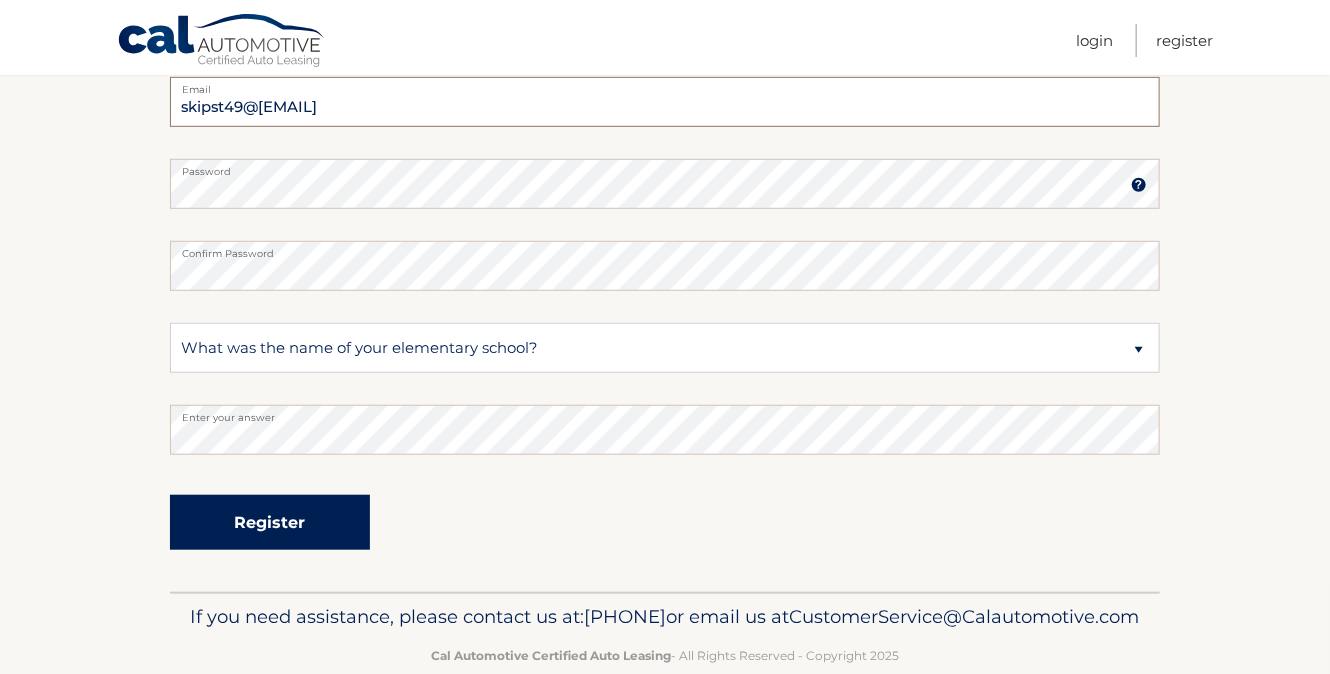 type on "[EMAIL]" 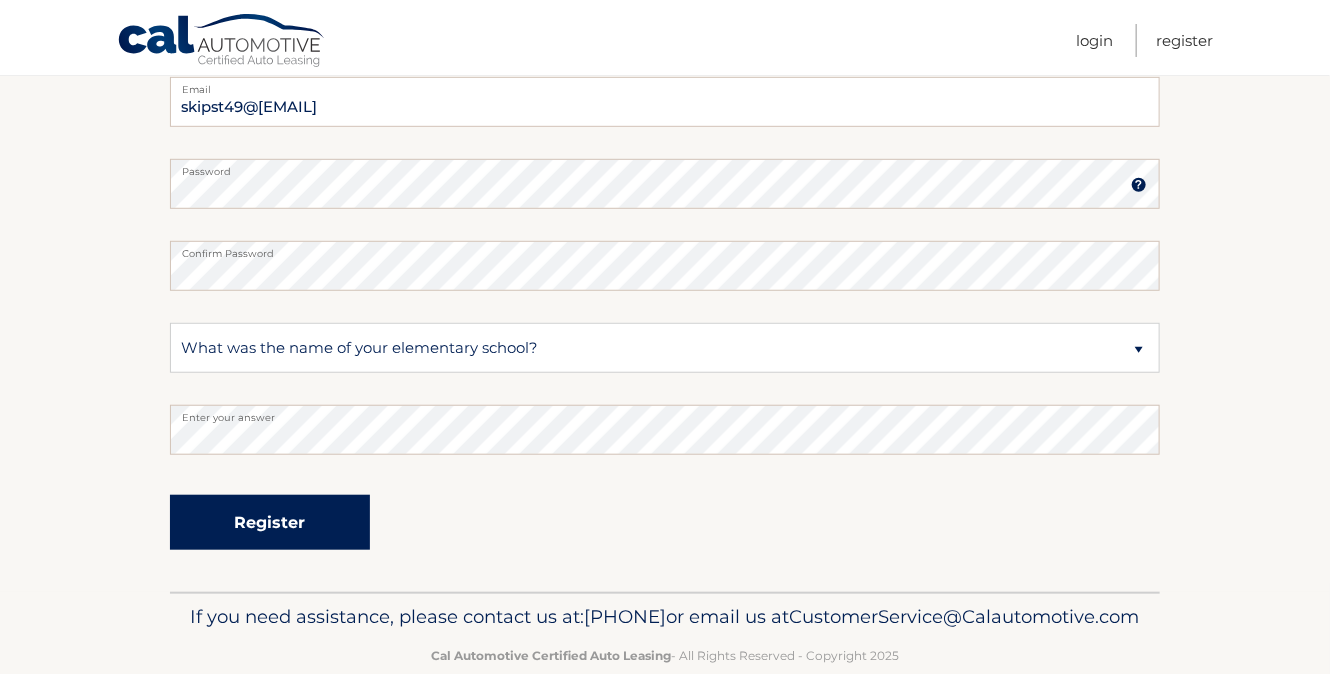 click on "Register" at bounding box center (270, 522) 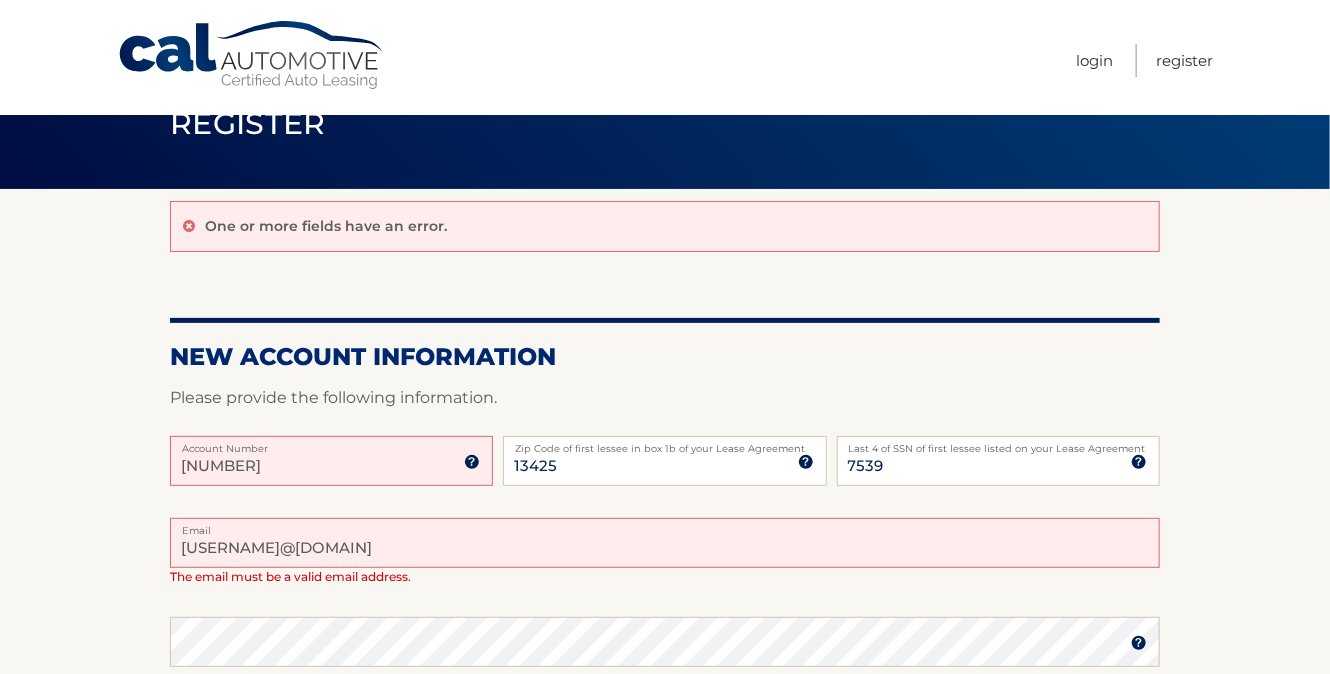 scroll, scrollTop: 86, scrollLeft: 0, axis: vertical 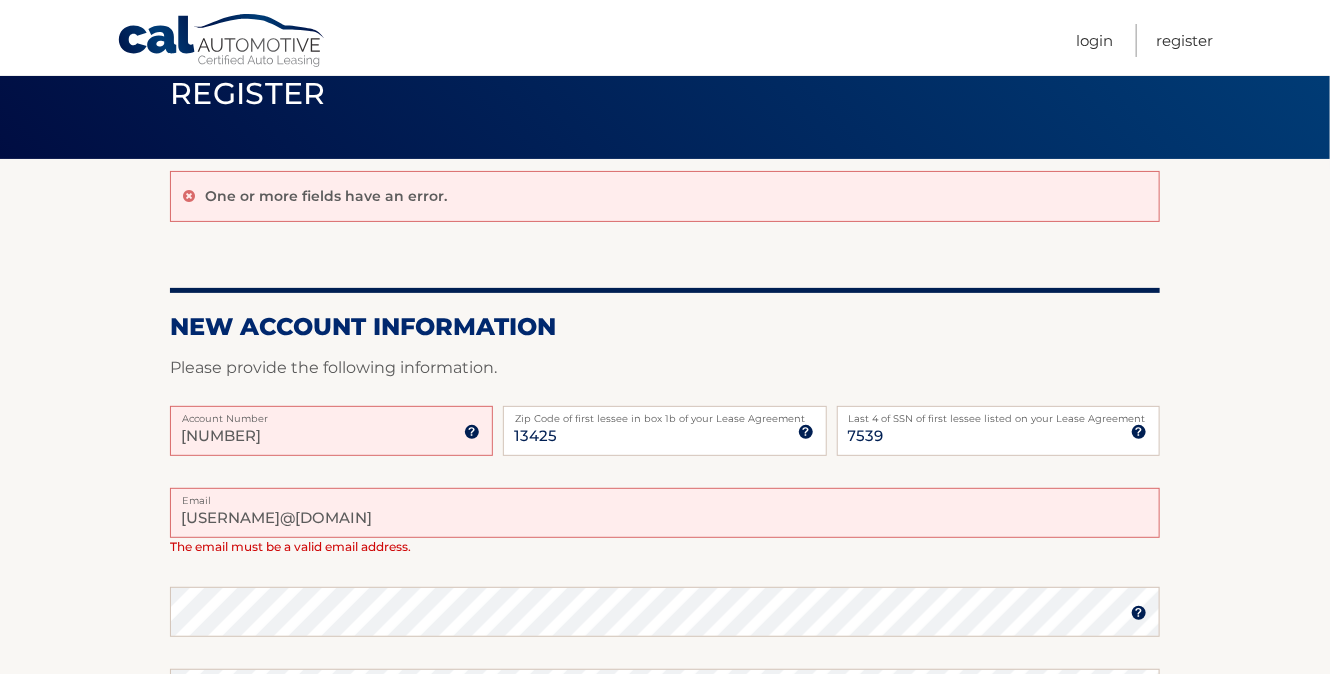 click on "skipst49@aol" at bounding box center (665, 513) 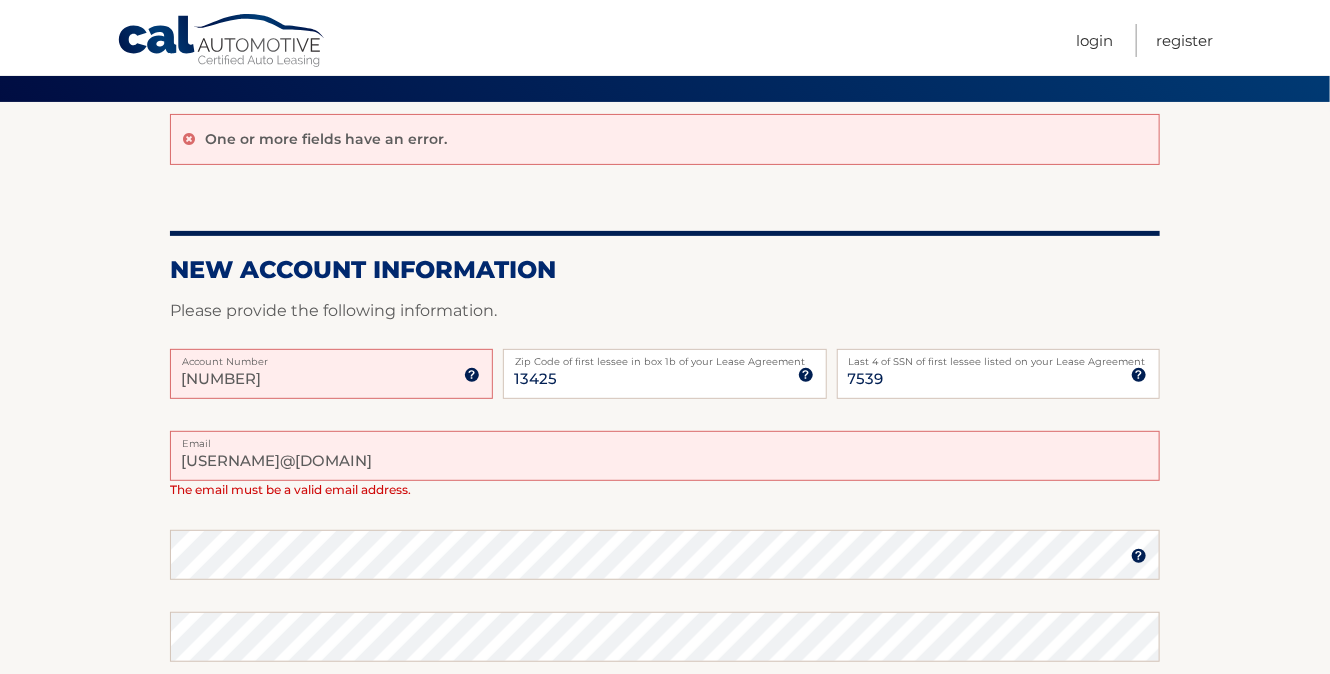 scroll, scrollTop: 173, scrollLeft: 0, axis: vertical 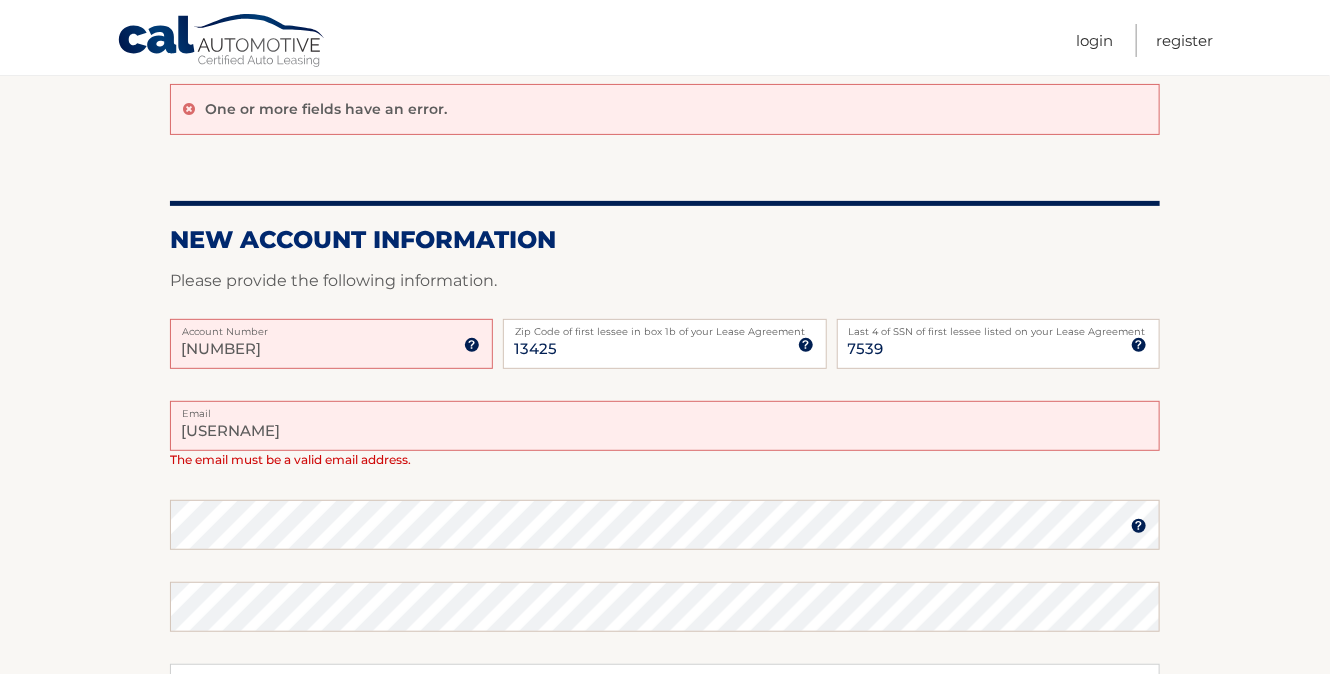 type on "s" 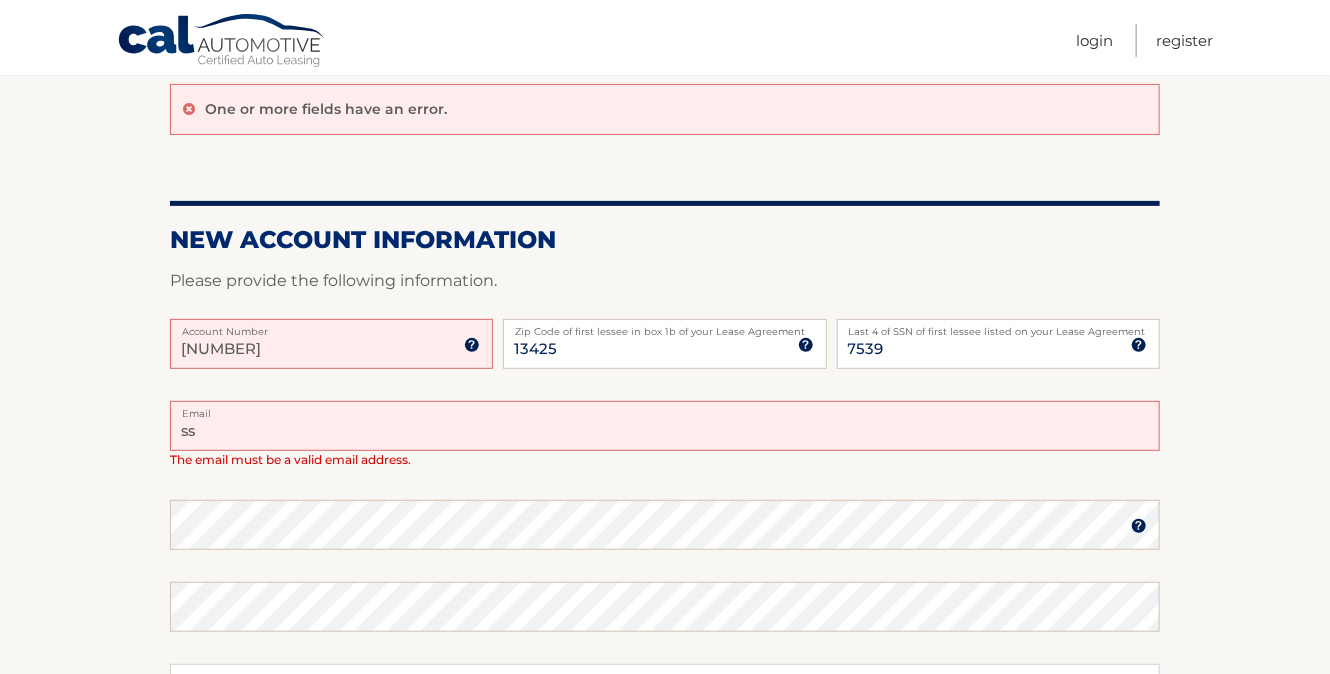 type on "sstaelens169@tds.net" 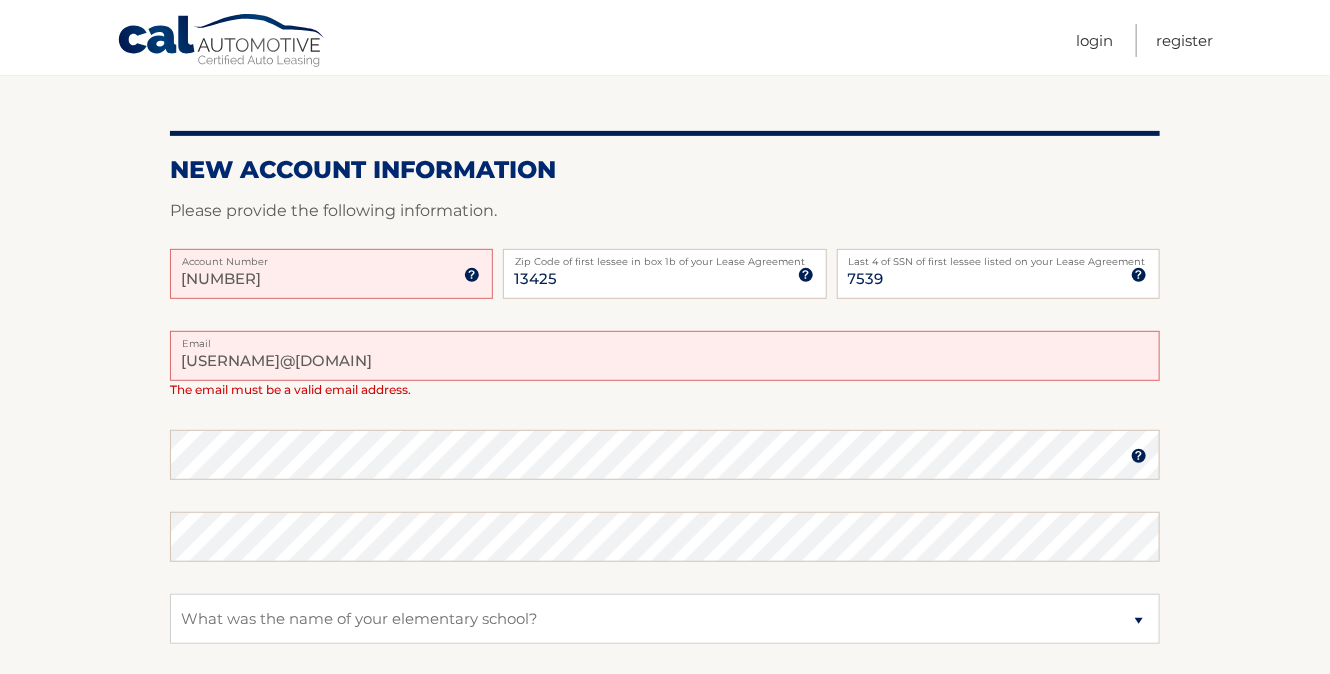 scroll, scrollTop: 347, scrollLeft: 0, axis: vertical 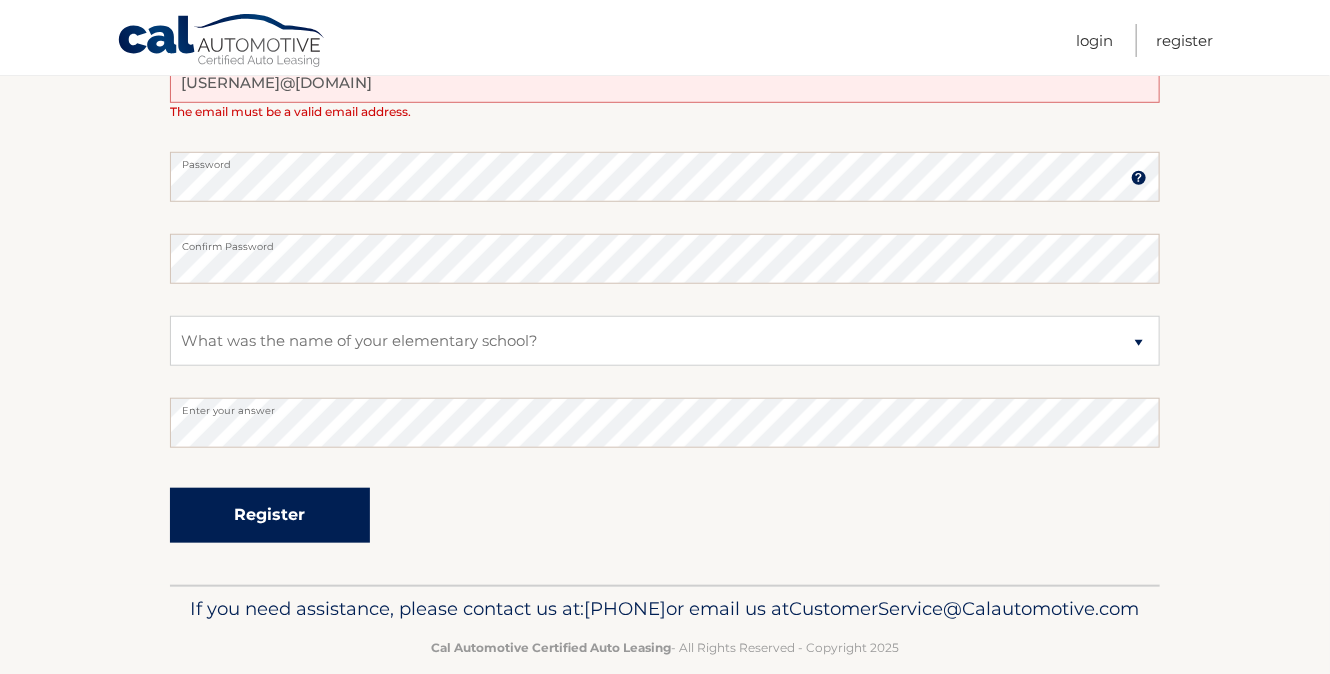 click on "Register" at bounding box center [270, 515] 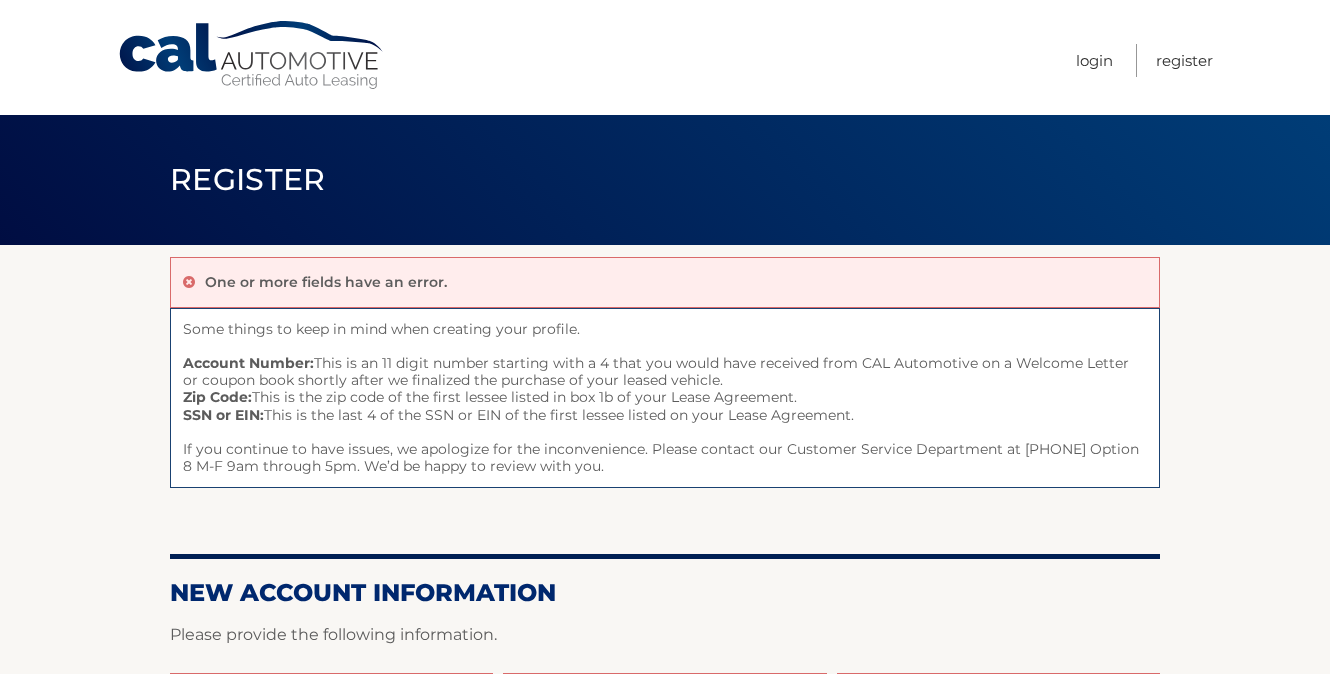 scroll, scrollTop: 0, scrollLeft: 0, axis: both 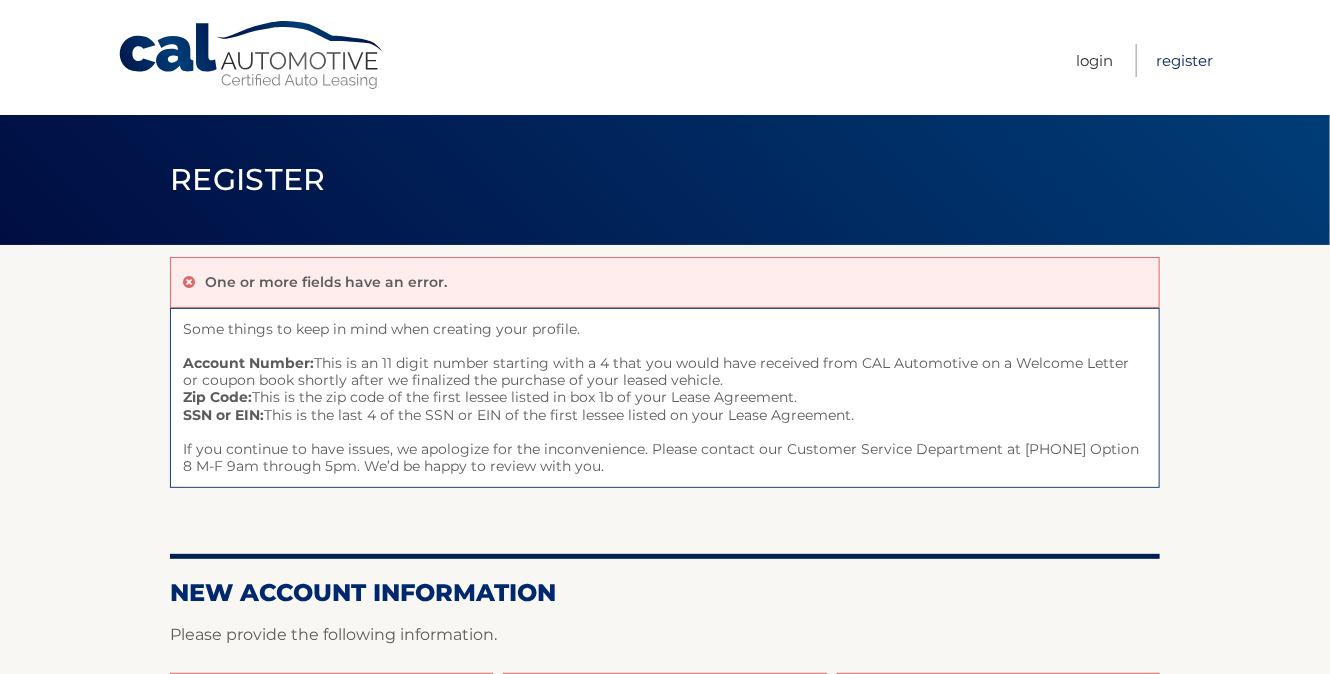 click on "Register" at bounding box center (1184, 60) 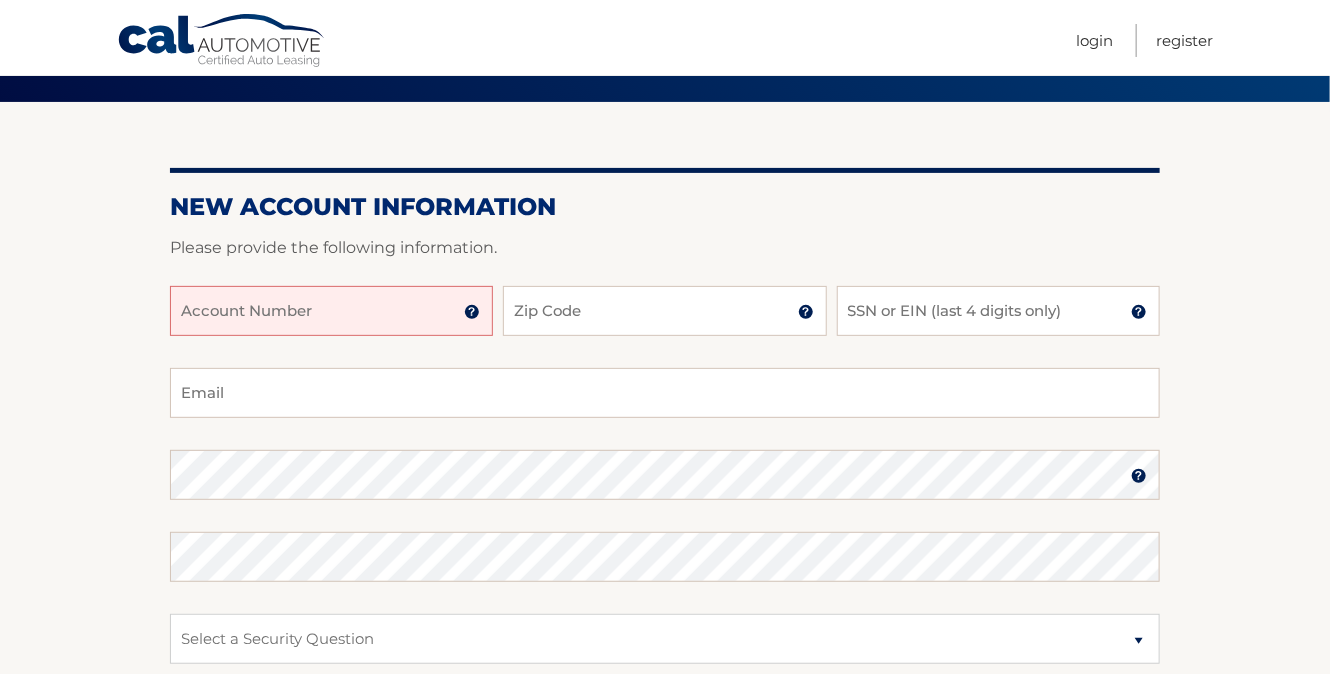 scroll, scrollTop: 173, scrollLeft: 0, axis: vertical 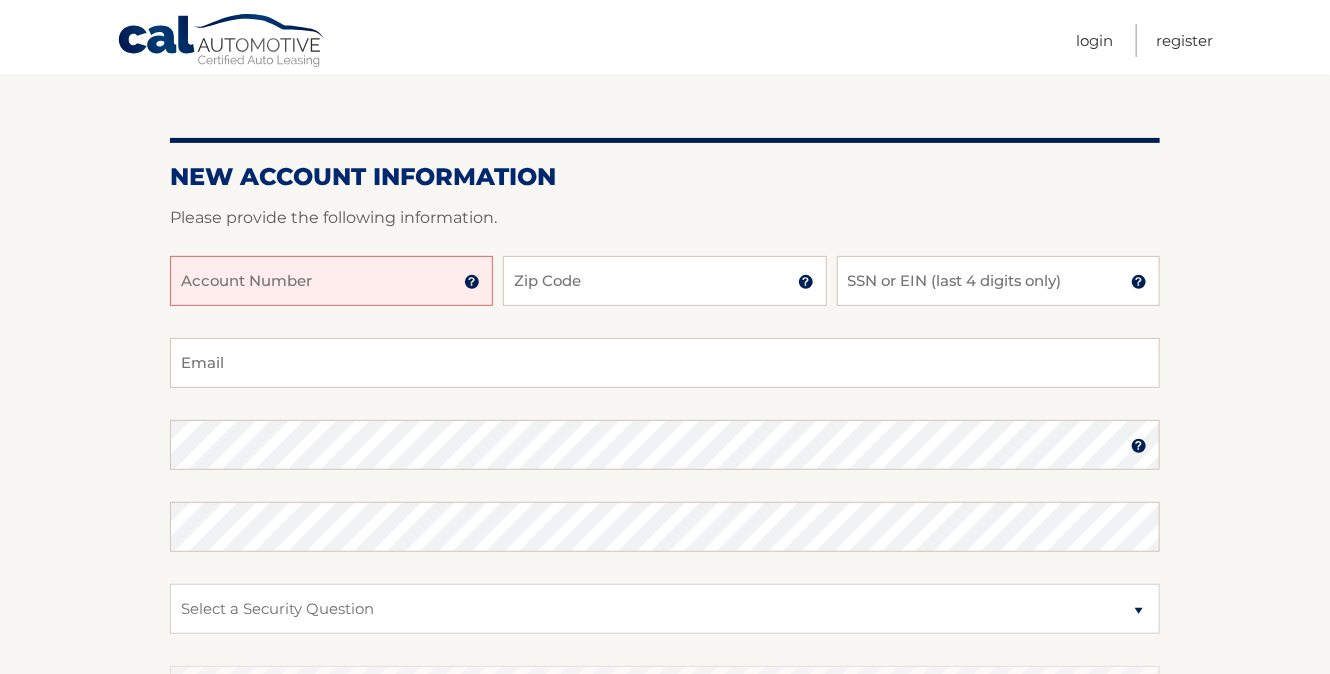 drag, startPoint x: 212, startPoint y: 276, endPoint x: 228, endPoint y: 270, distance: 17.088007 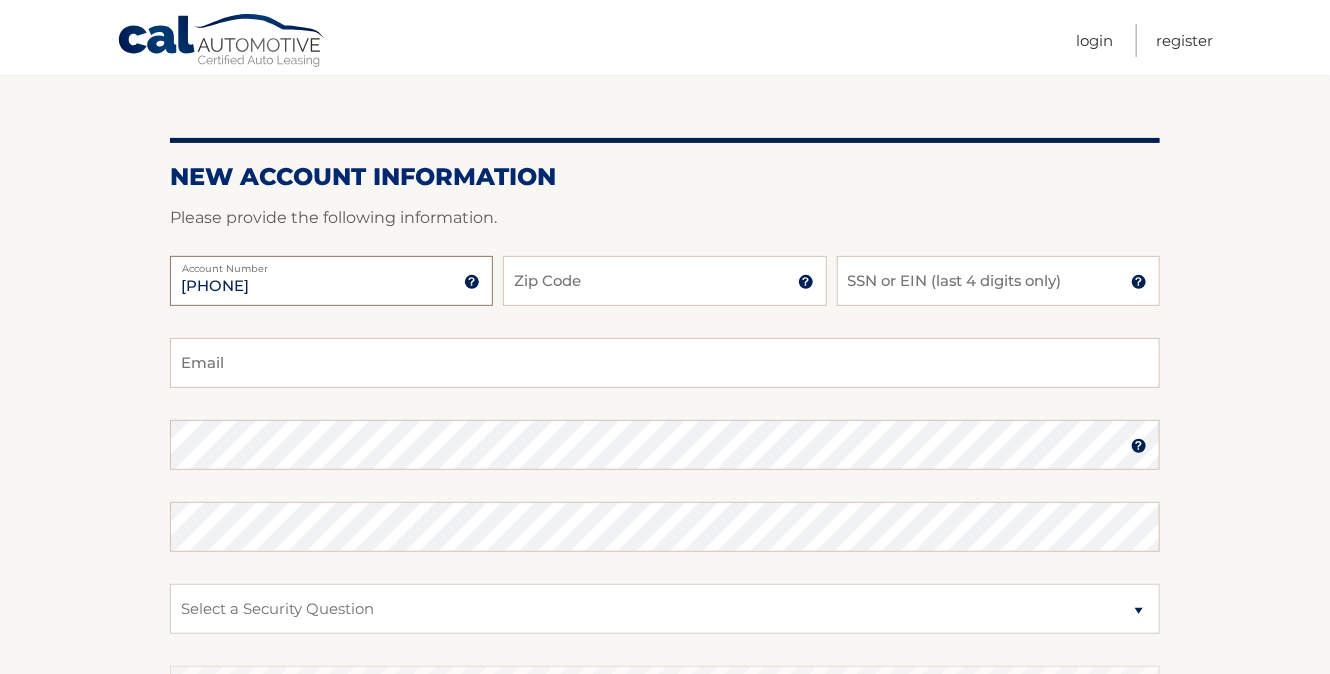 type on "[PHONE]" 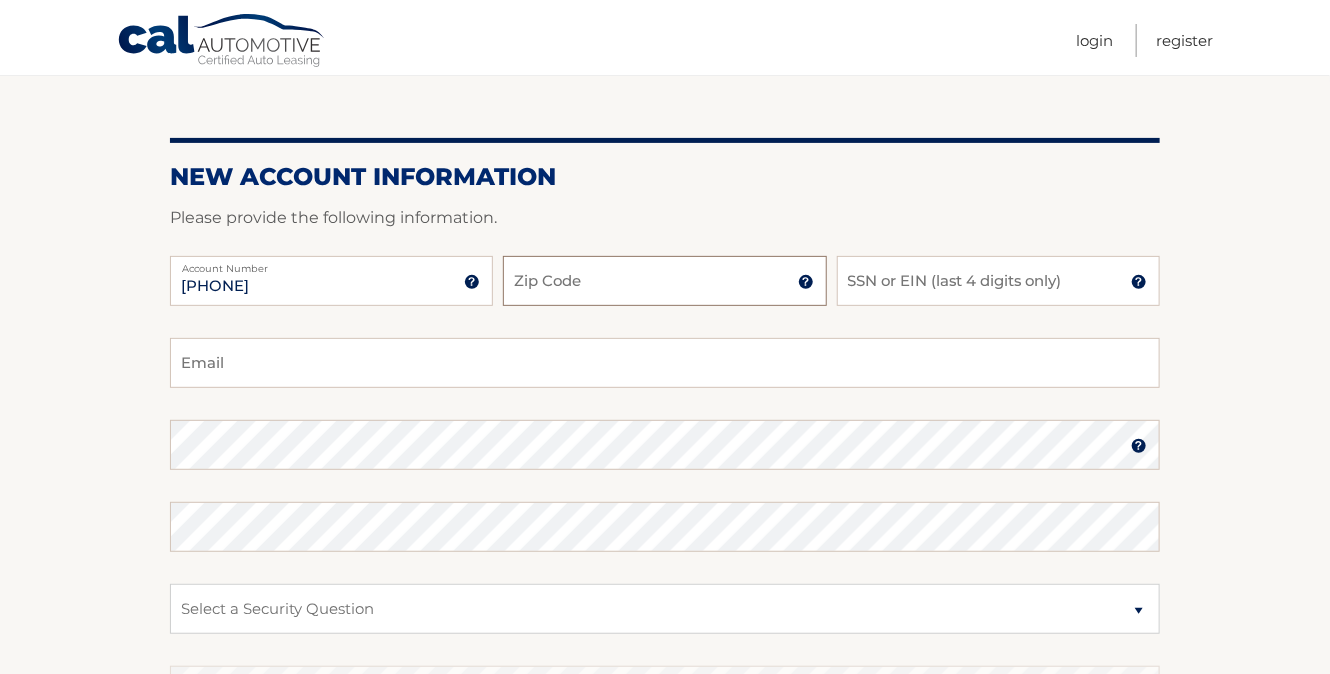 click on "Zip Code" at bounding box center [664, 281] 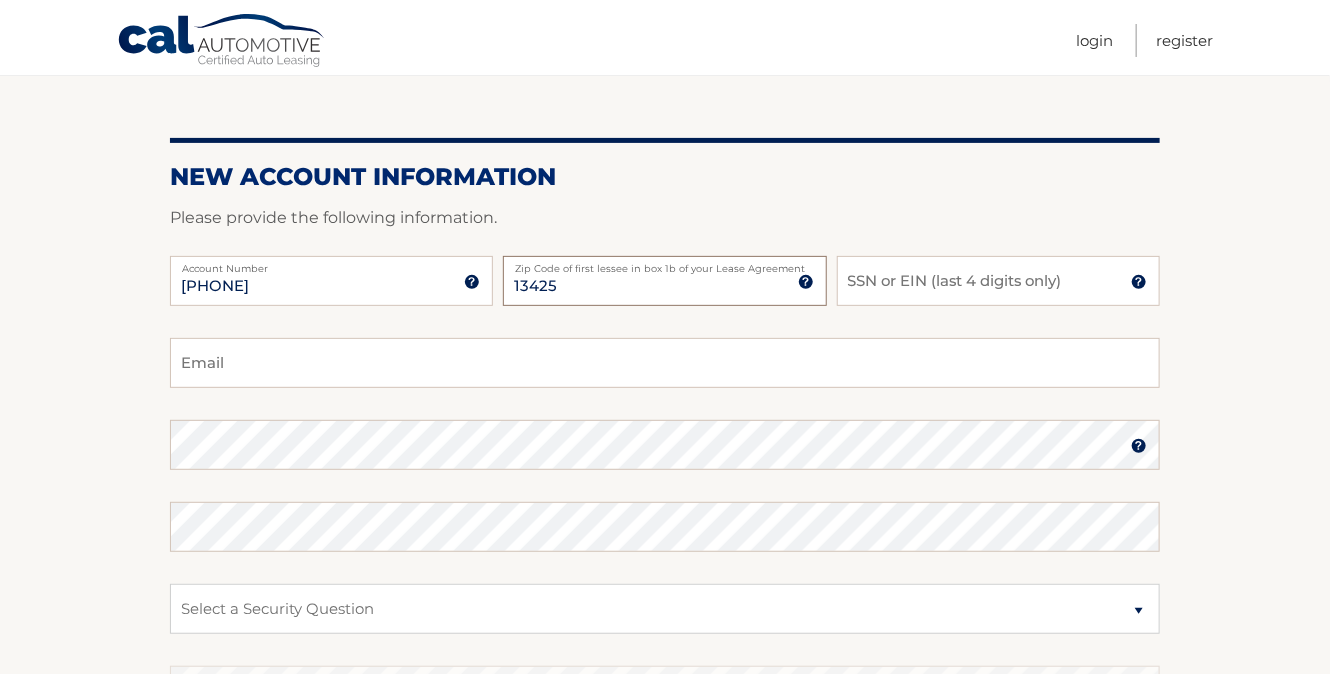 type on "13425" 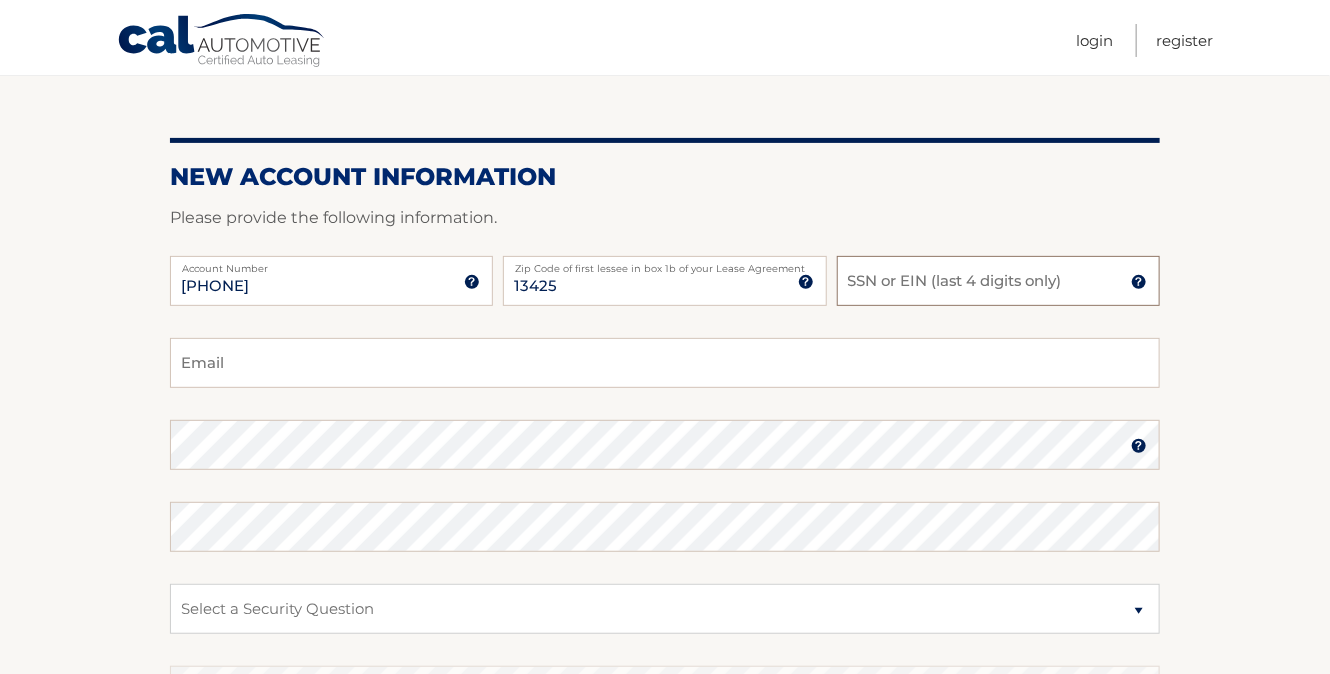 click on "SSN or EIN (last 4 digits only)" at bounding box center [998, 281] 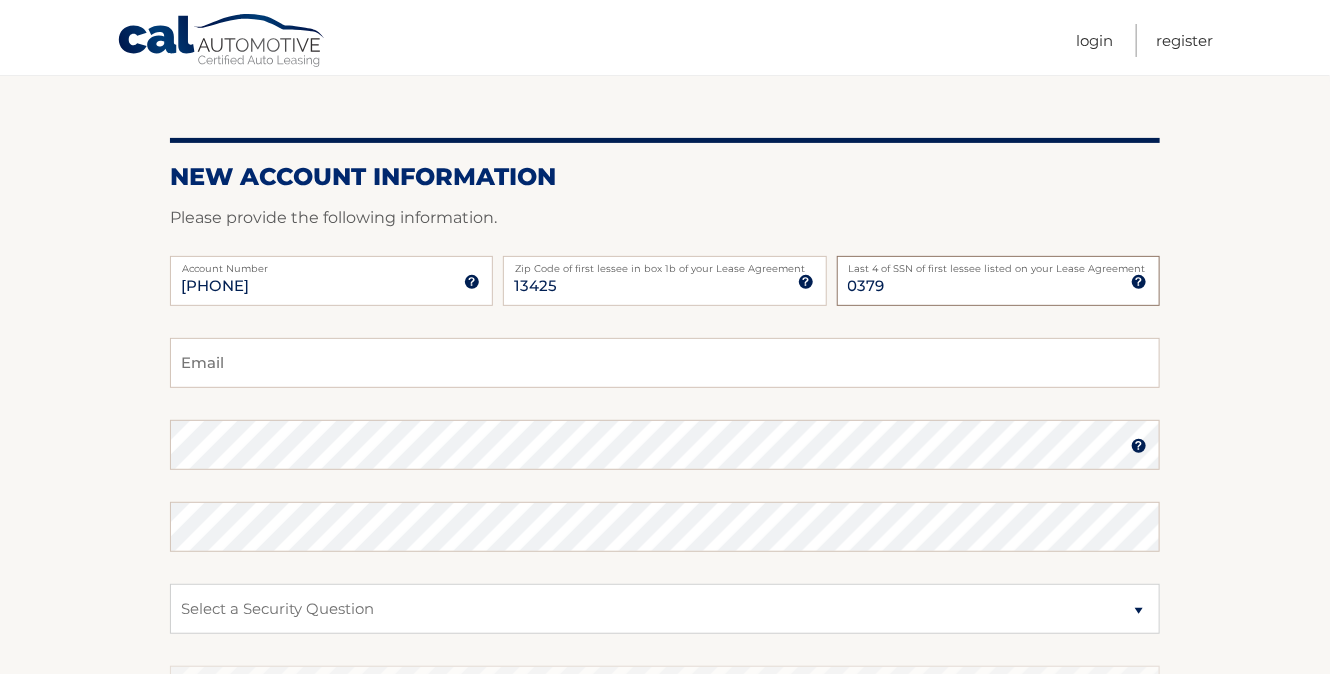 type on "0379" 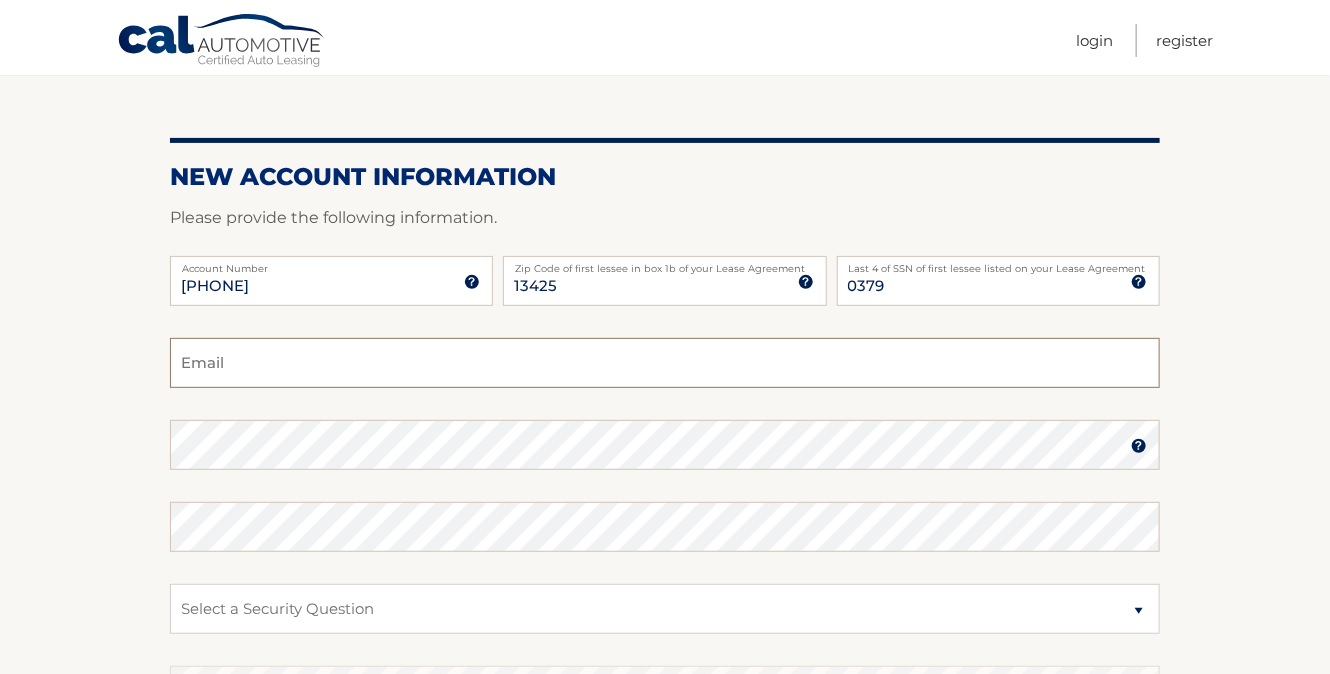 click on "Email" at bounding box center [665, 363] 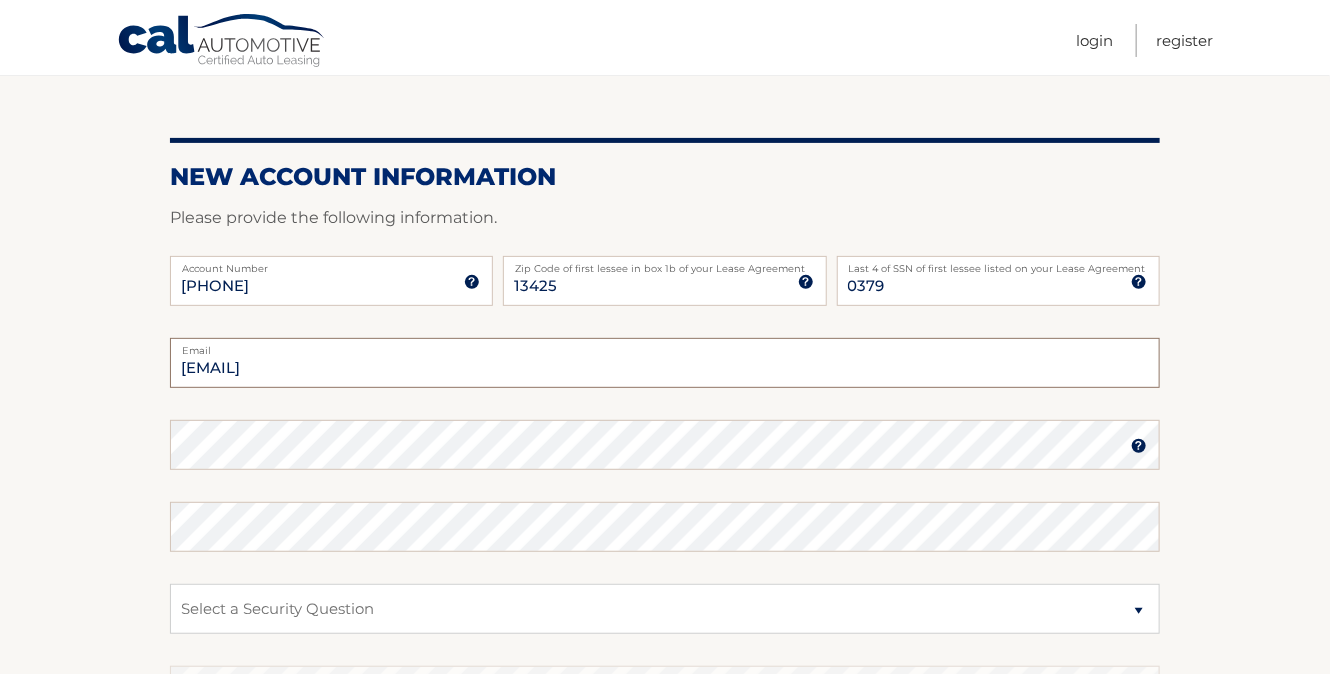 type on "skipst49@aol" 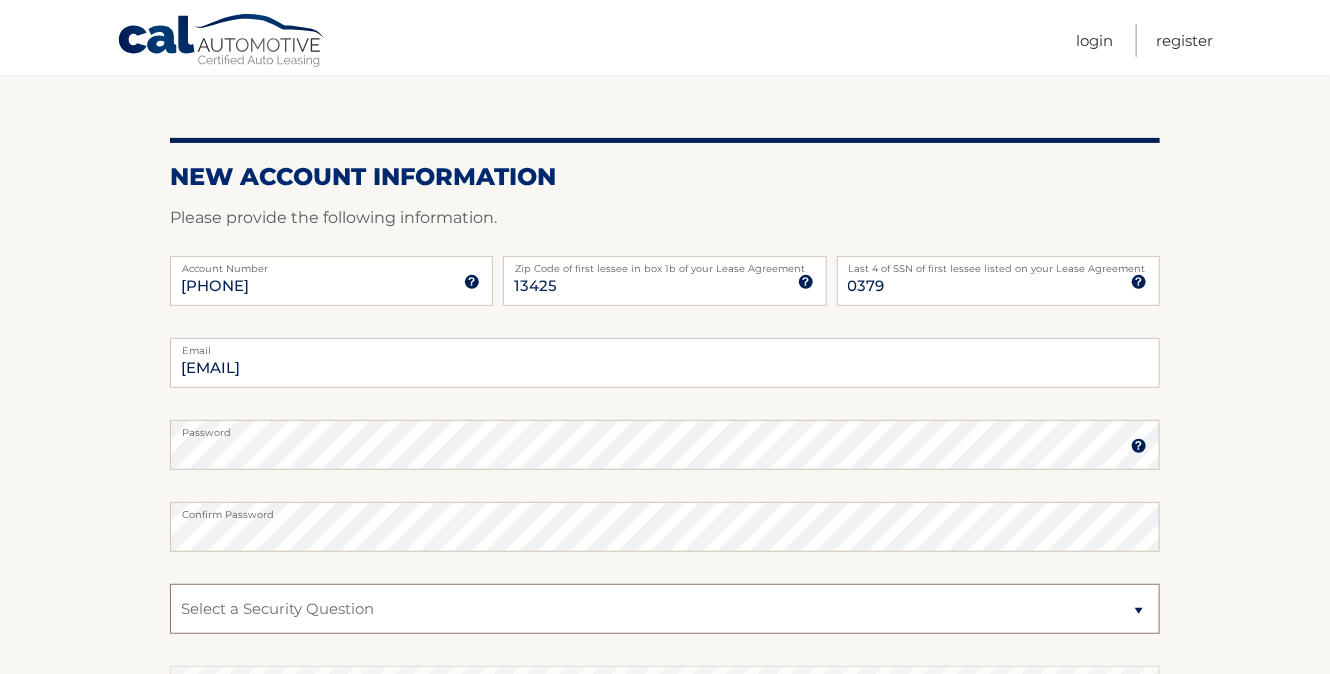 click on "Select a Security Question
What was the name of your elementary school?
What is your mother’s maiden name?
What street did you live on in the third grade?
In what city or town was your first job?
What was your childhood phone number including area code? (e.g., 000-000-0000)" at bounding box center [665, 609] 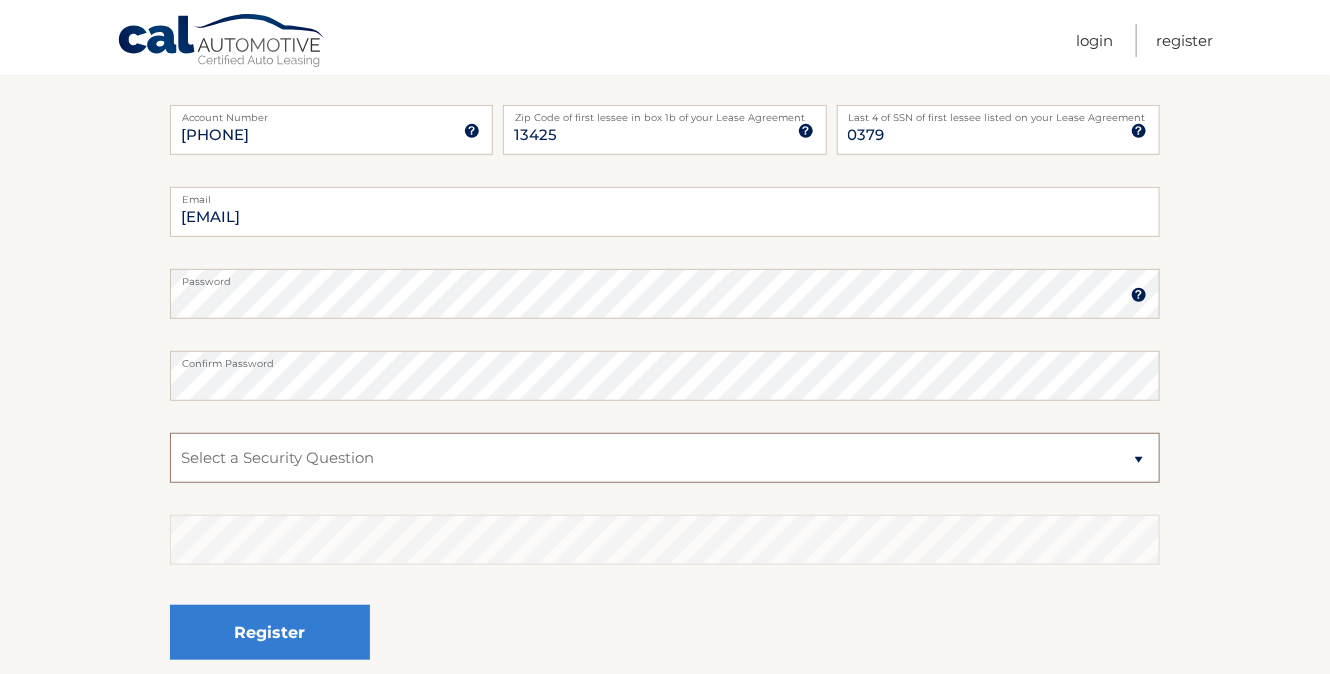 scroll, scrollTop: 347, scrollLeft: 0, axis: vertical 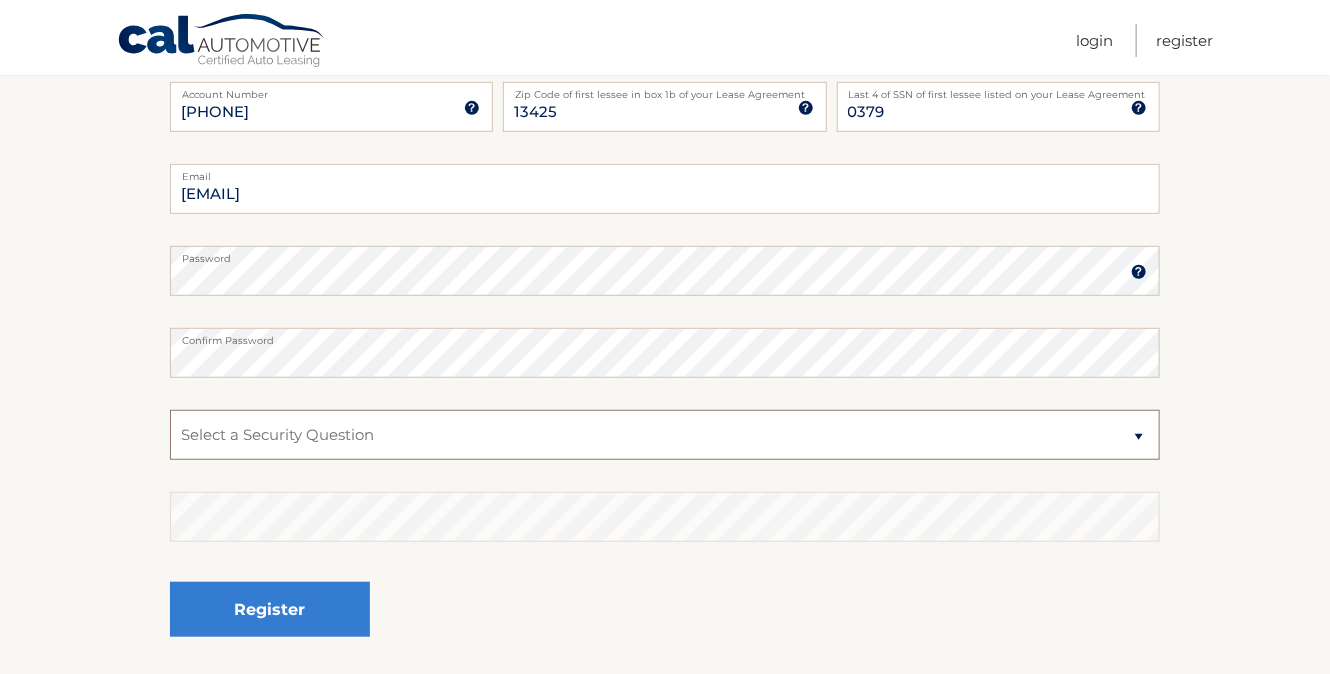 click on "Select a Security Question
What was the name of your elementary school?
What is your mother’s maiden name?
What street did you live on in the third grade?
In what city or town was your first job?
What was your childhood phone number including area code? (e.g., 000-000-0000)" at bounding box center (665, 435) 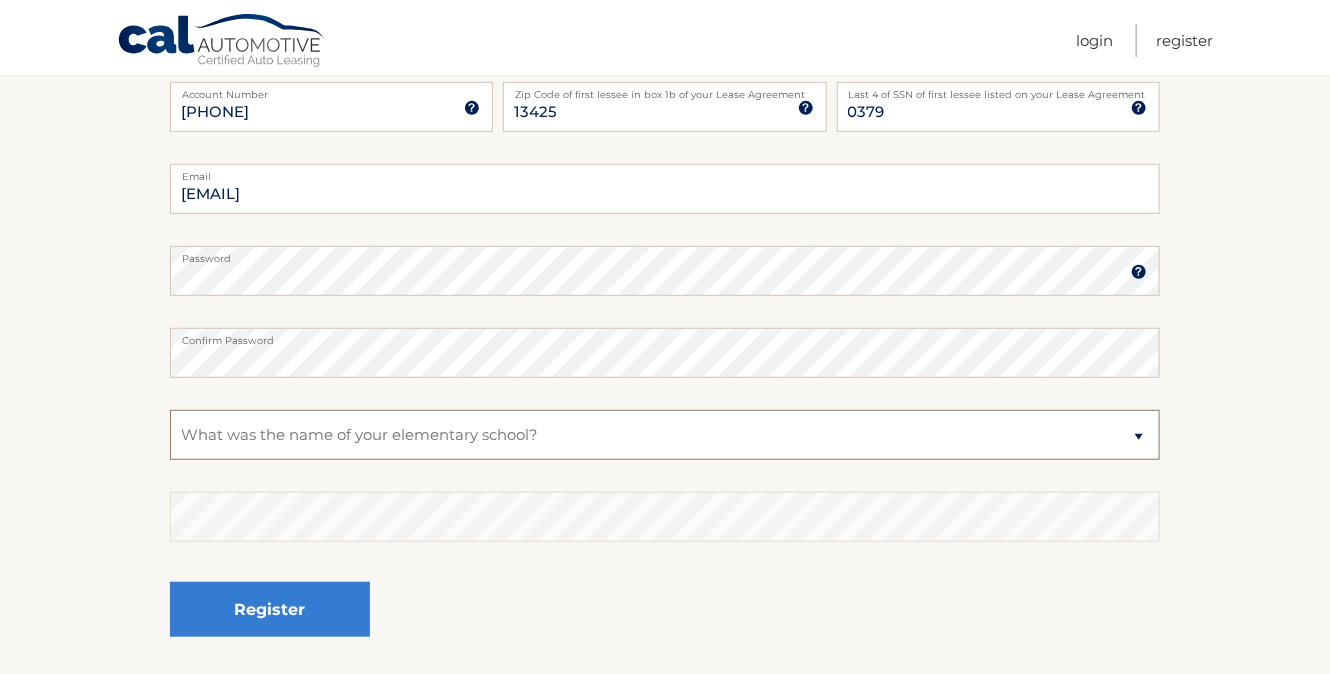 click on "Select a Security Question
What was the name of your elementary school?
What is your mother’s maiden name?
What street did you live on in the third grade?
In what city or town was your first job?
What was your childhood phone number including area code? (e.g., 000-000-0000)" at bounding box center (665, 435) 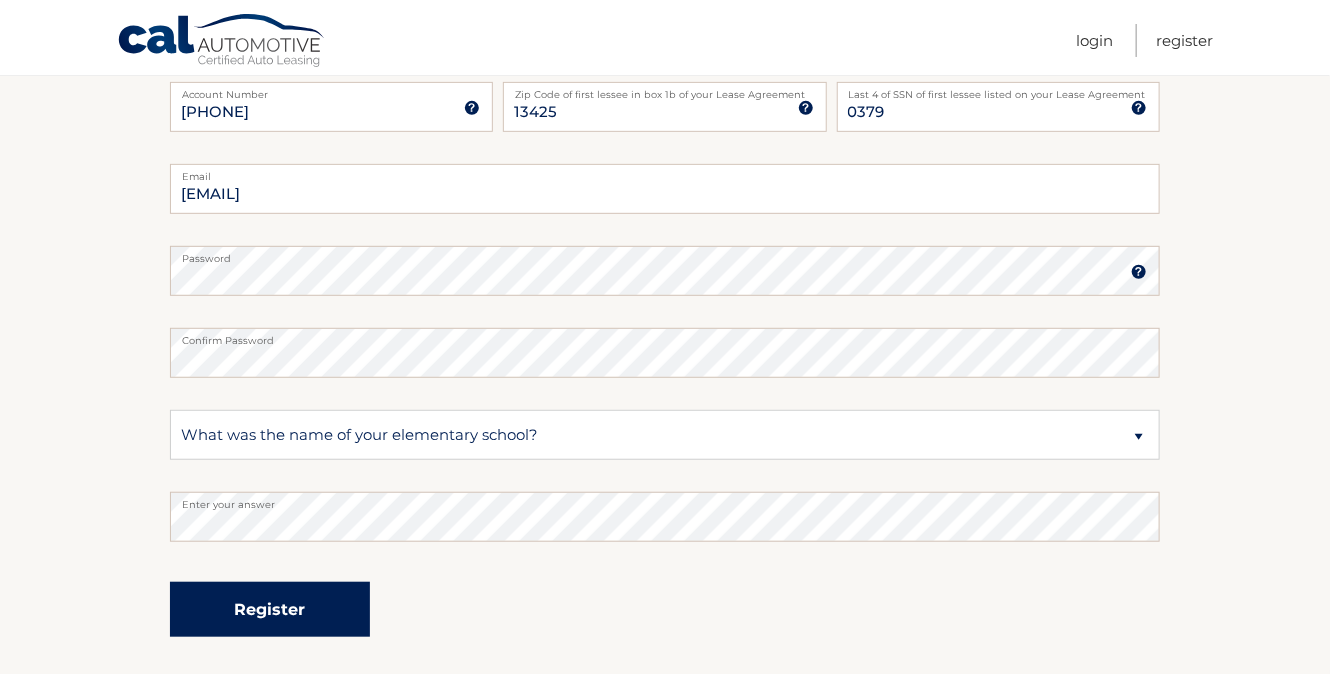 click on "Register" at bounding box center [270, 609] 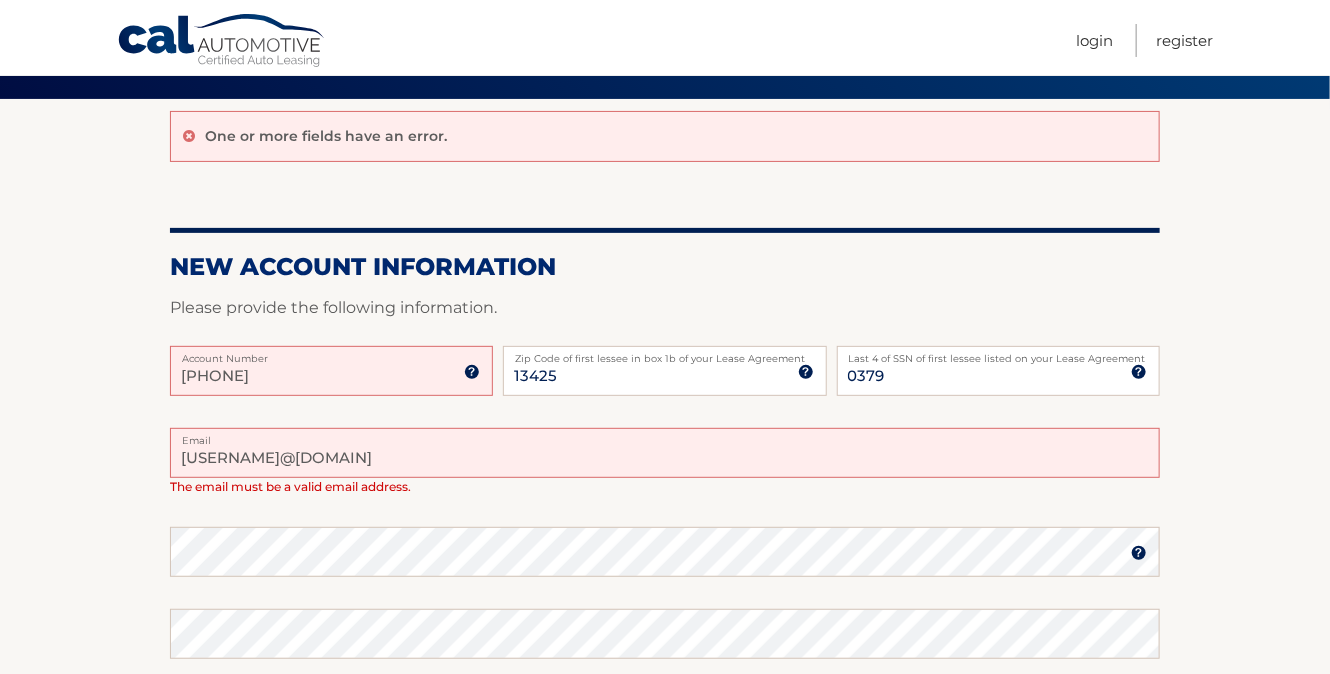 scroll, scrollTop: 173, scrollLeft: 0, axis: vertical 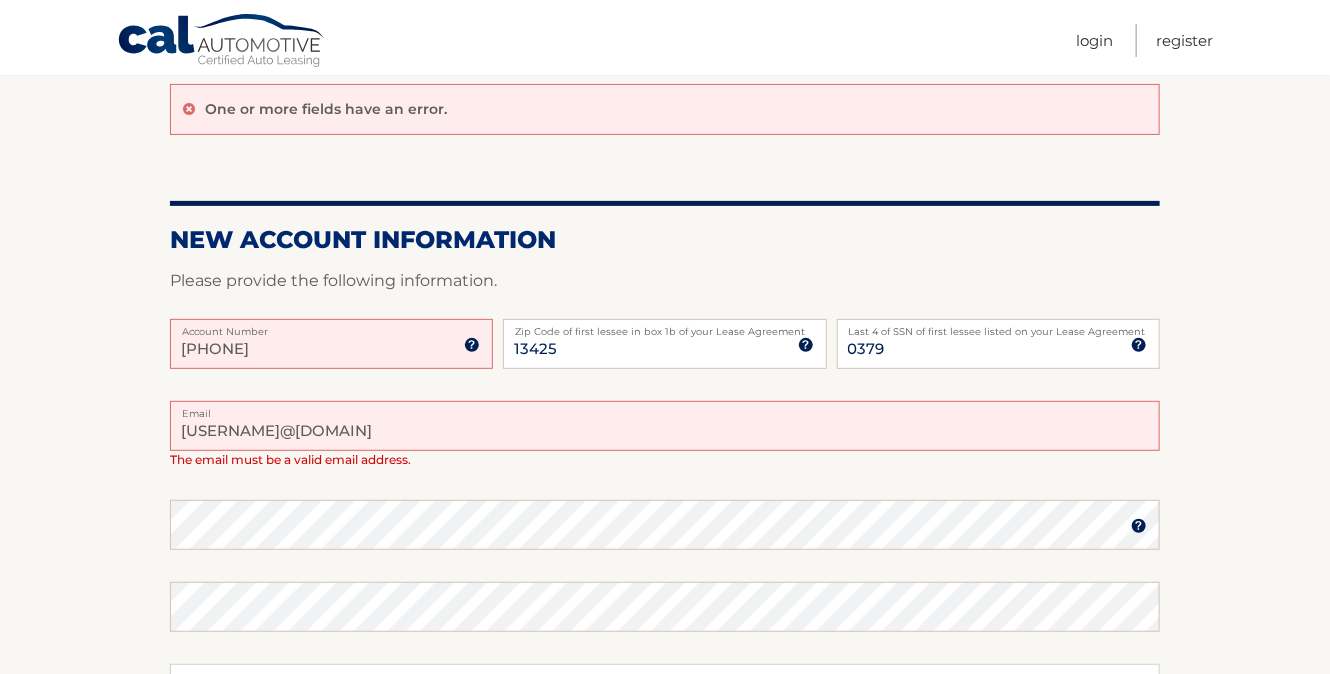 click on "[USERNAME]@[DOMAIN]" at bounding box center [665, 426] 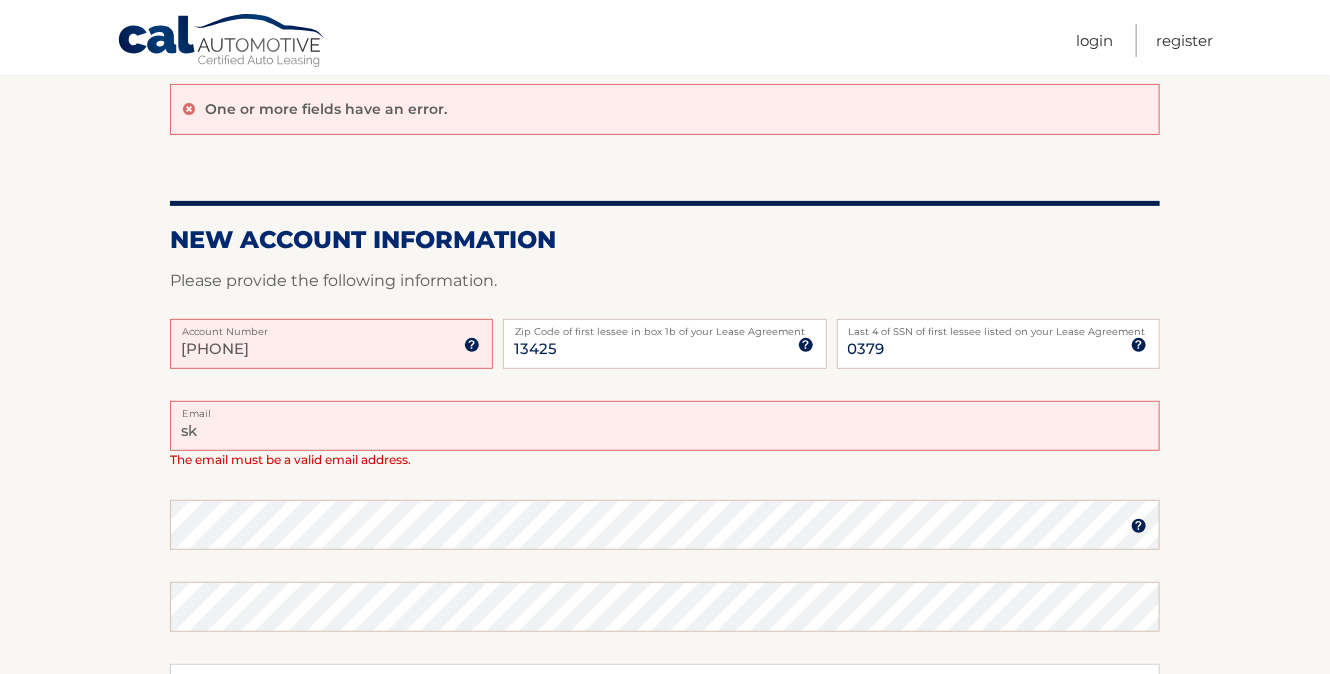 type on "s" 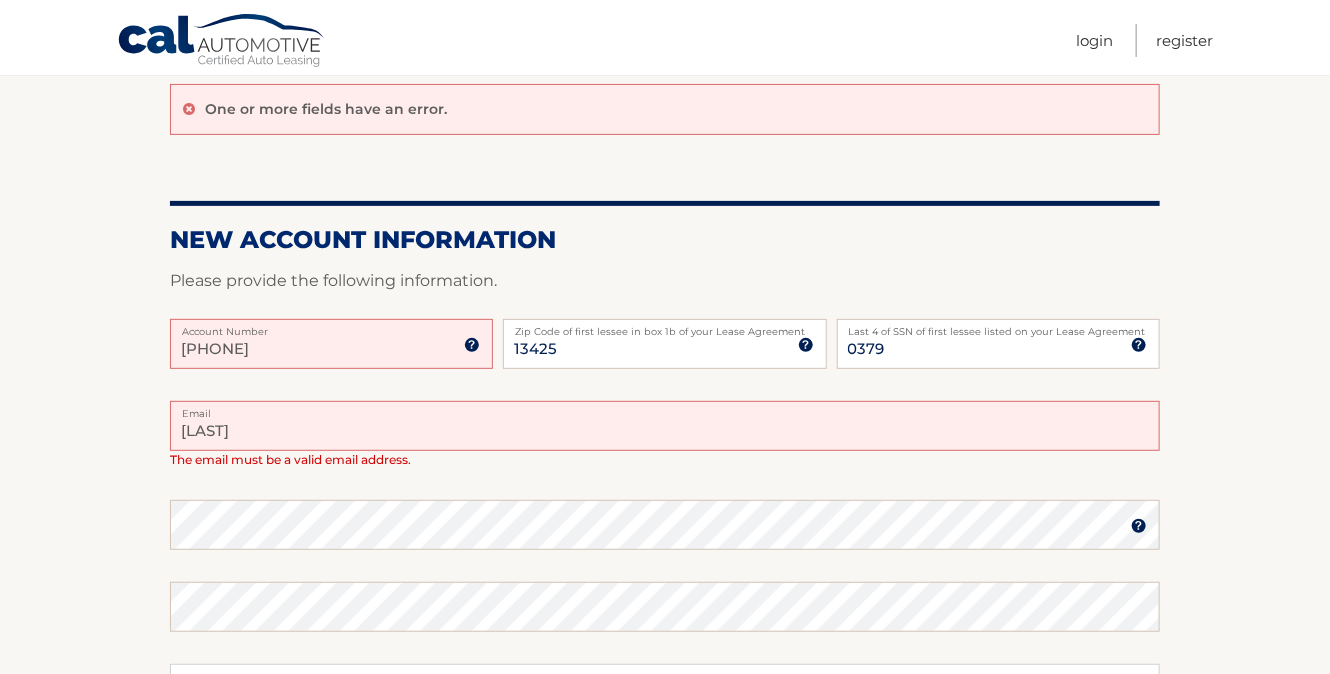 type on "[USERNAME]@[DOMAIN].net" 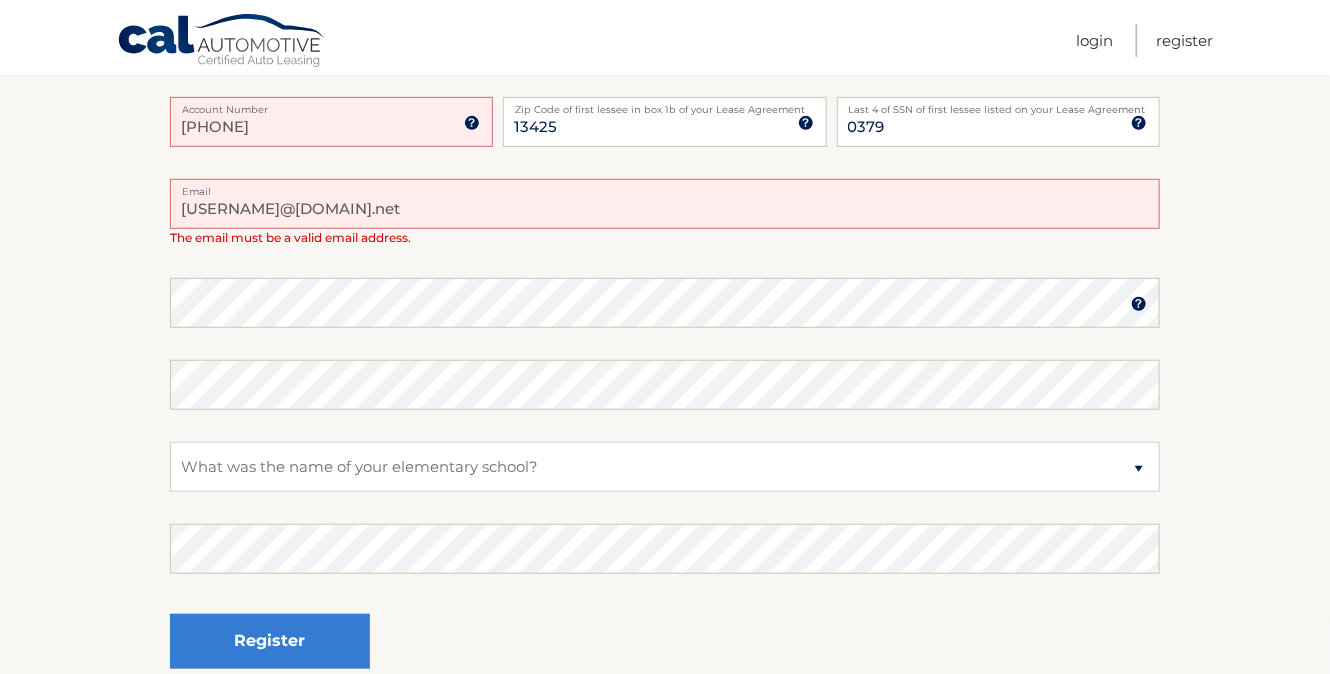 scroll, scrollTop: 434, scrollLeft: 0, axis: vertical 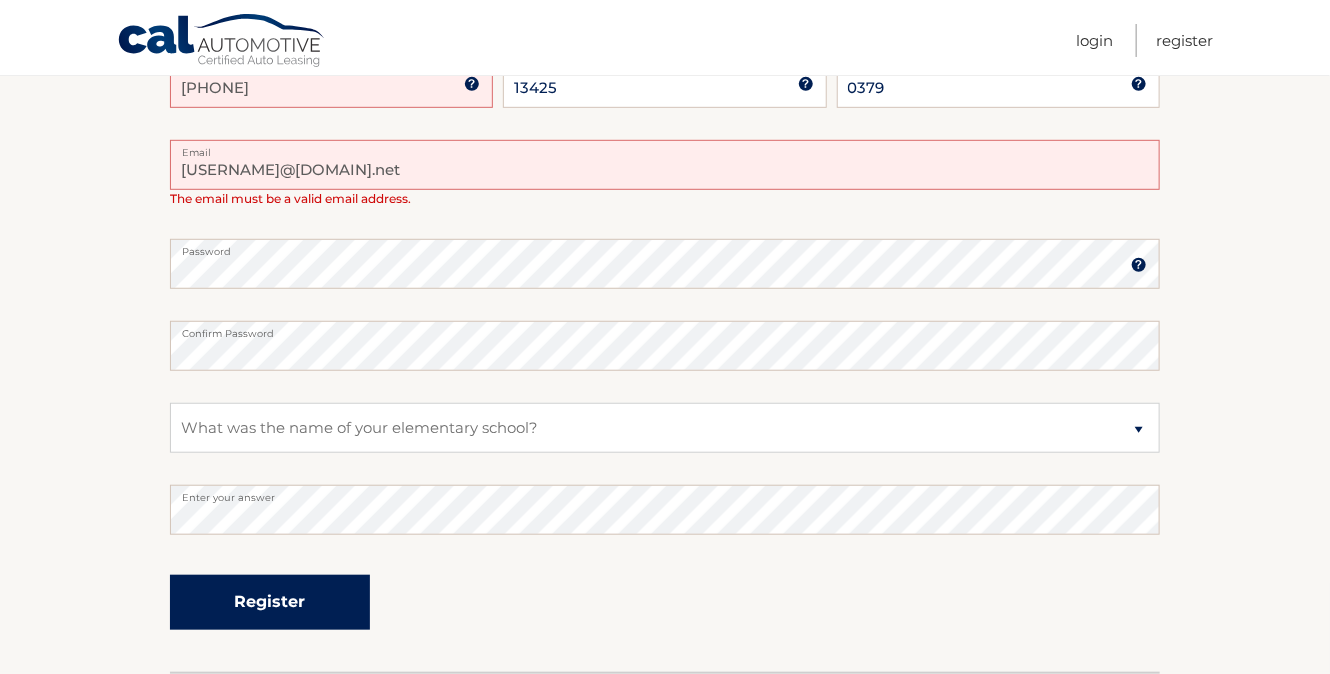 click on "Register" at bounding box center [270, 602] 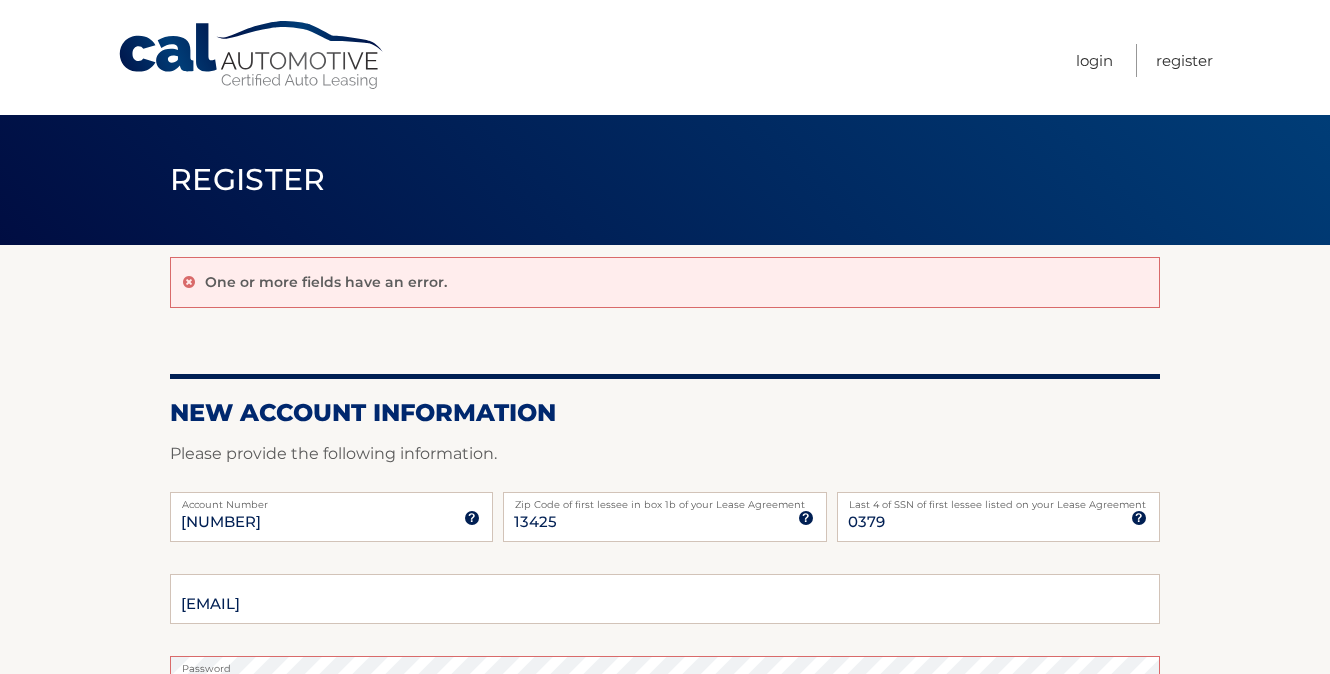 scroll, scrollTop: 0, scrollLeft: 0, axis: both 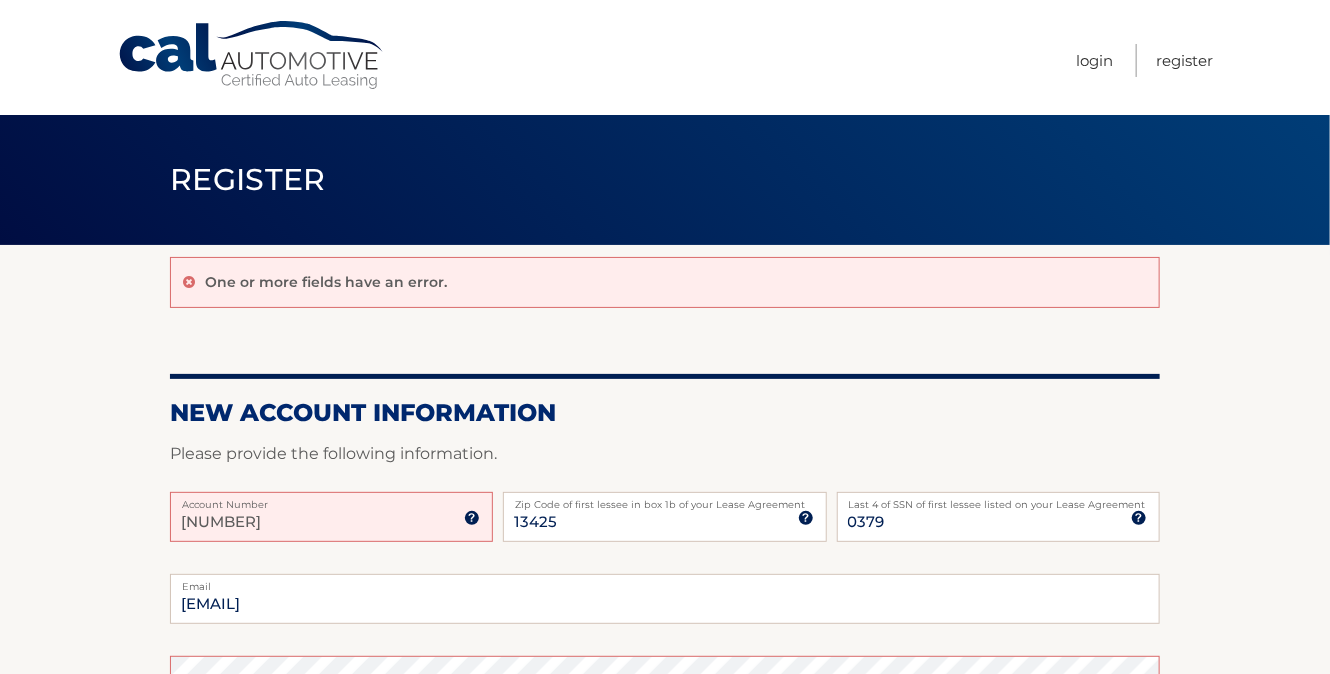 click on "[NUMBER]" at bounding box center (331, 517) 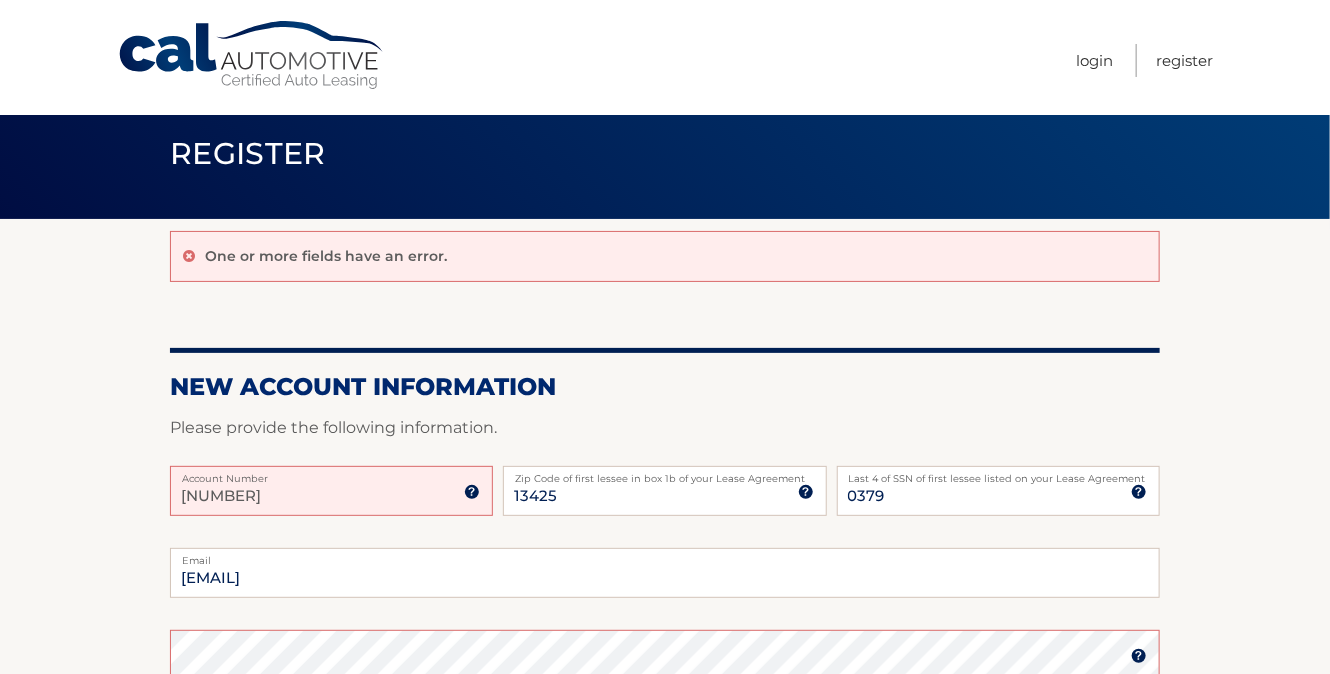 scroll, scrollTop: 260, scrollLeft: 0, axis: vertical 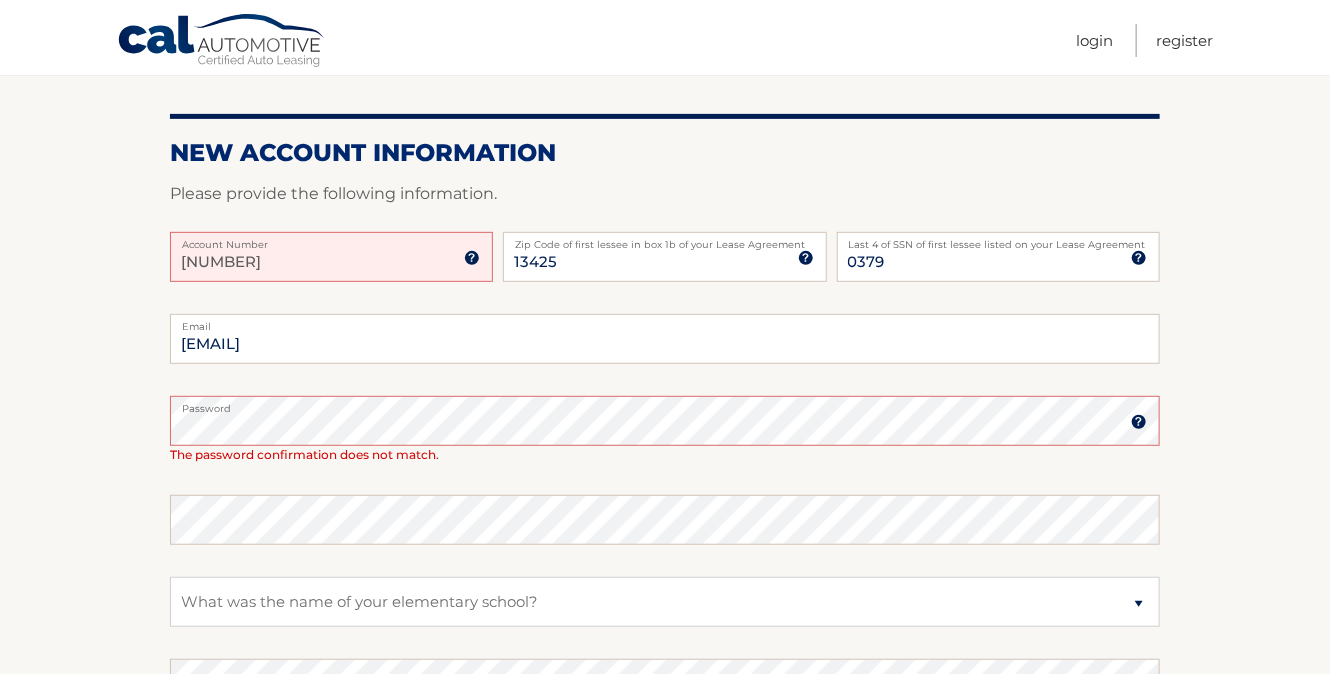 click at bounding box center (1139, 422) 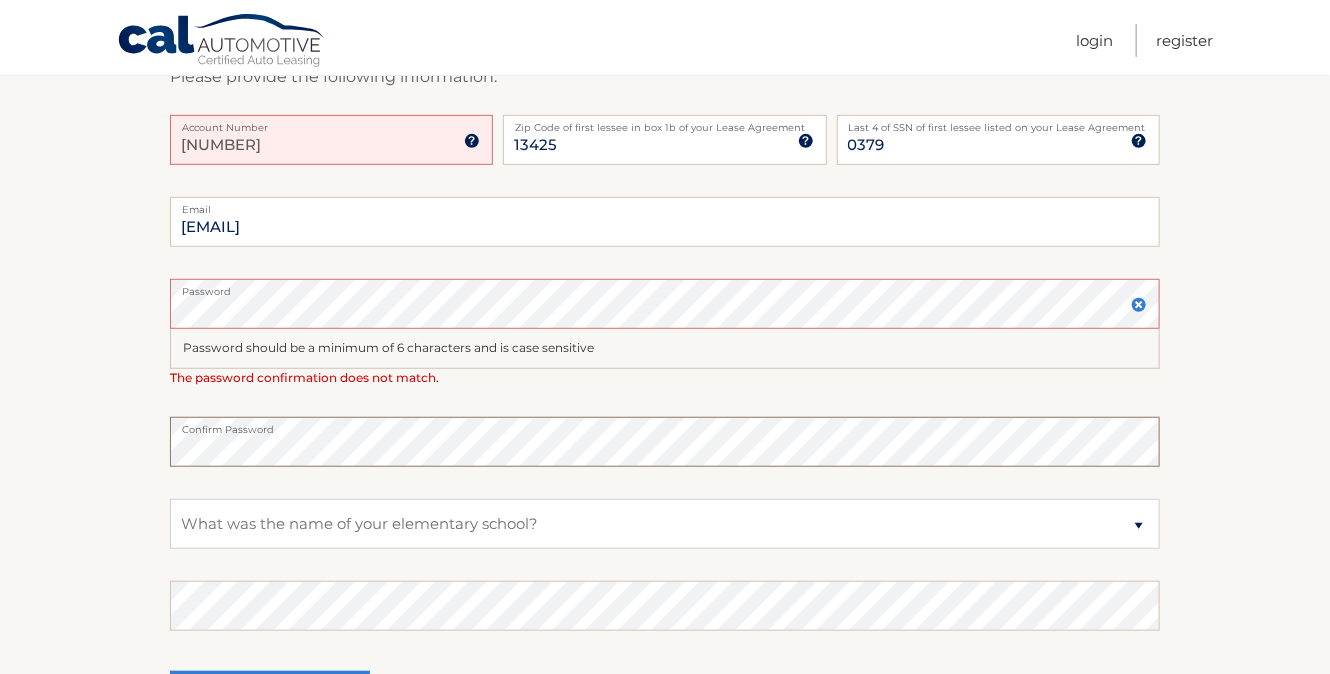 scroll, scrollTop: 608, scrollLeft: 0, axis: vertical 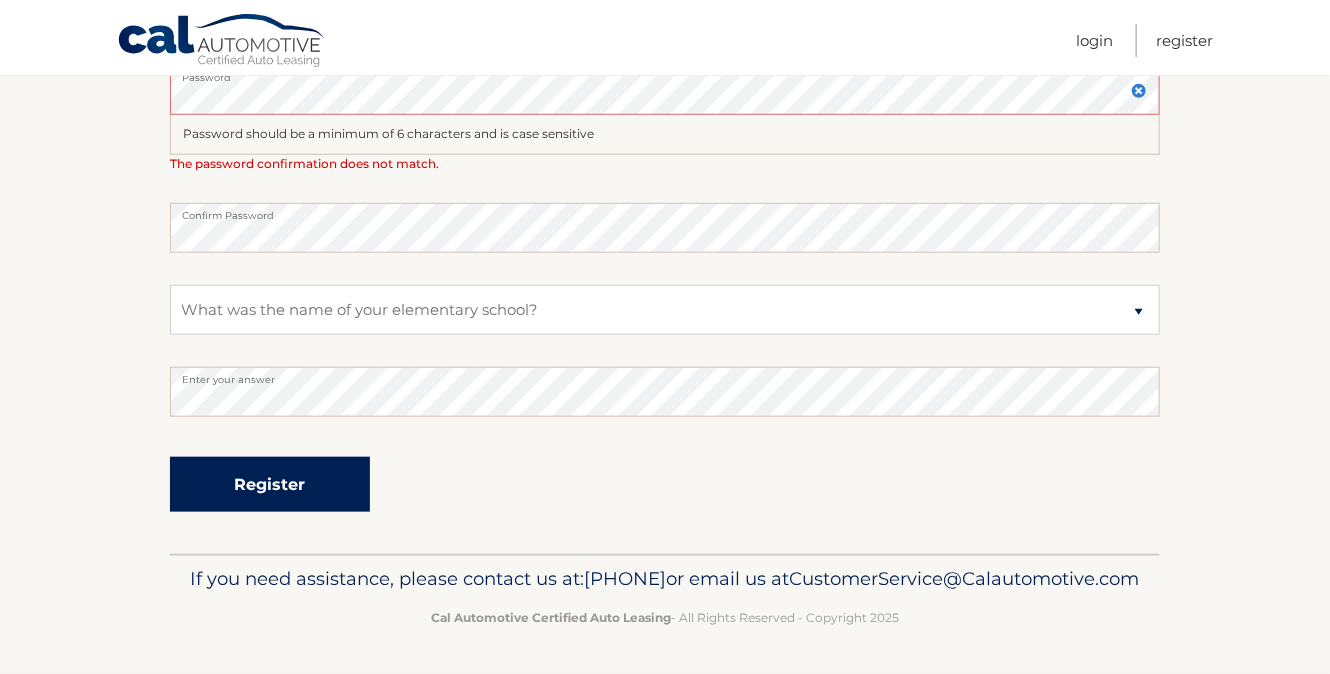 click on "Register" at bounding box center [270, 484] 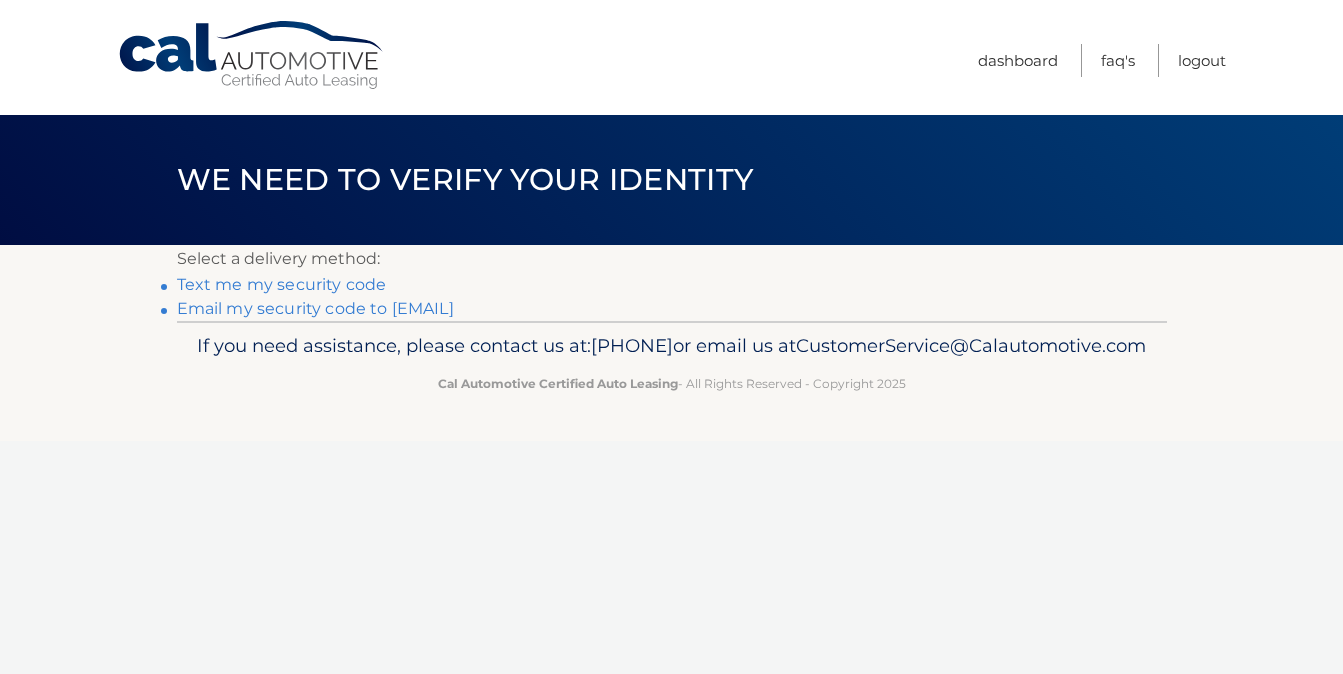 scroll, scrollTop: 0, scrollLeft: 0, axis: both 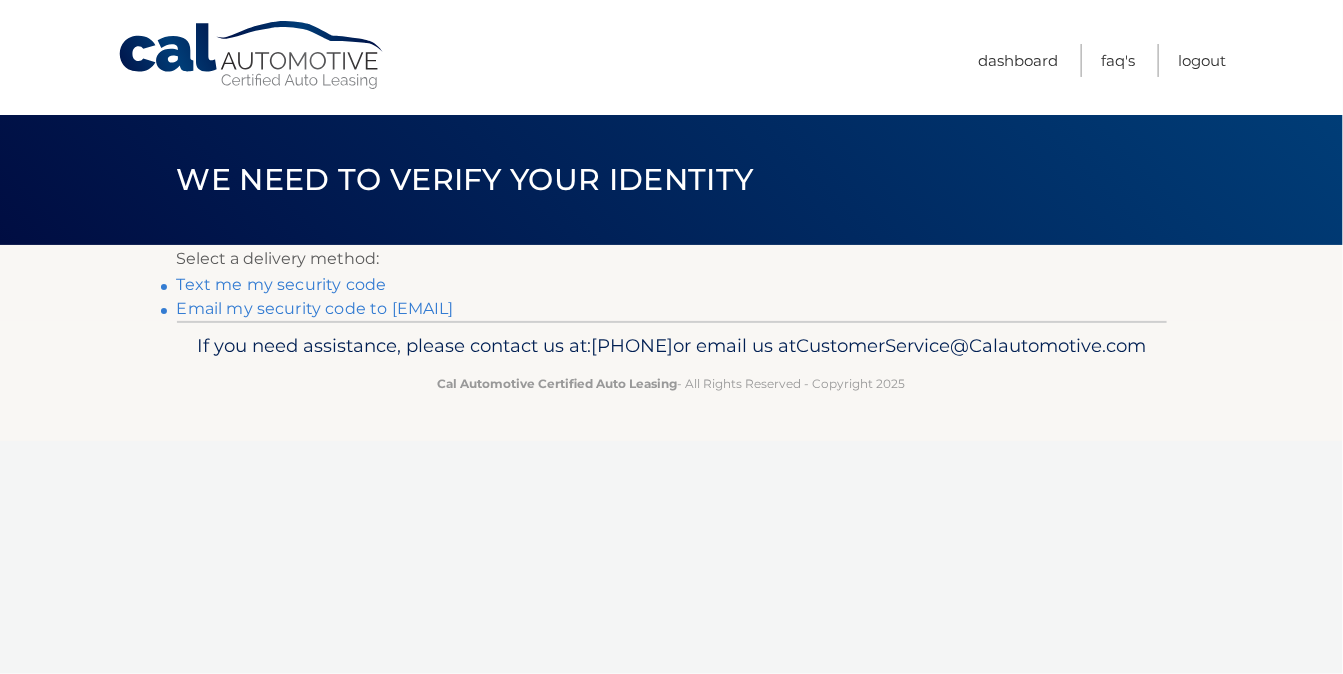 click on "Text me my security code" at bounding box center (282, 284) 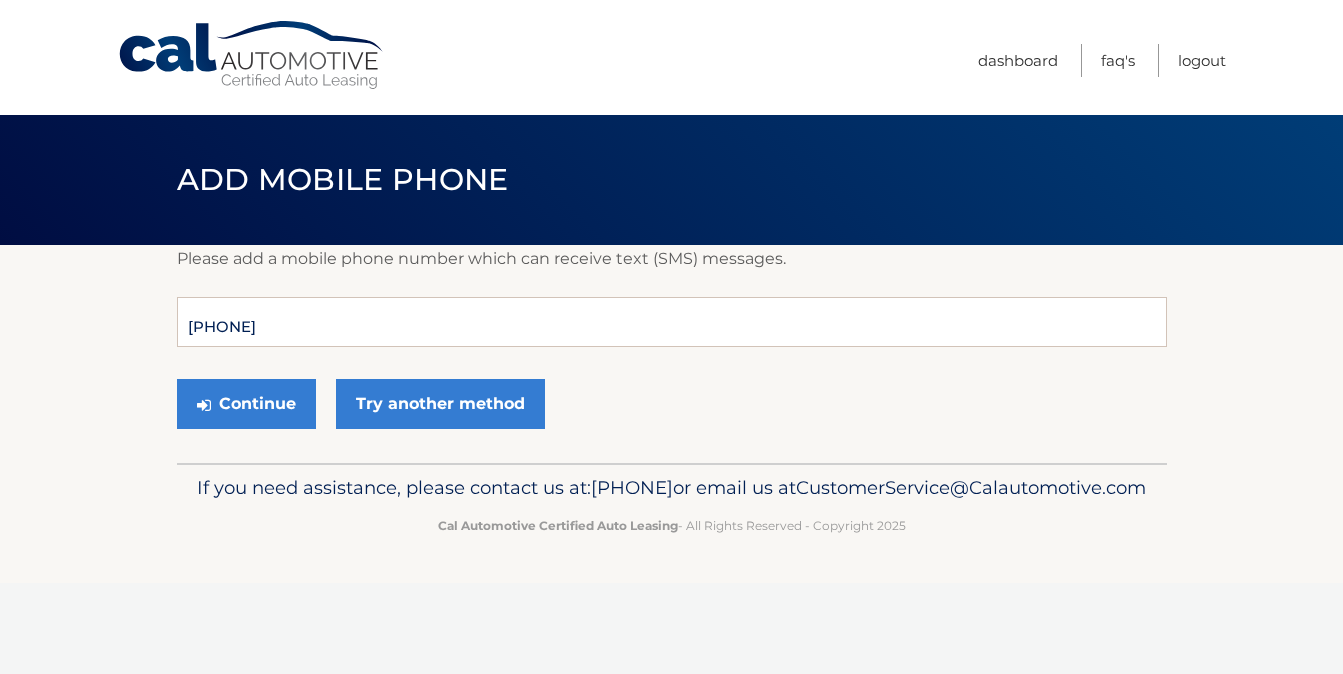 scroll, scrollTop: 0, scrollLeft: 0, axis: both 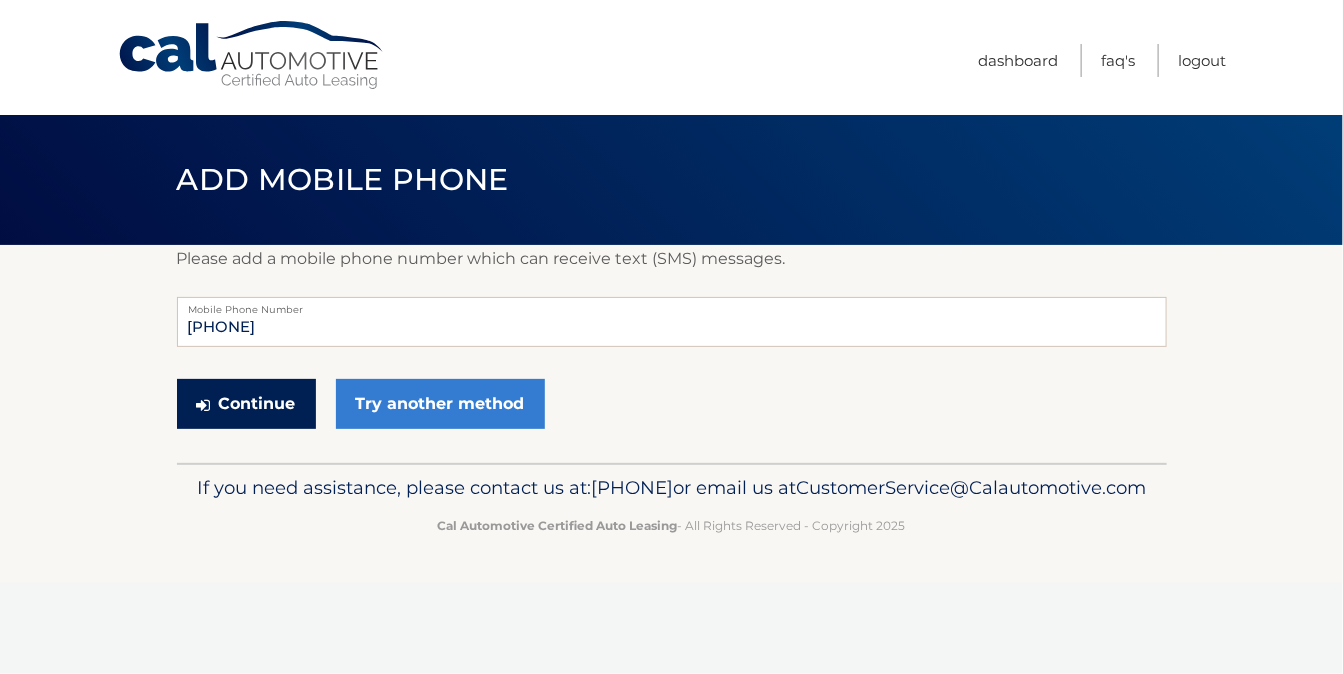 click on "Continue" at bounding box center [246, 404] 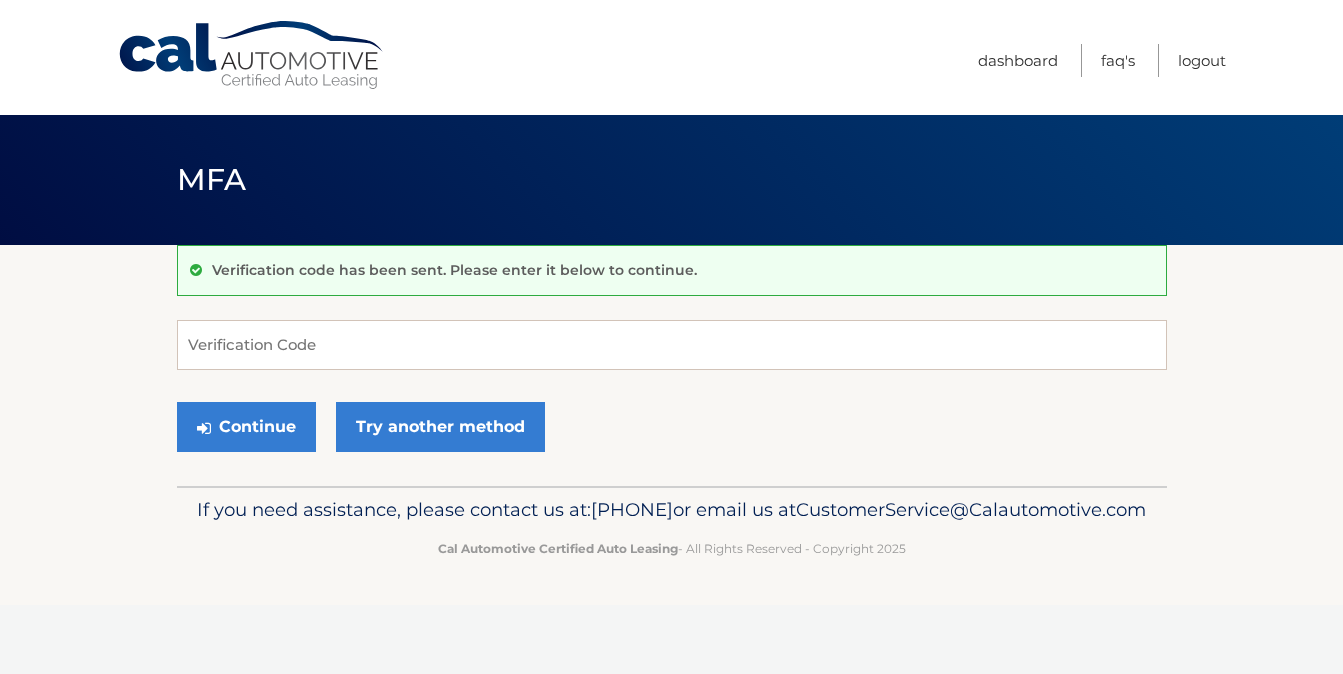scroll, scrollTop: 0, scrollLeft: 0, axis: both 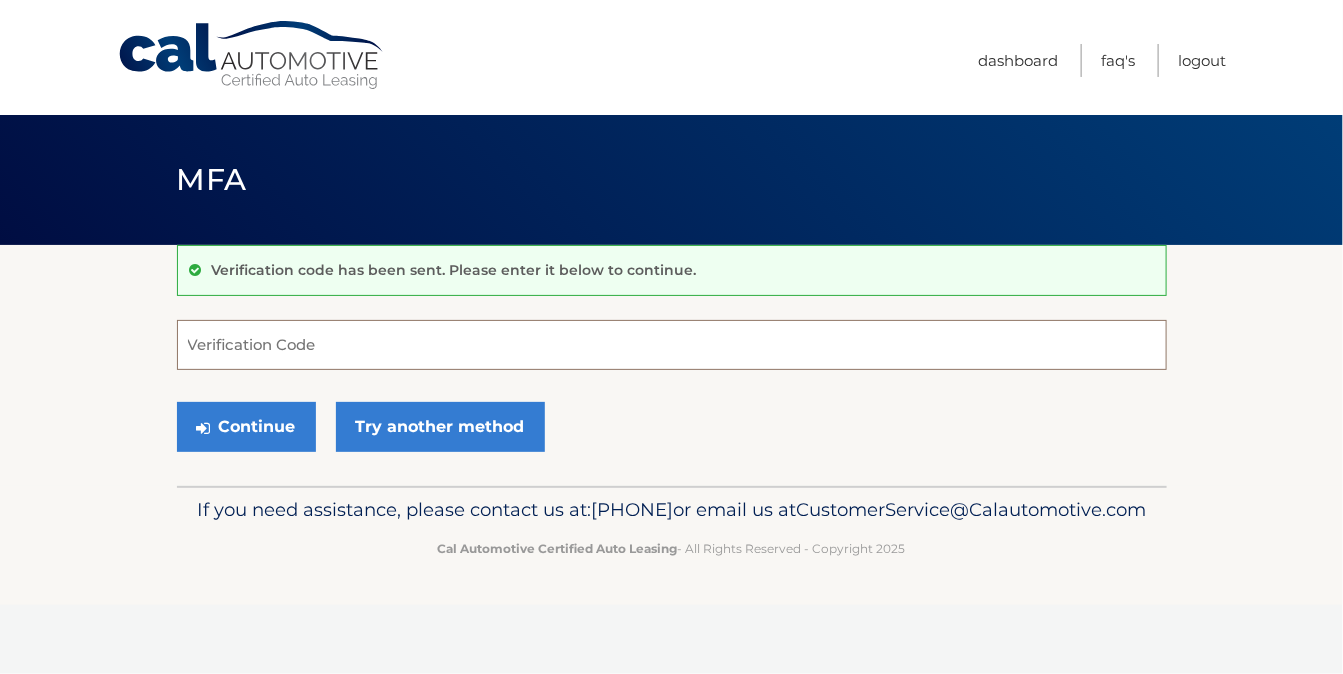 click on "Verification Code" at bounding box center [672, 345] 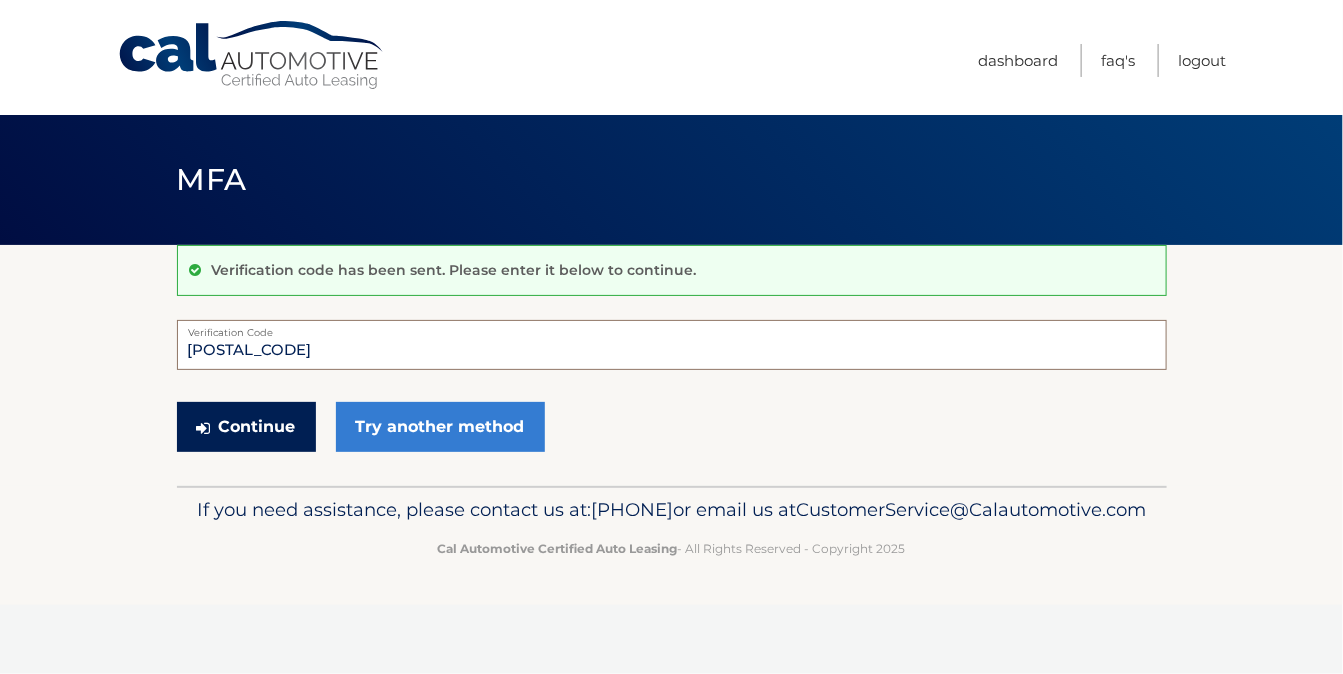 type on "[POSTAL_CODE]" 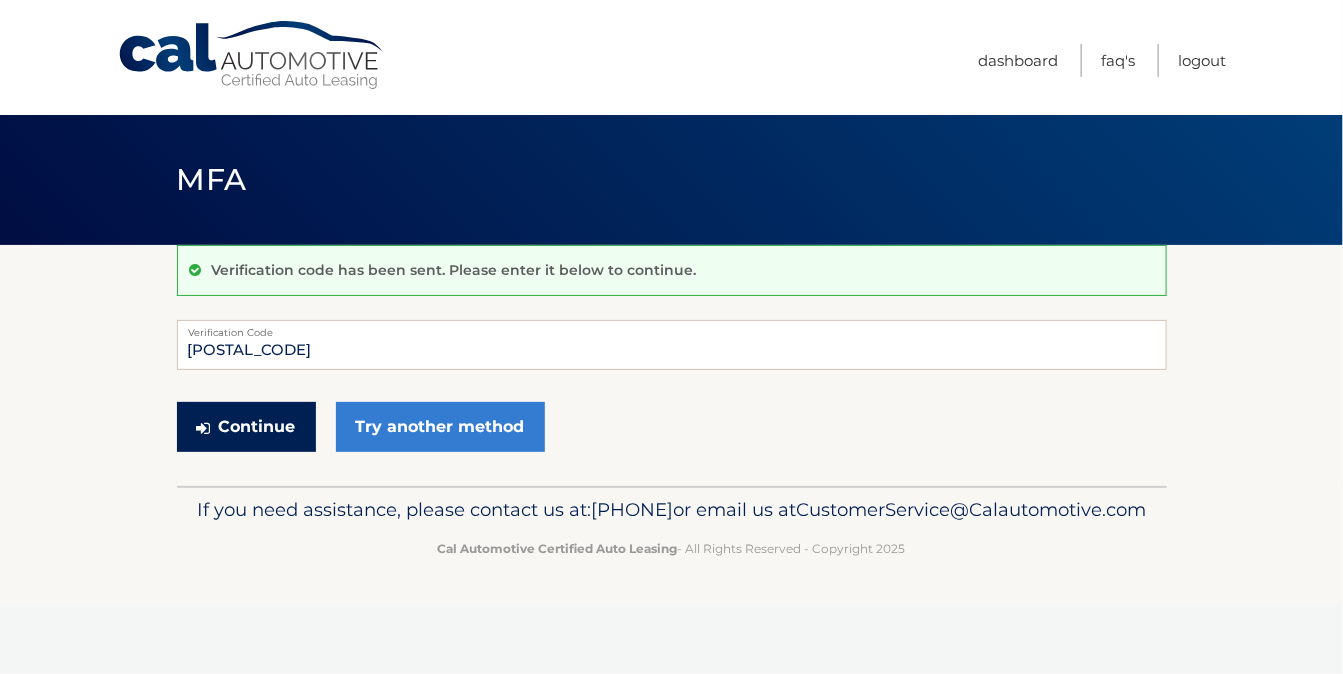 click on "Continue" at bounding box center [246, 427] 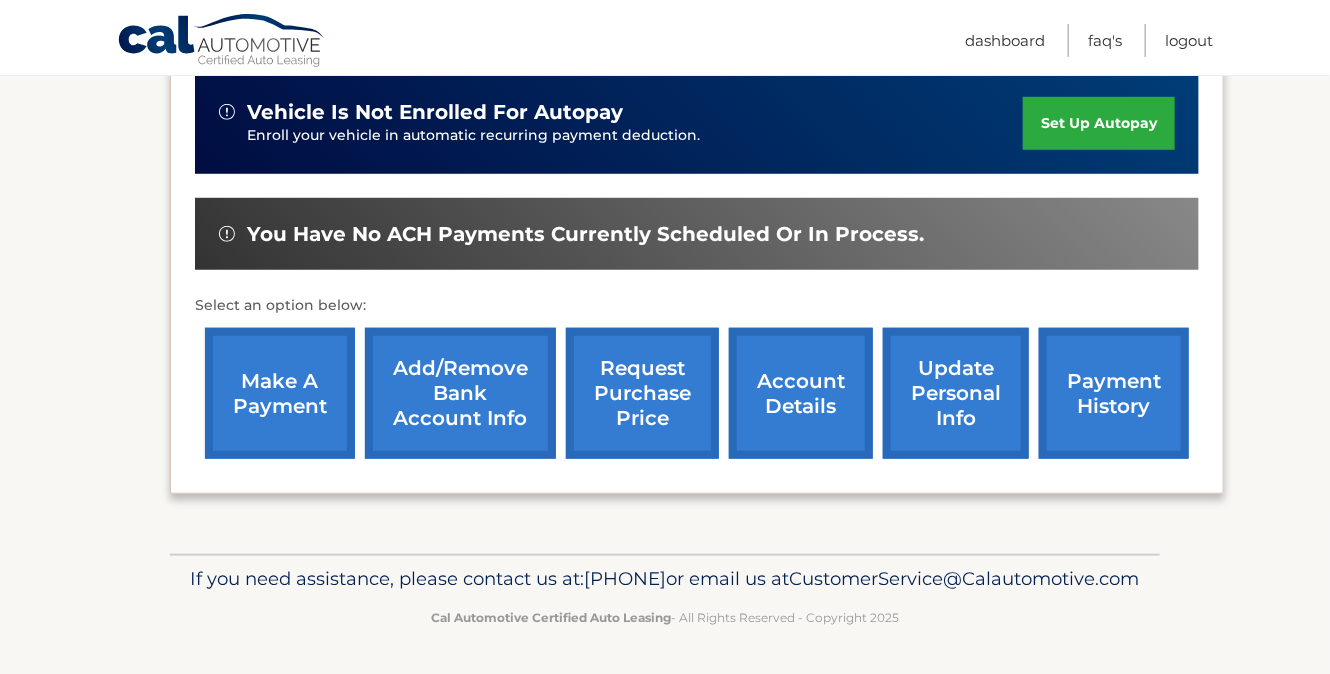 scroll, scrollTop: 535, scrollLeft: 0, axis: vertical 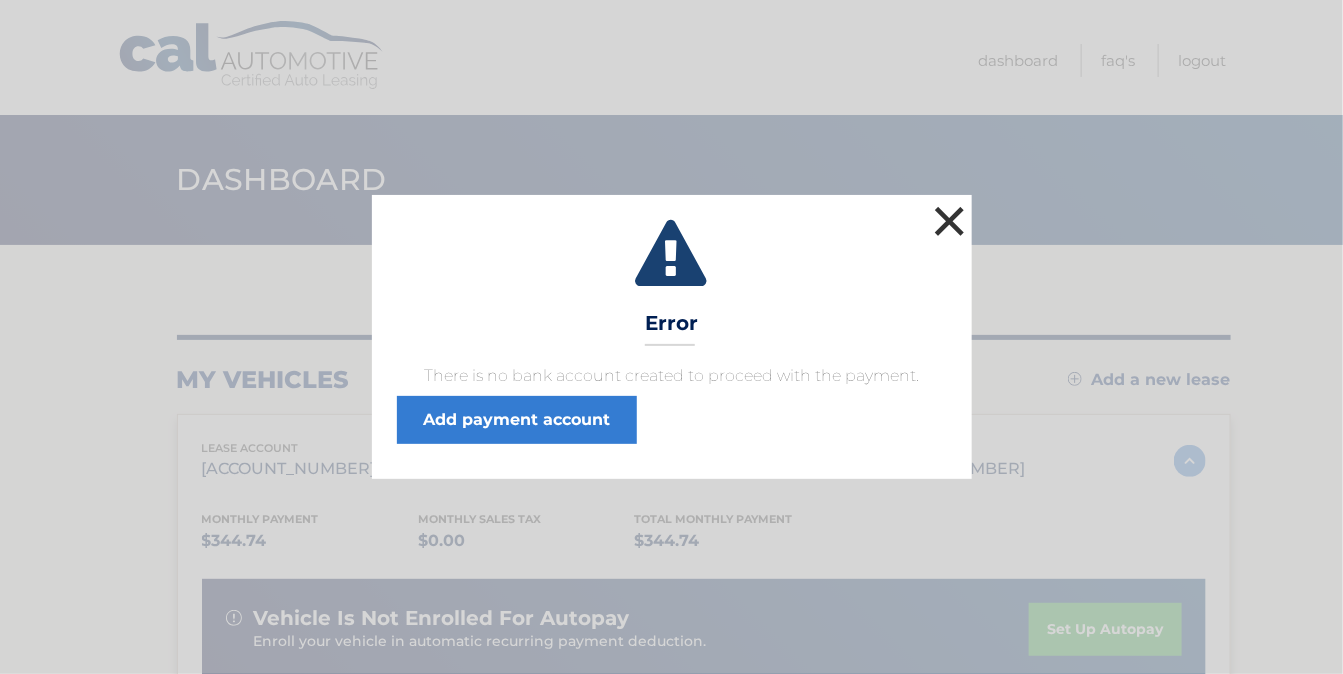 click on "×" at bounding box center (950, 221) 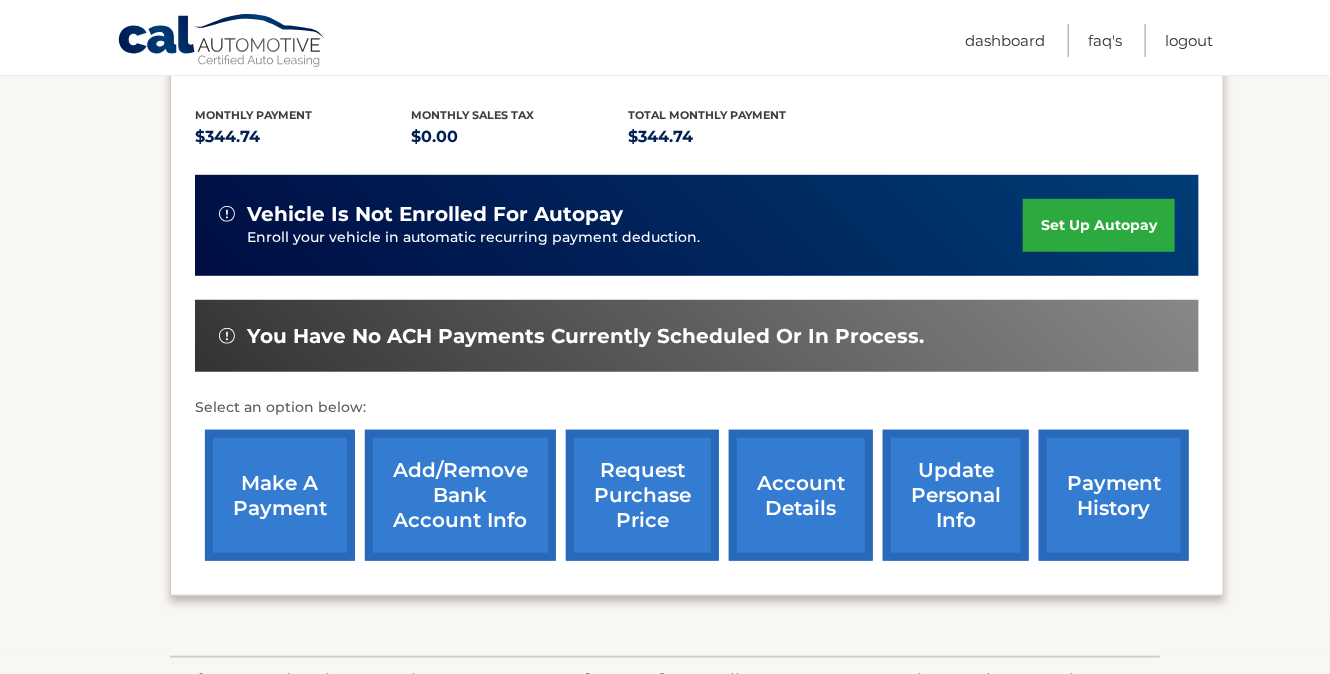 scroll, scrollTop: 434, scrollLeft: 0, axis: vertical 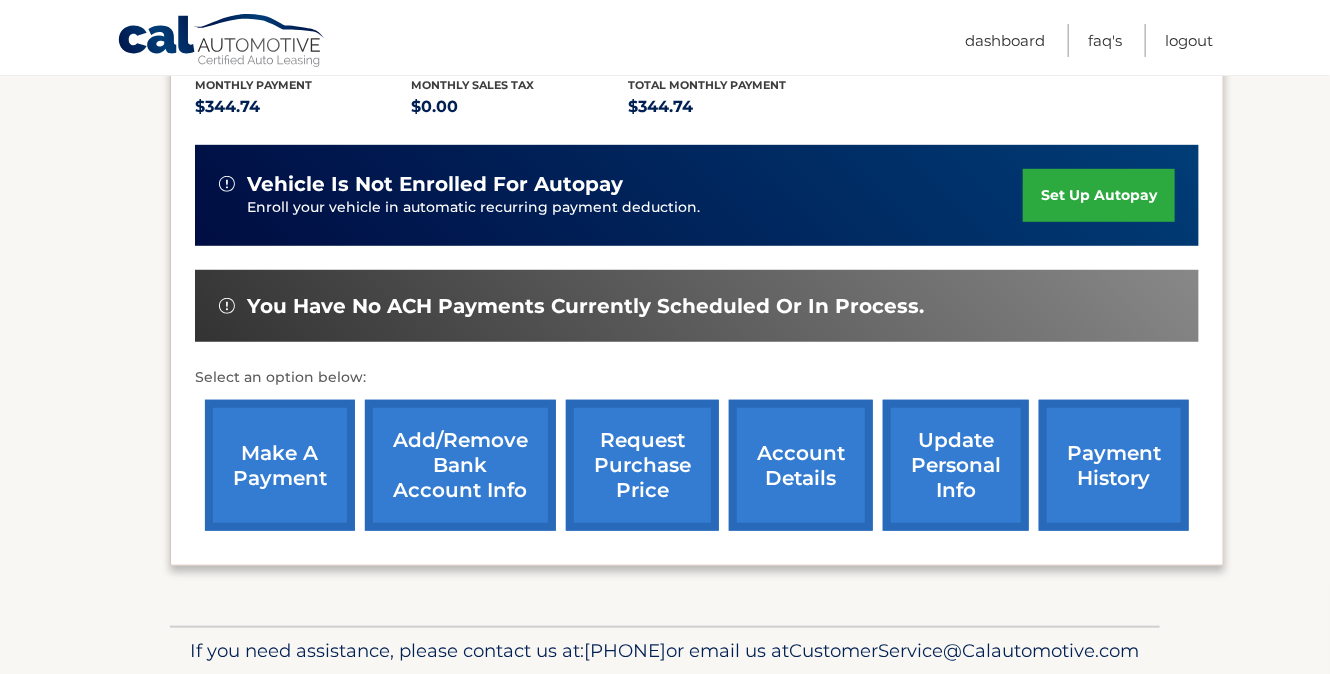 click on "Add/Remove bank account info" at bounding box center (460, 465) 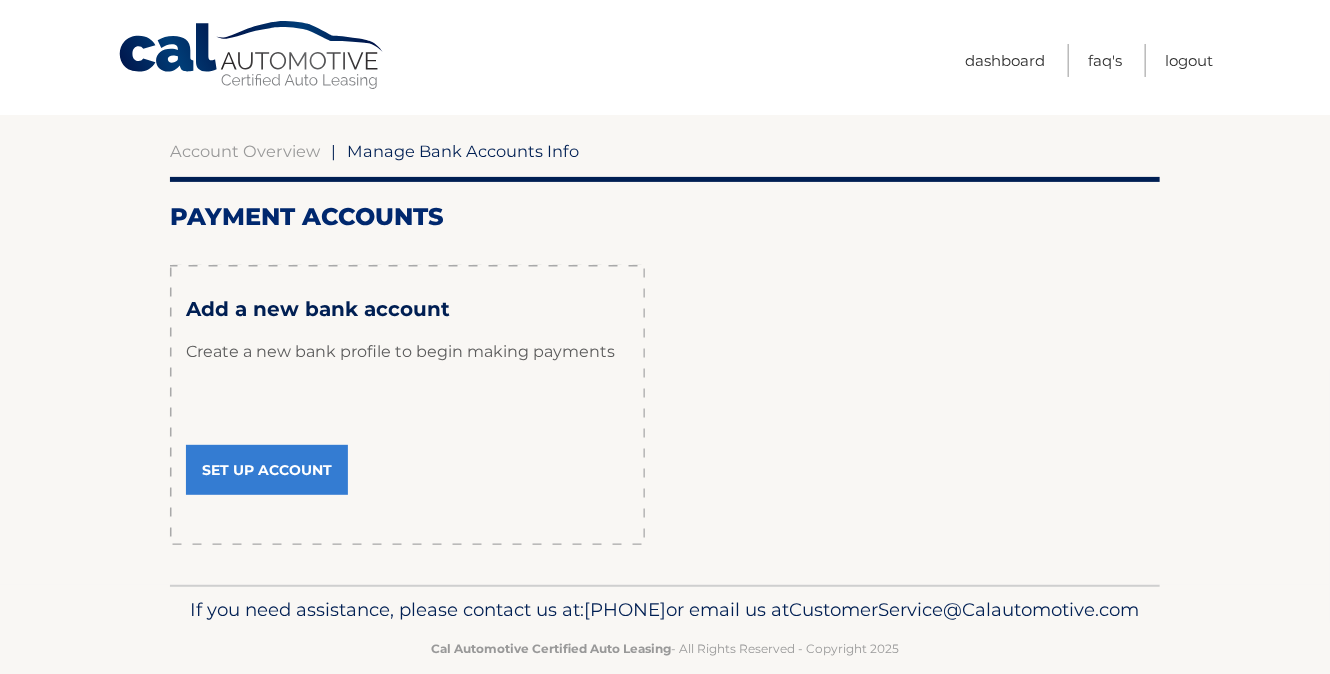 scroll, scrollTop: 173, scrollLeft: 0, axis: vertical 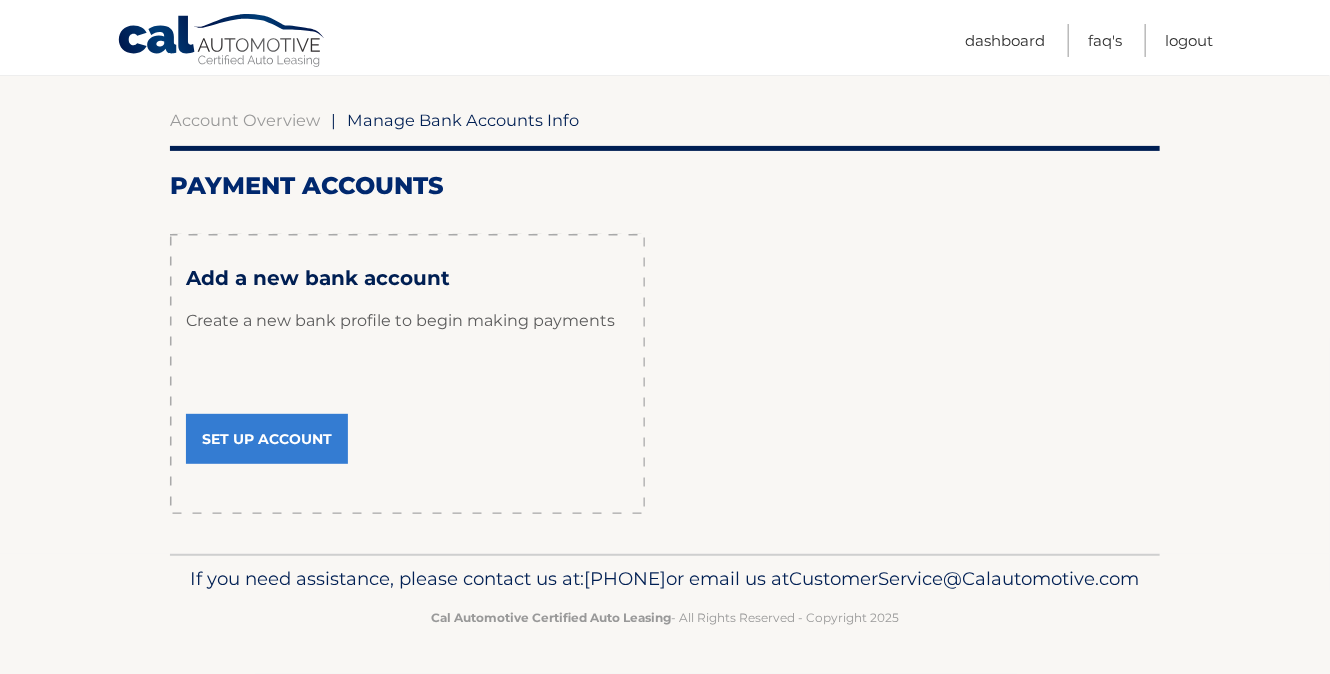 click on "Set Up Account" at bounding box center (267, 439) 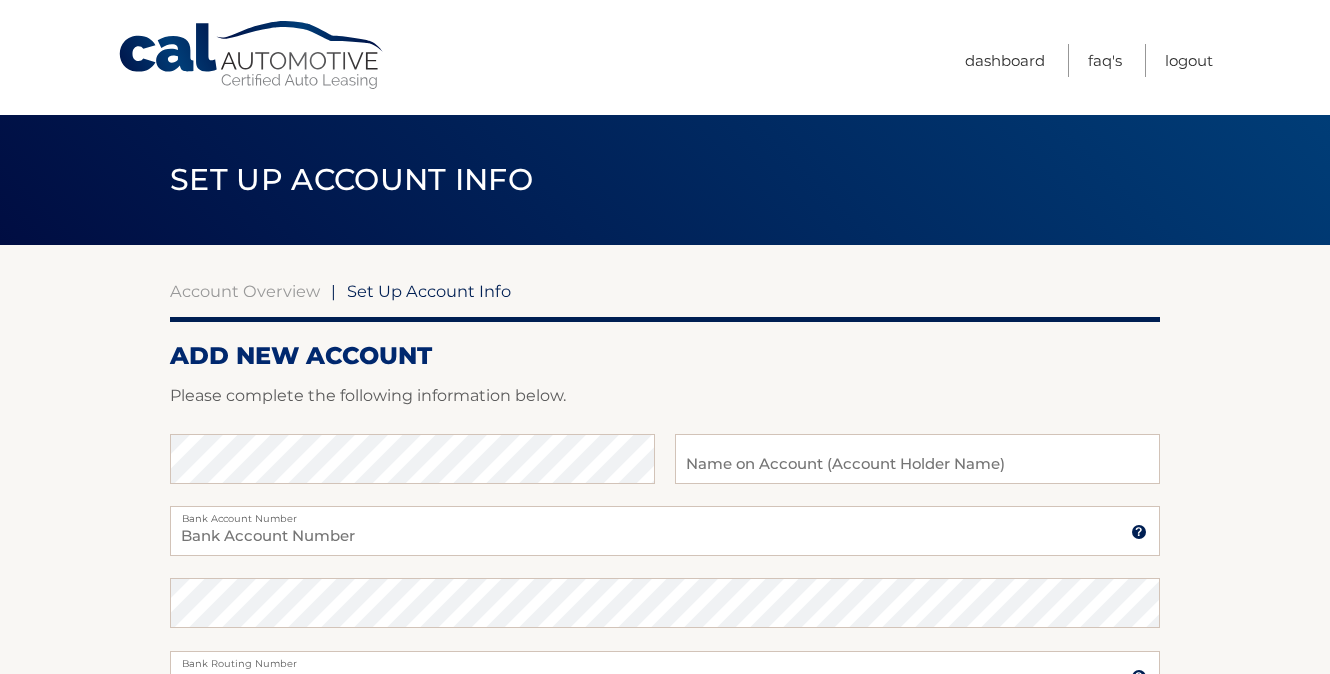 scroll, scrollTop: 0, scrollLeft: 0, axis: both 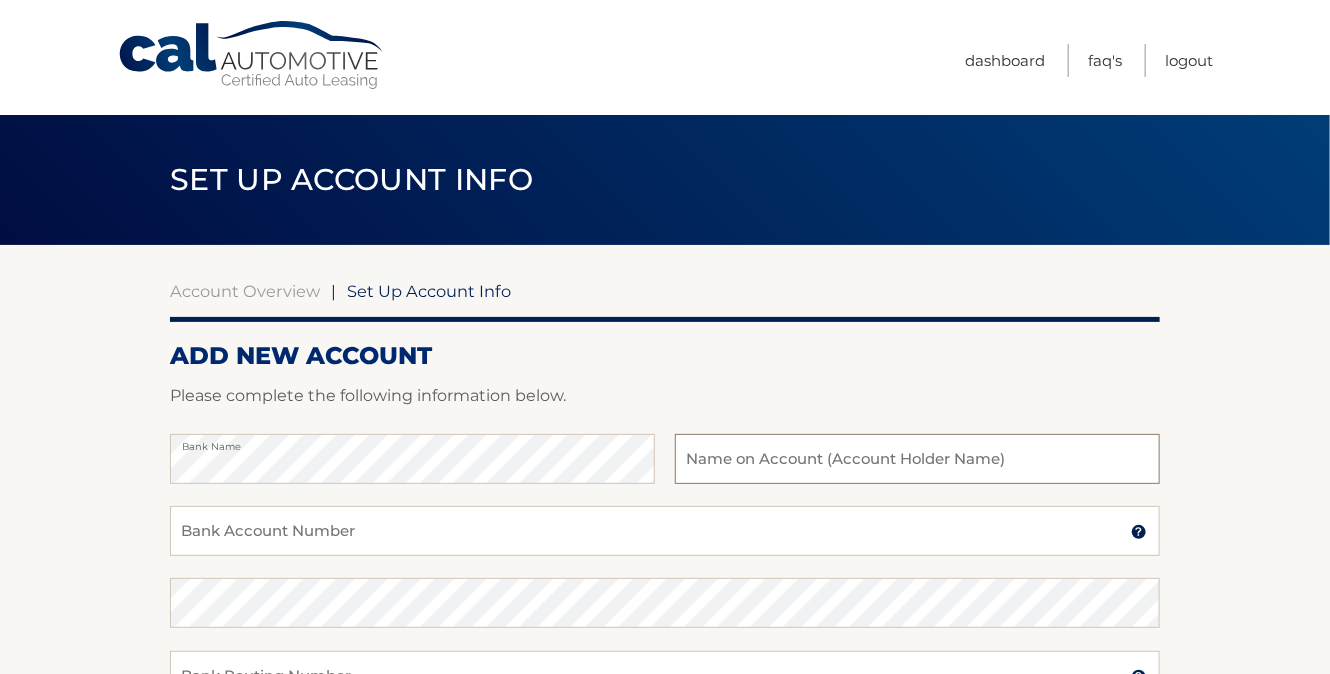 click at bounding box center [917, 459] 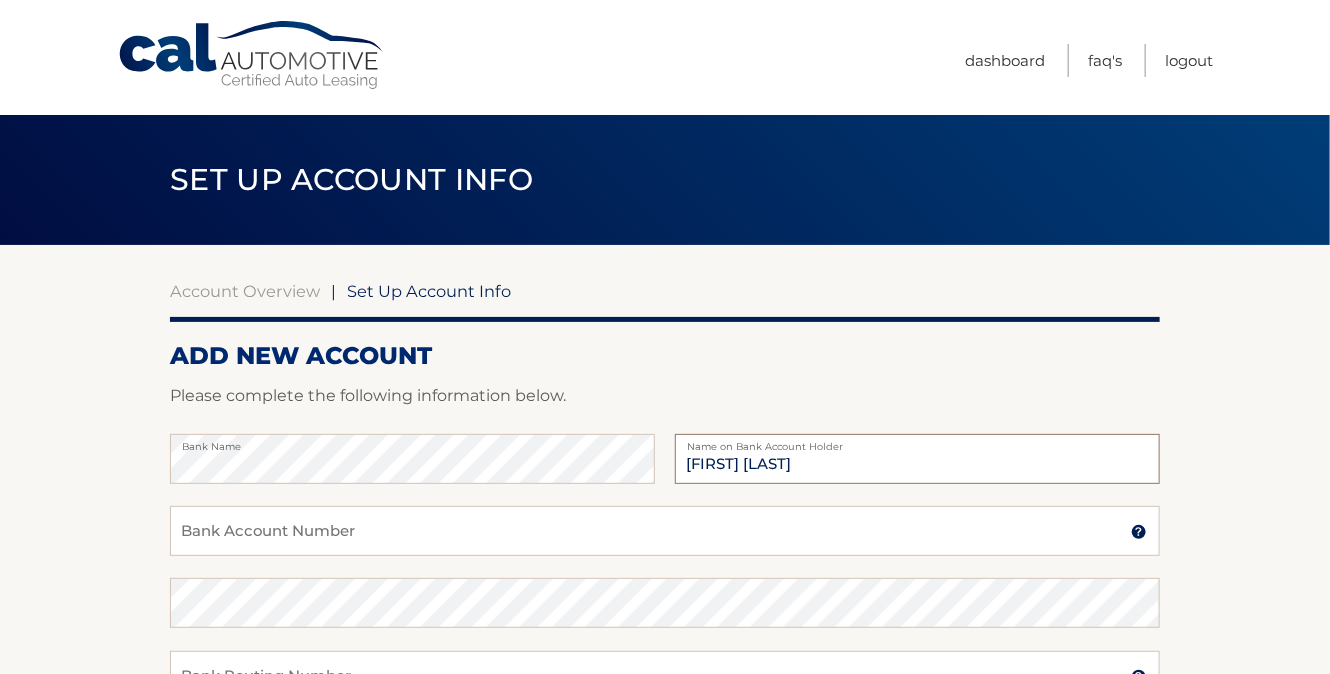 click on "[FIRST] [LAST]" at bounding box center [917, 459] 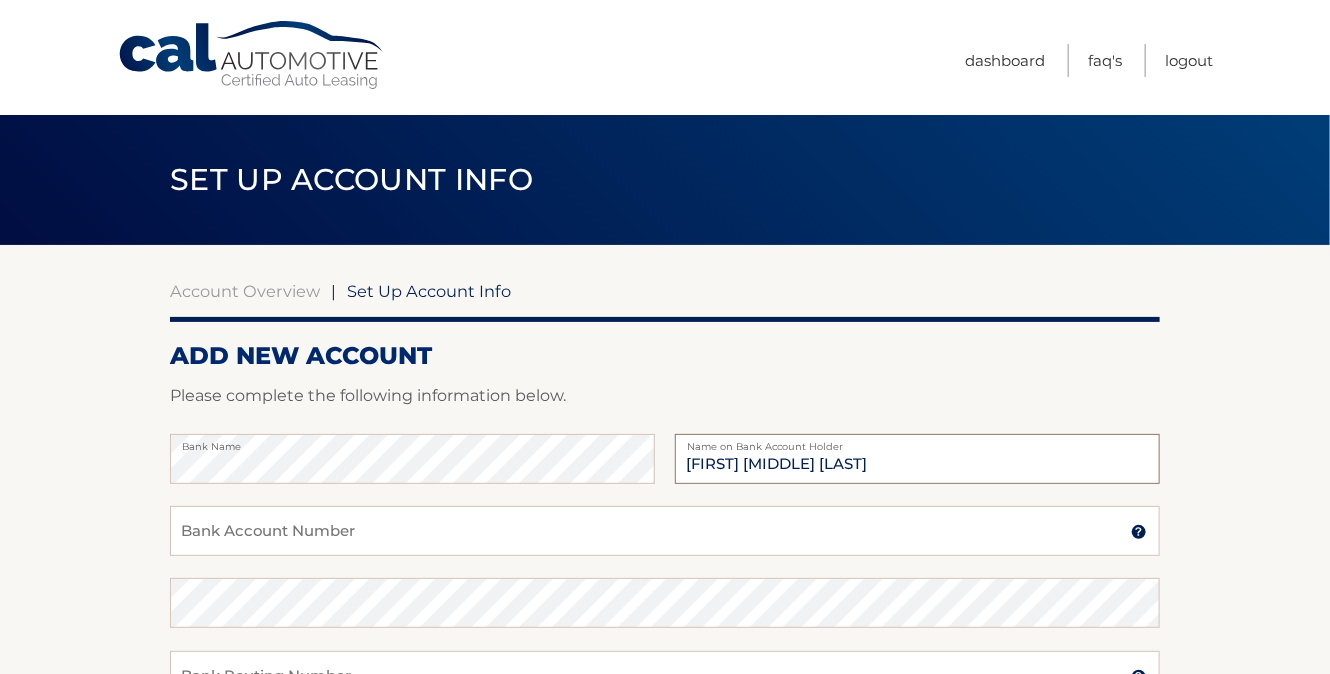 type on "[FIRST] [MIDDLE] [LAST]" 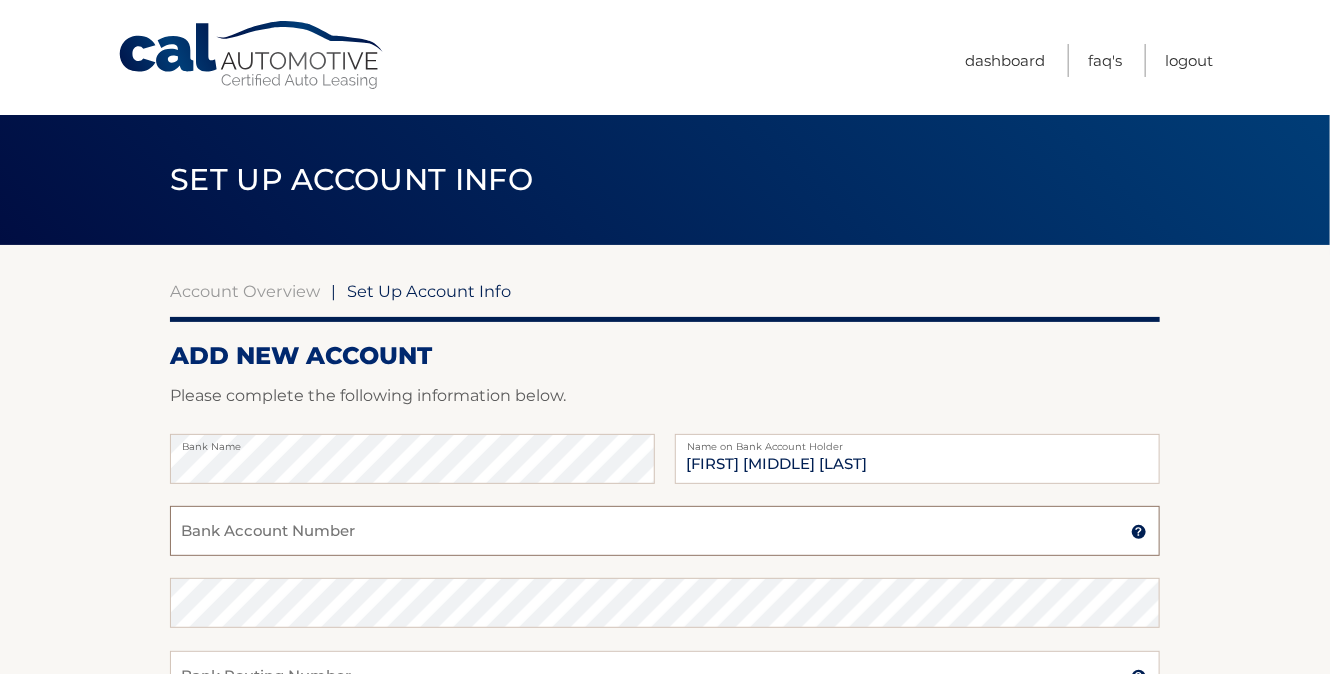 click on "Bank Account Number" at bounding box center (665, 531) 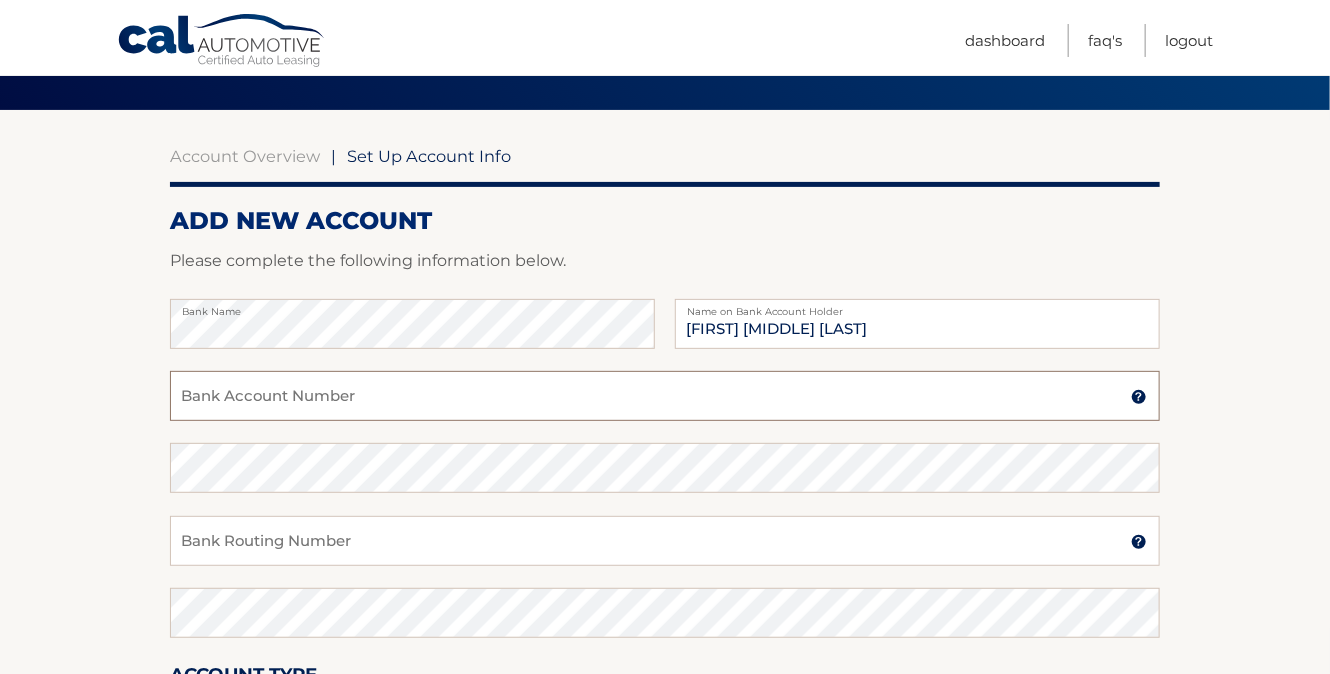 scroll, scrollTop: 173, scrollLeft: 0, axis: vertical 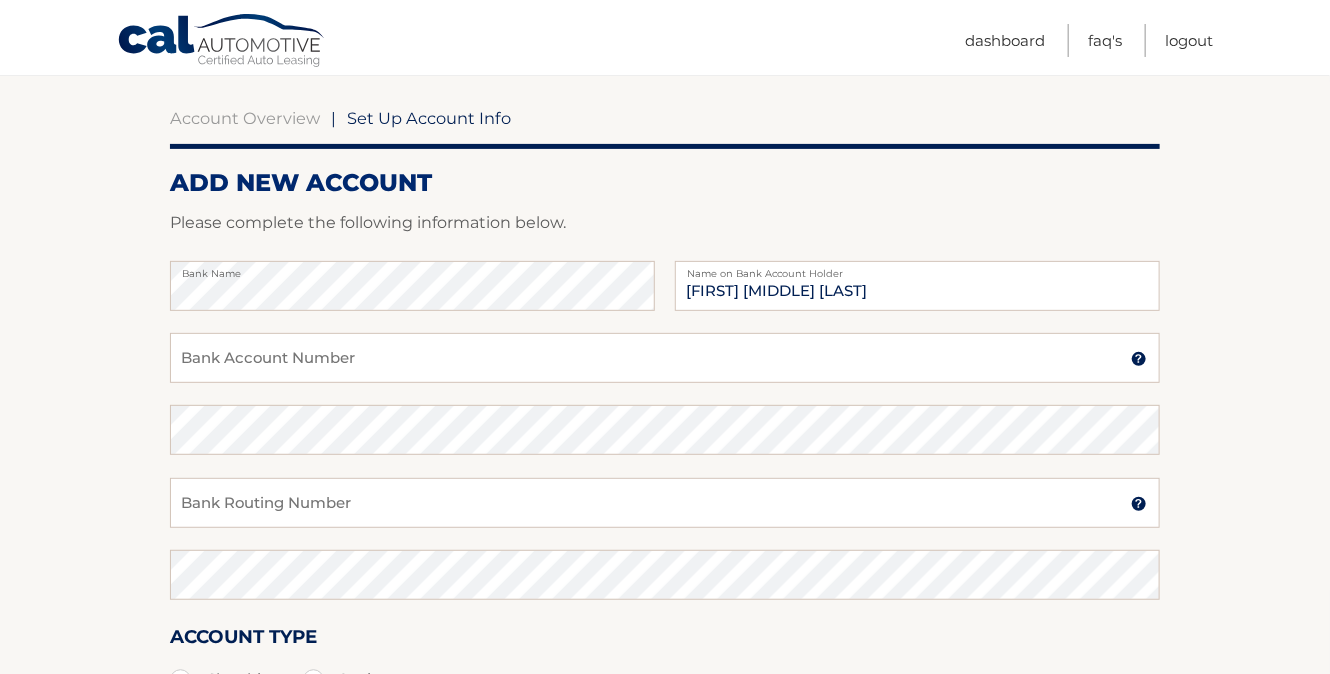 click at bounding box center [1139, 359] 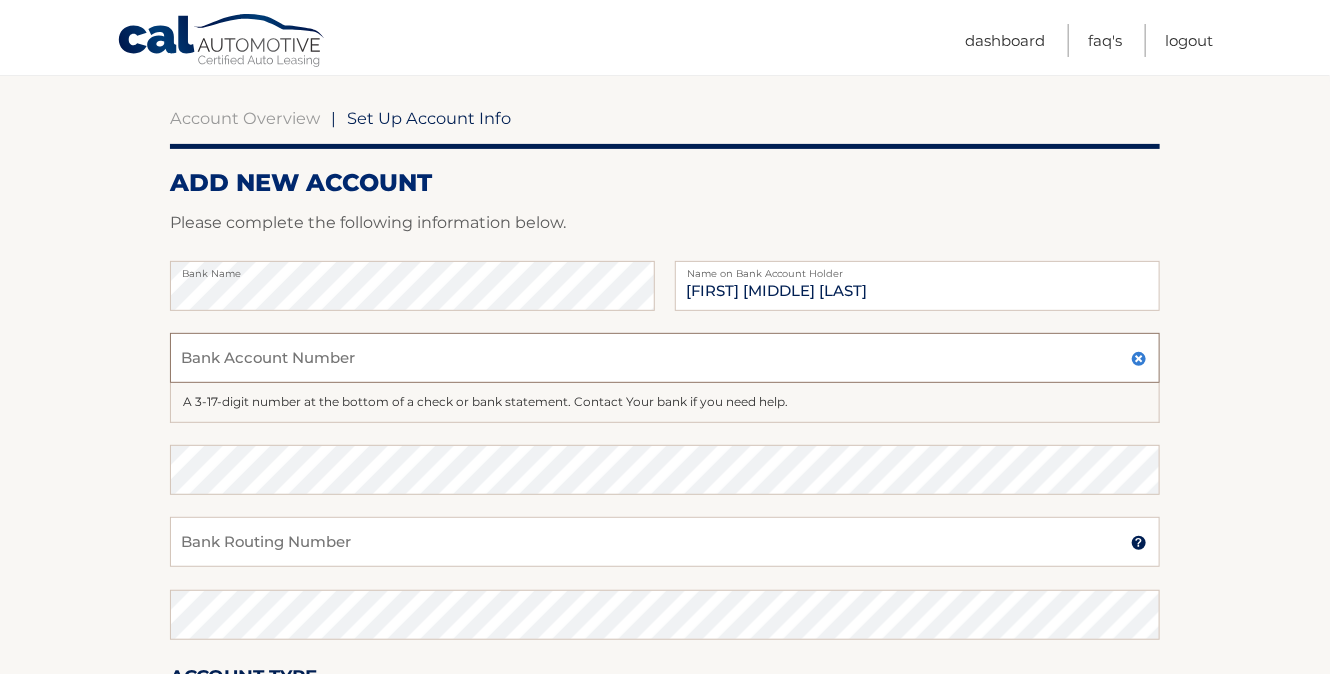 click on "Bank Account Number" at bounding box center [665, 358] 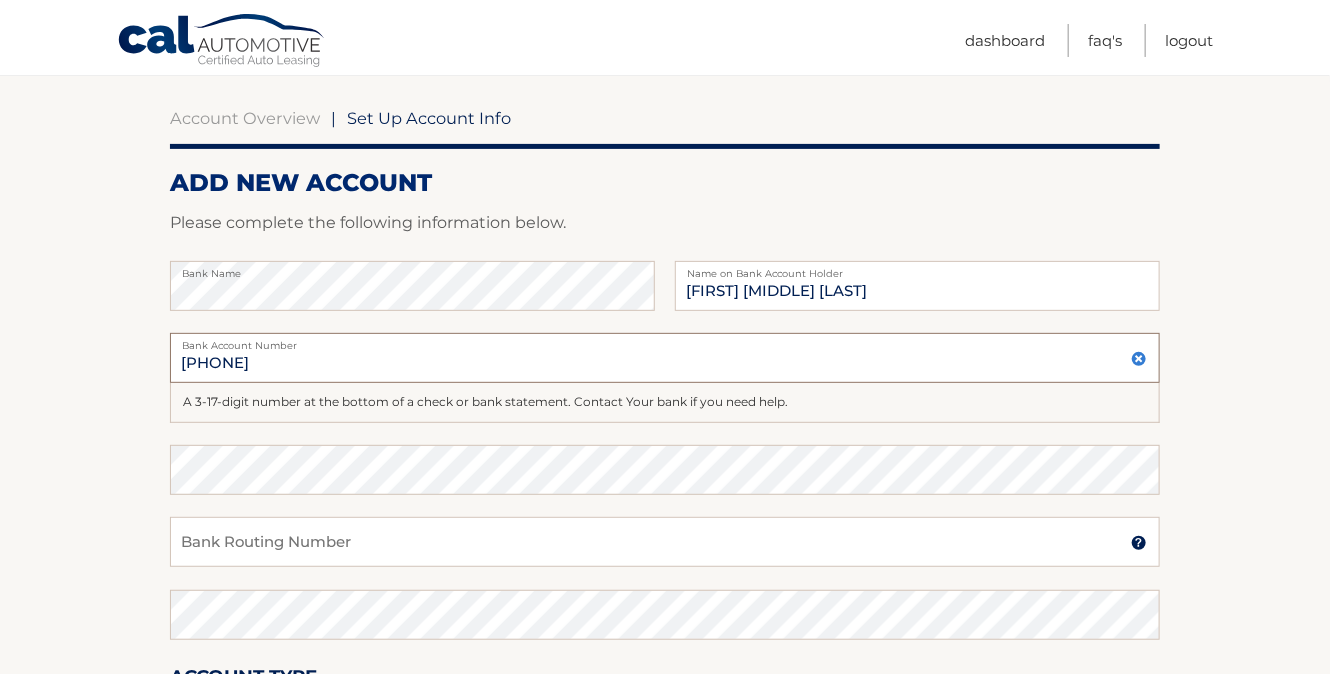 type on "221380790" 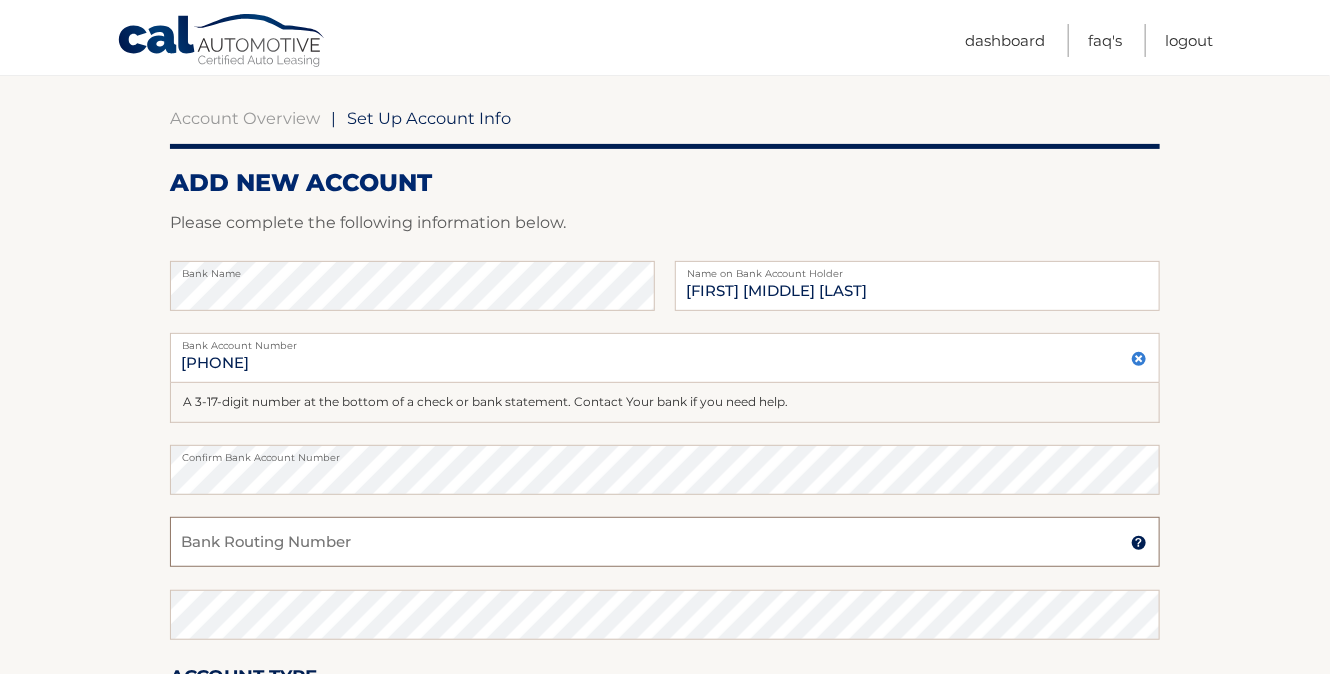 click on "Bank Routing Number" at bounding box center [665, 542] 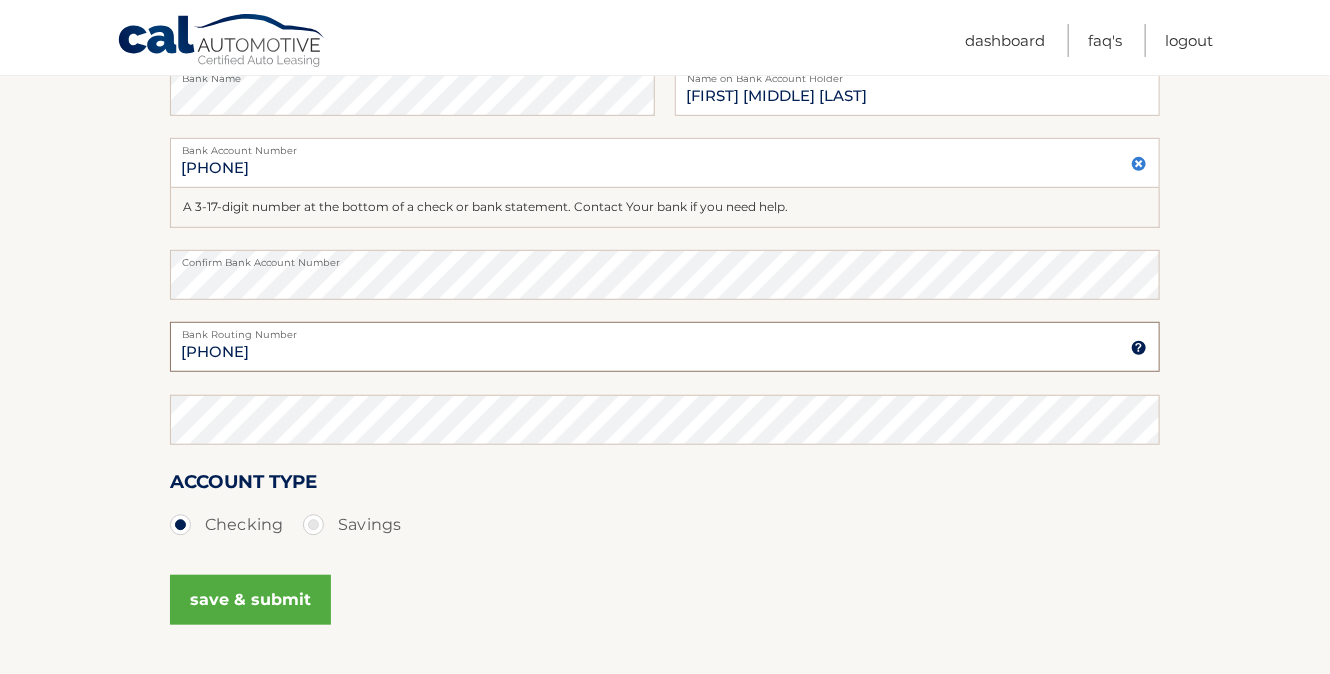 scroll, scrollTop: 434, scrollLeft: 0, axis: vertical 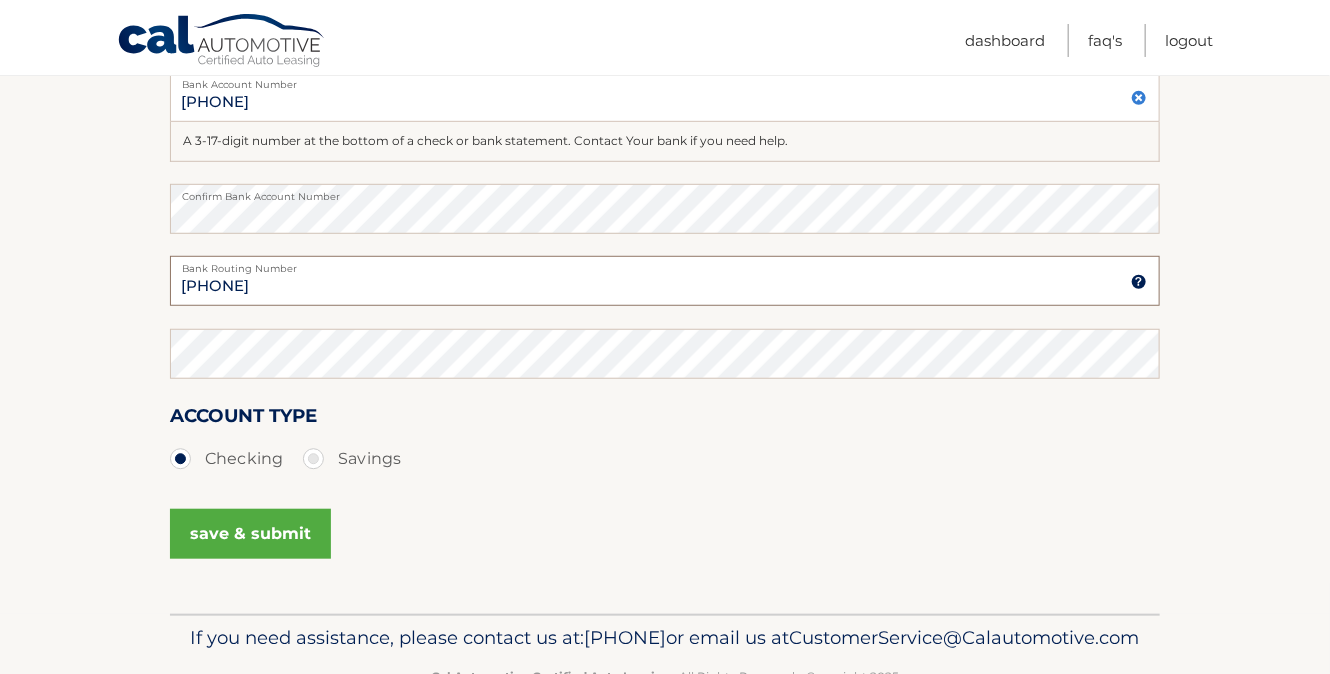 type on "11980000123034" 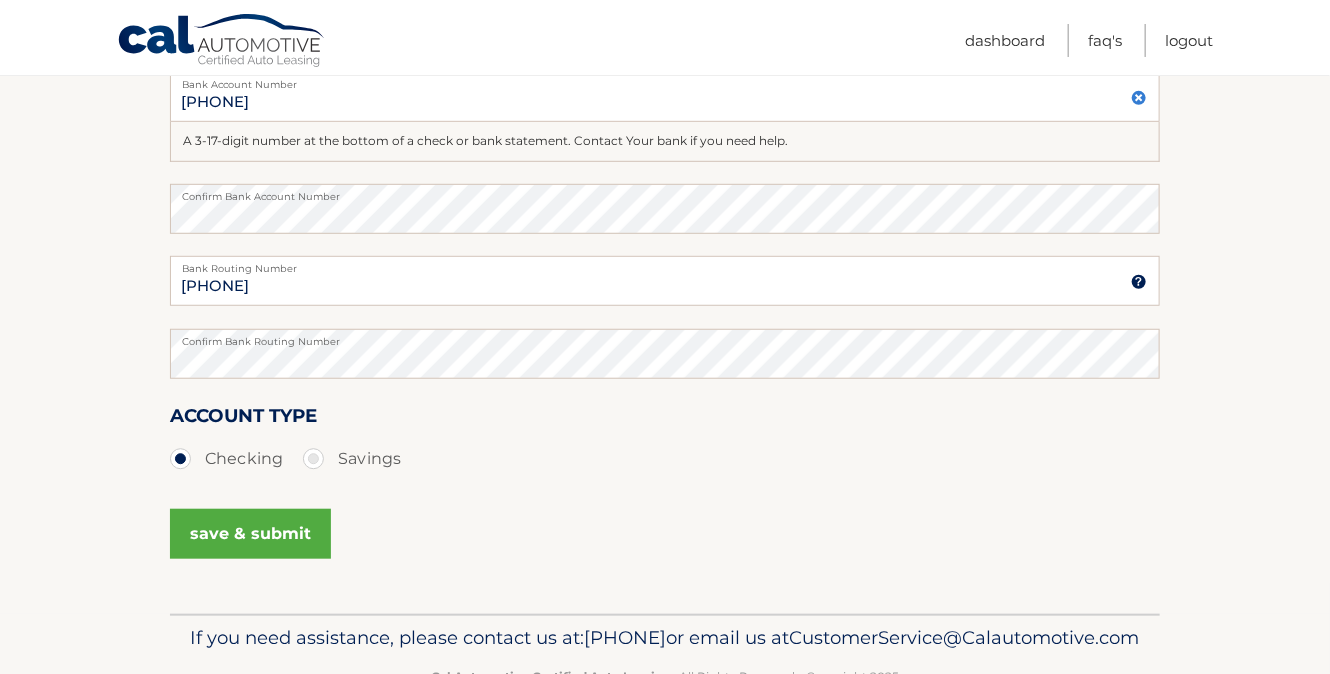 click on "save & submit" at bounding box center [250, 534] 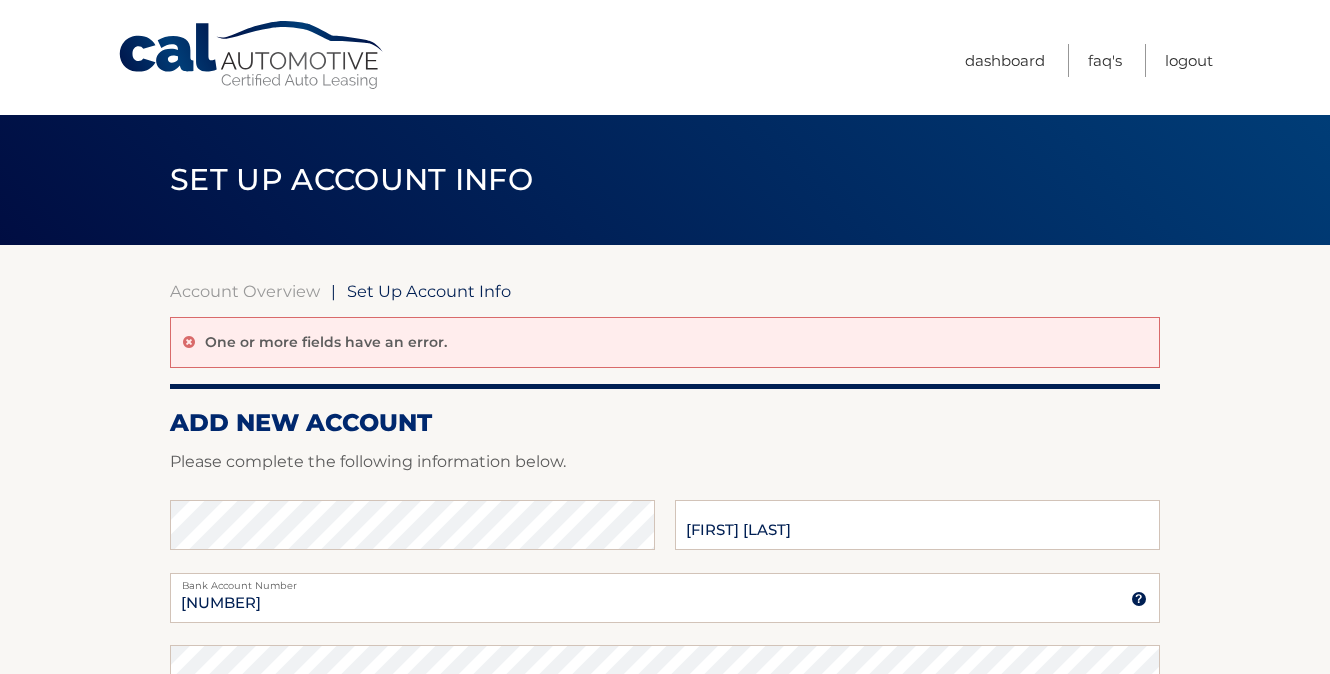 scroll, scrollTop: 0, scrollLeft: 0, axis: both 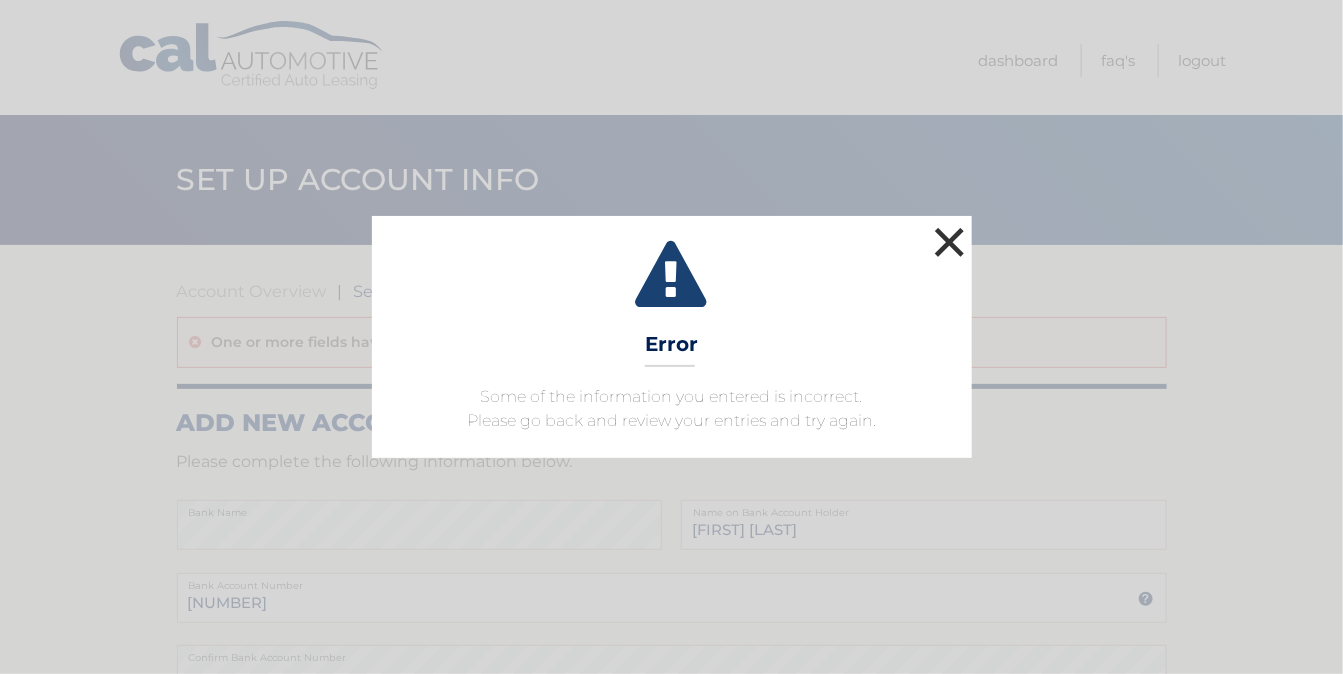 click on "×" at bounding box center (950, 242) 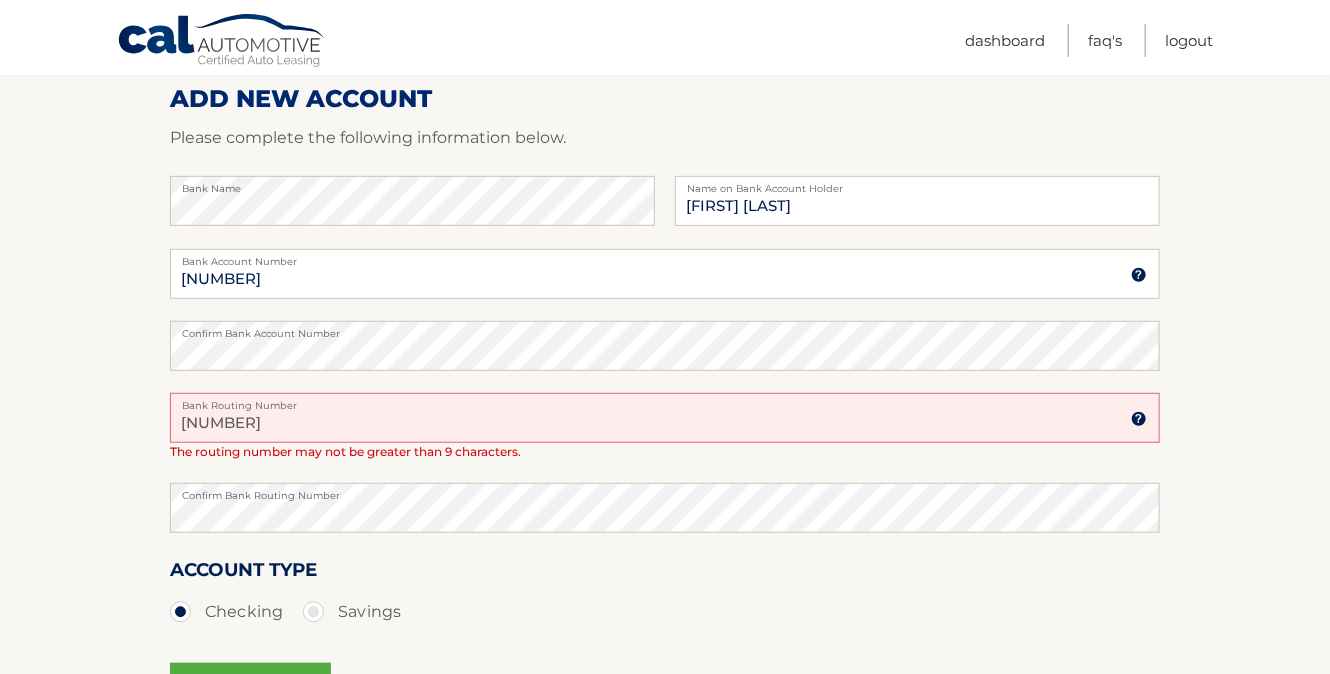 scroll, scrollTop: 347, scrollLeft: 0, axis: vertical 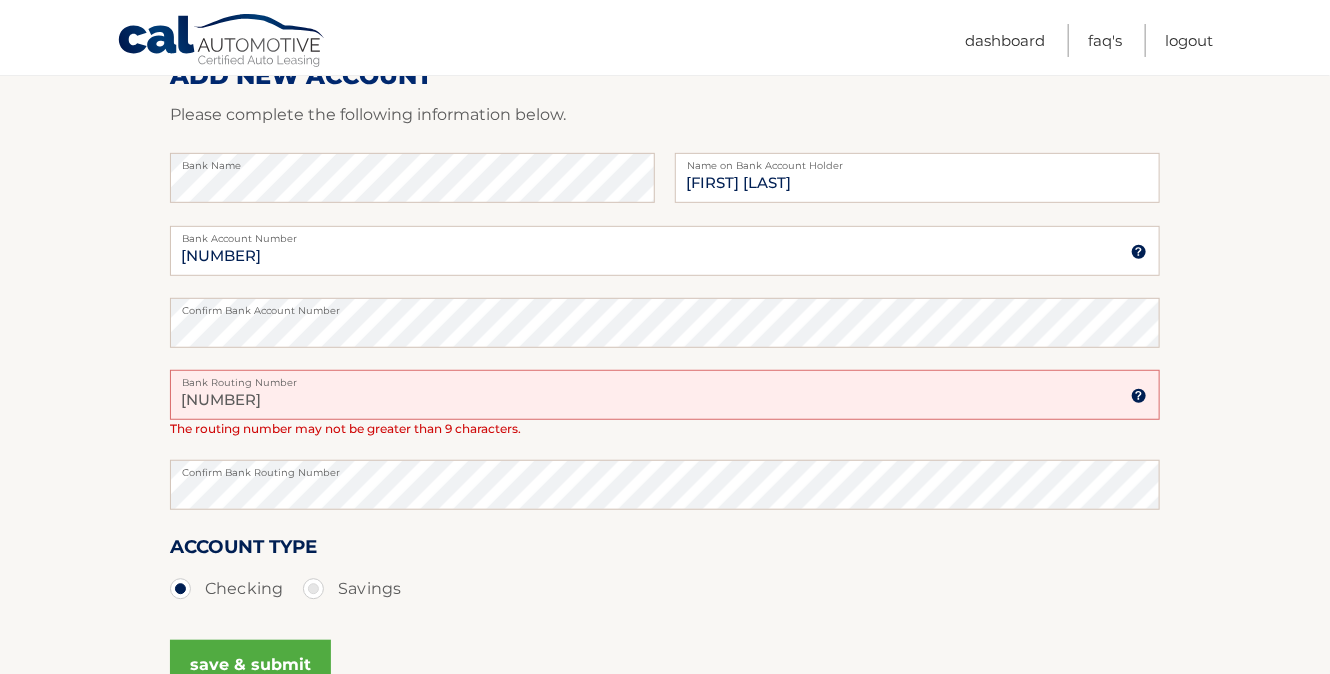 click on "[ACCOUNT_NUMBER]" at bounding box center [665, 395] 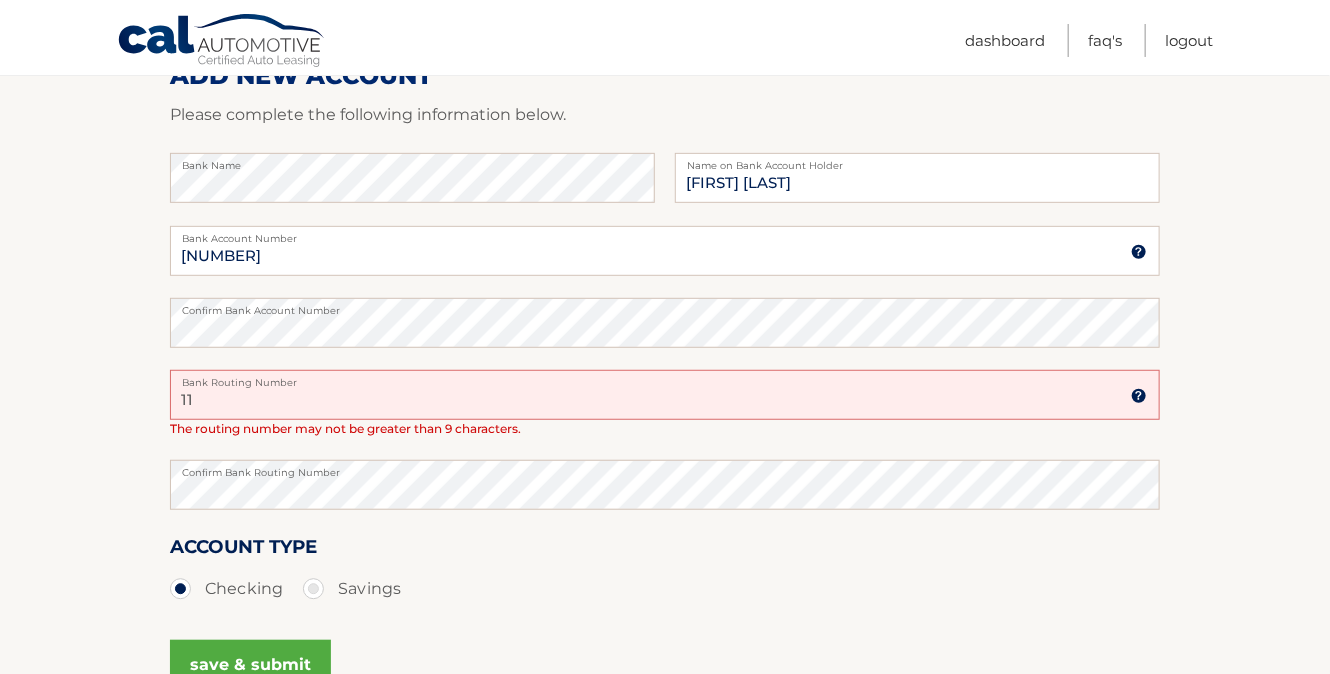 type on "1" 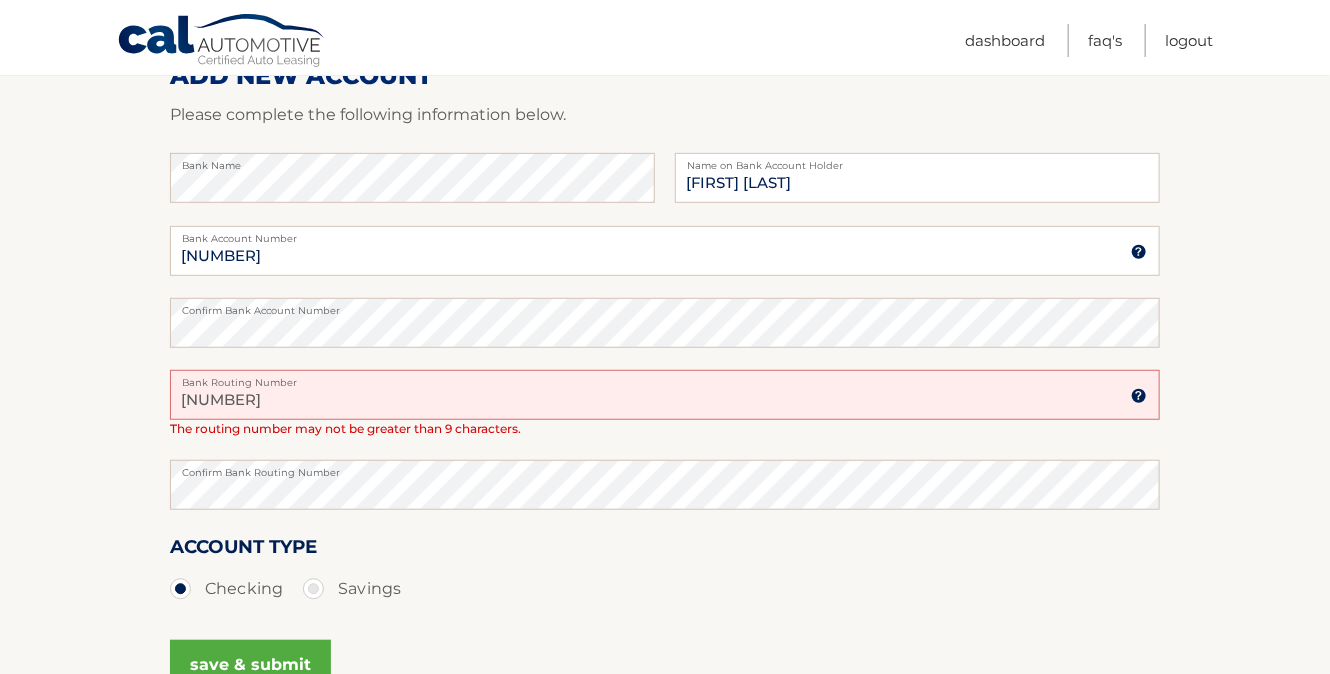 type on "123034" 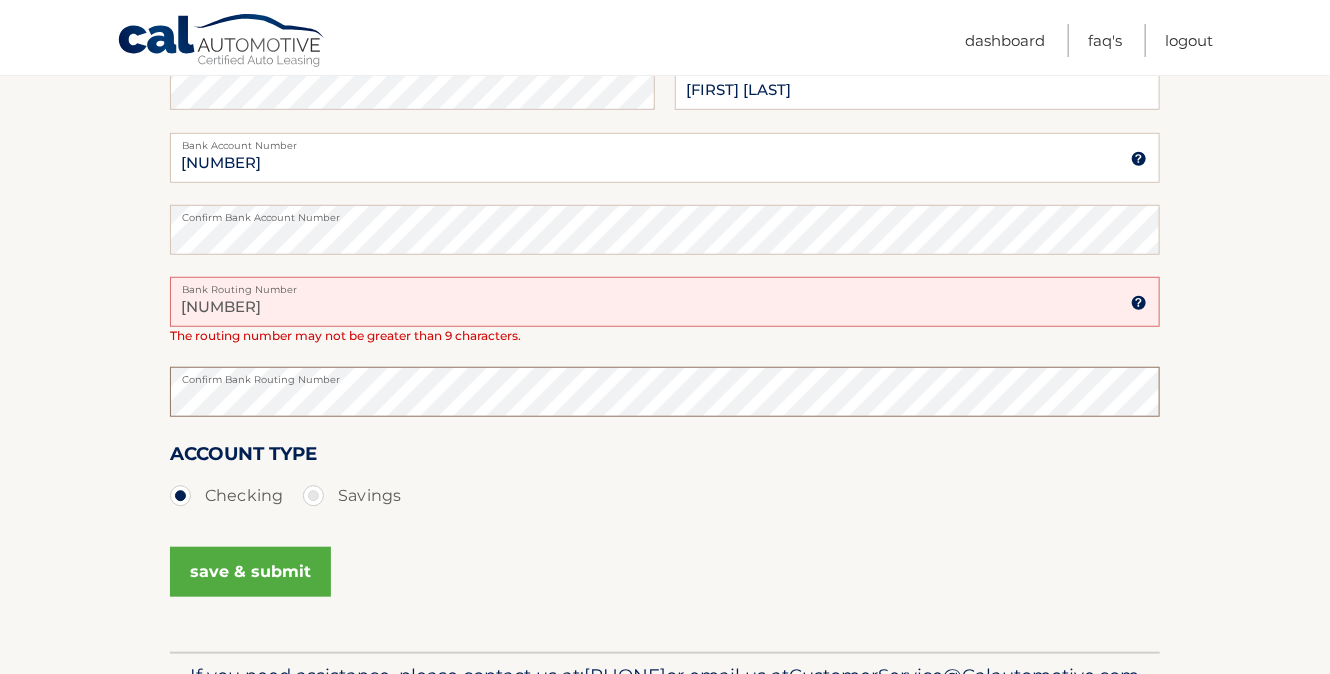 scroll, scrollTop: 567, scrollLeft: 0, axis: vertical 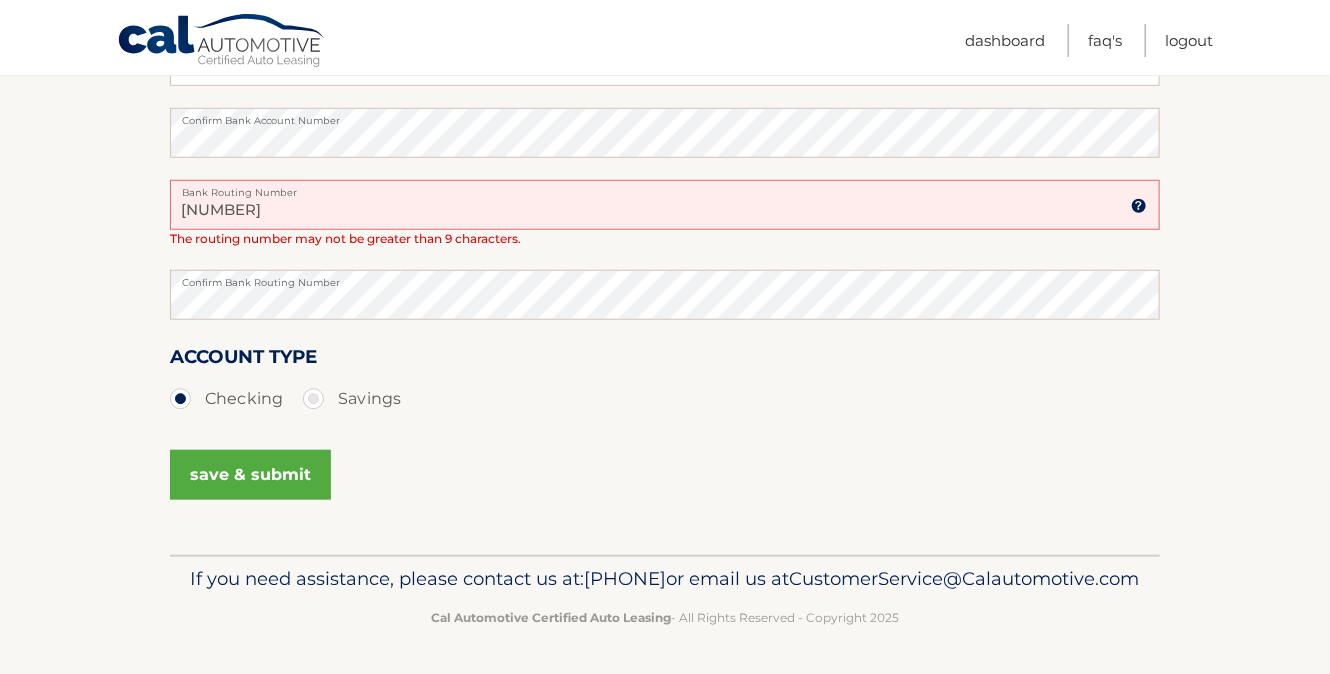 click on "save & submit" at bounding box center [250, 475] 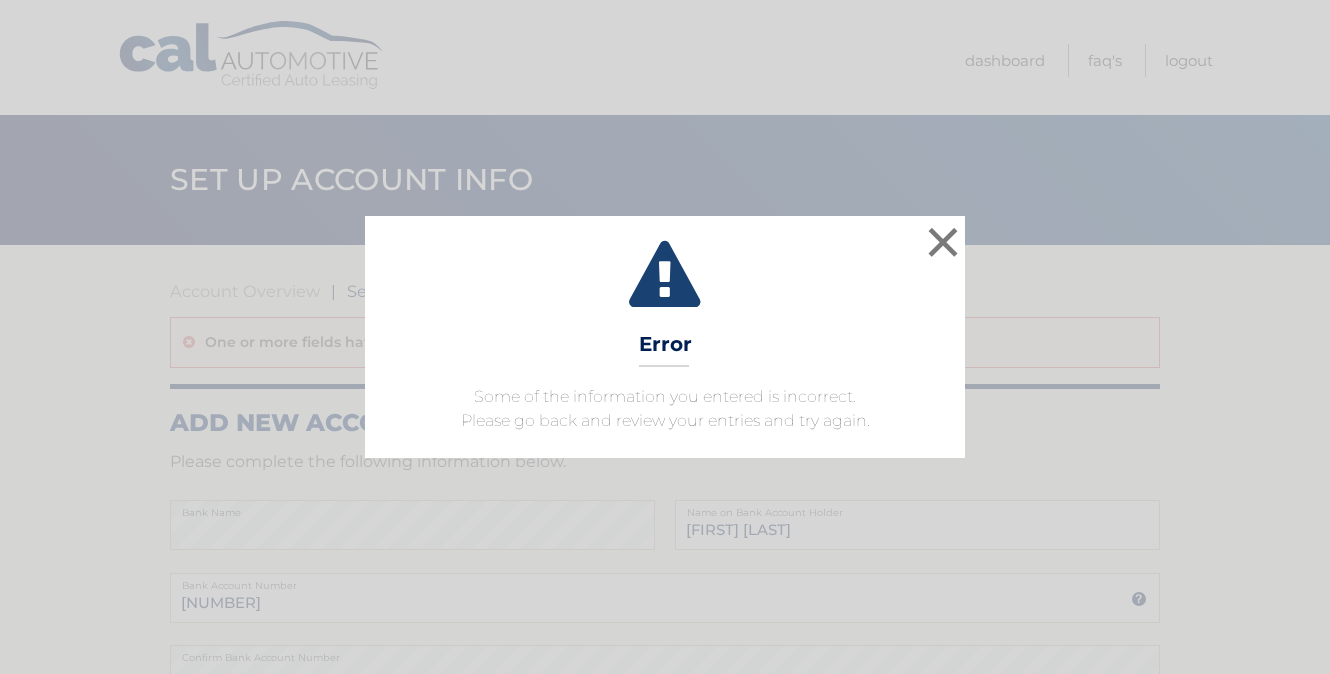scroll, scrollTop: 0, scrollLeft: 0, axis: both 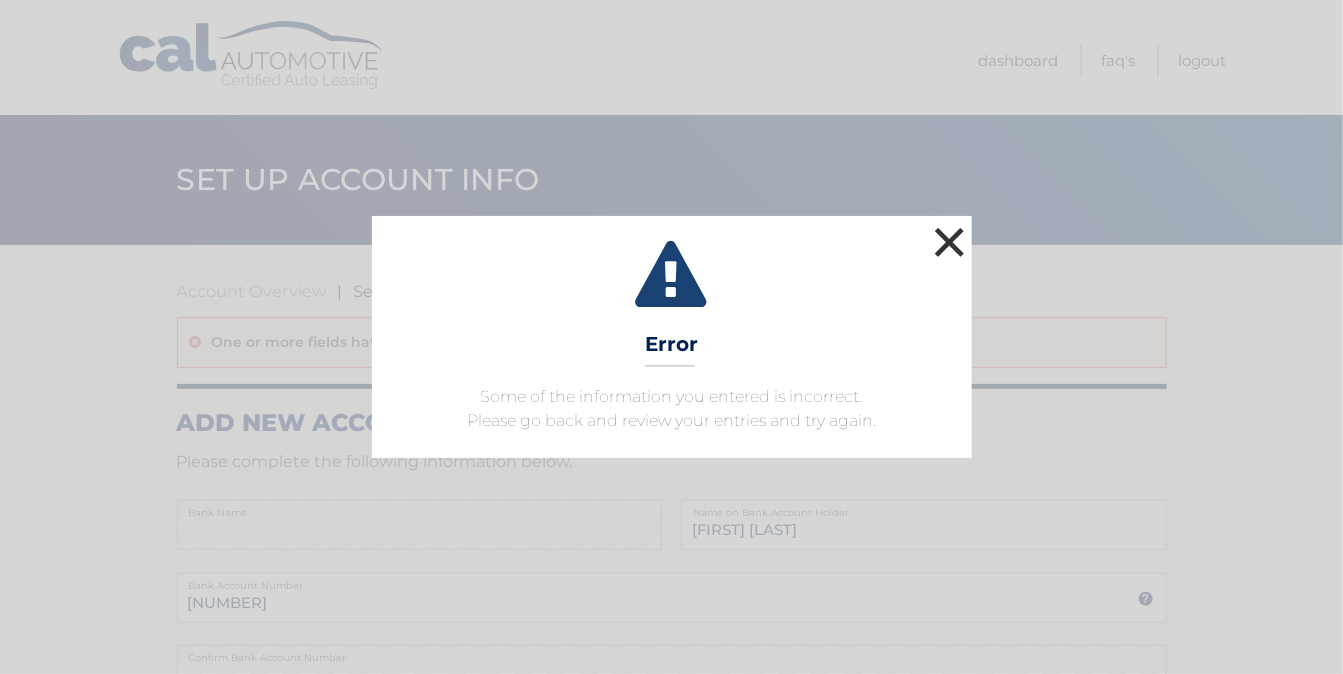 click on "×" at bounding box center (950, 242) 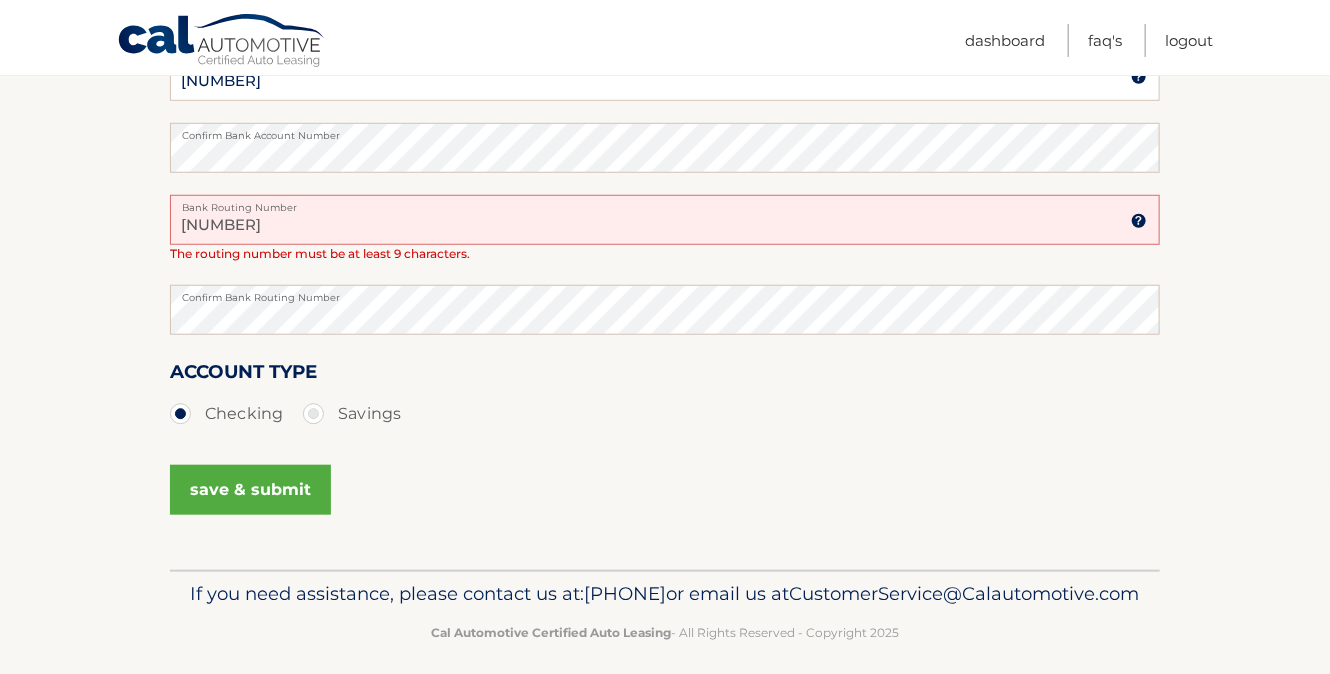 scroll, scrollTop: 480, scrollLeft: 0, axis: vertical 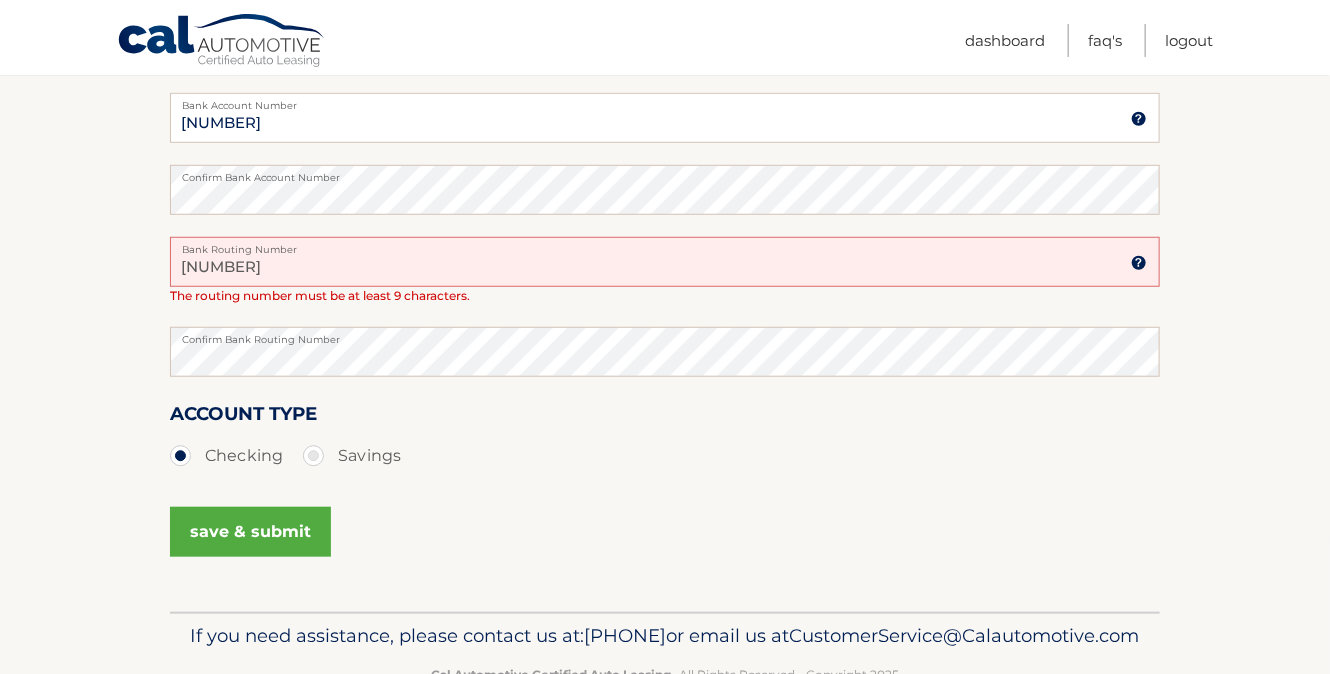 click on "[NUMBER]" at bounding box center [665, 262] 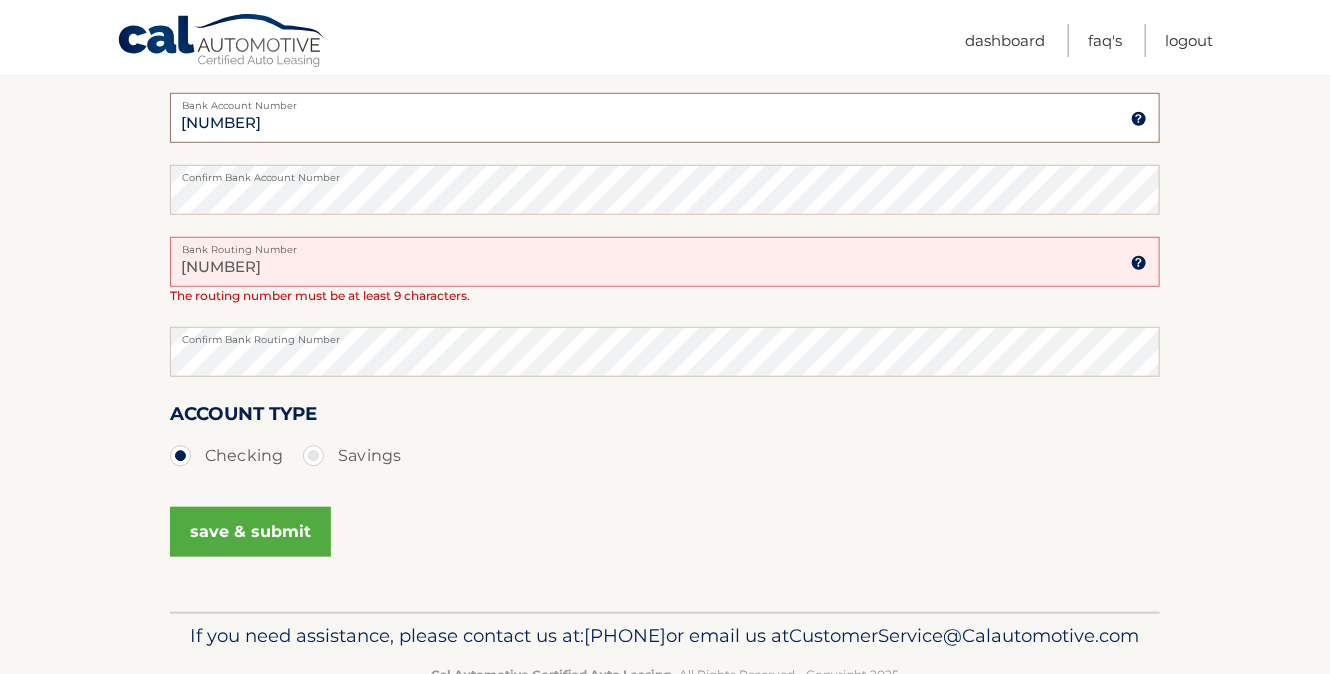 click on "[ACCOUNT_NUMBER]" at bounding box center (665, 118) 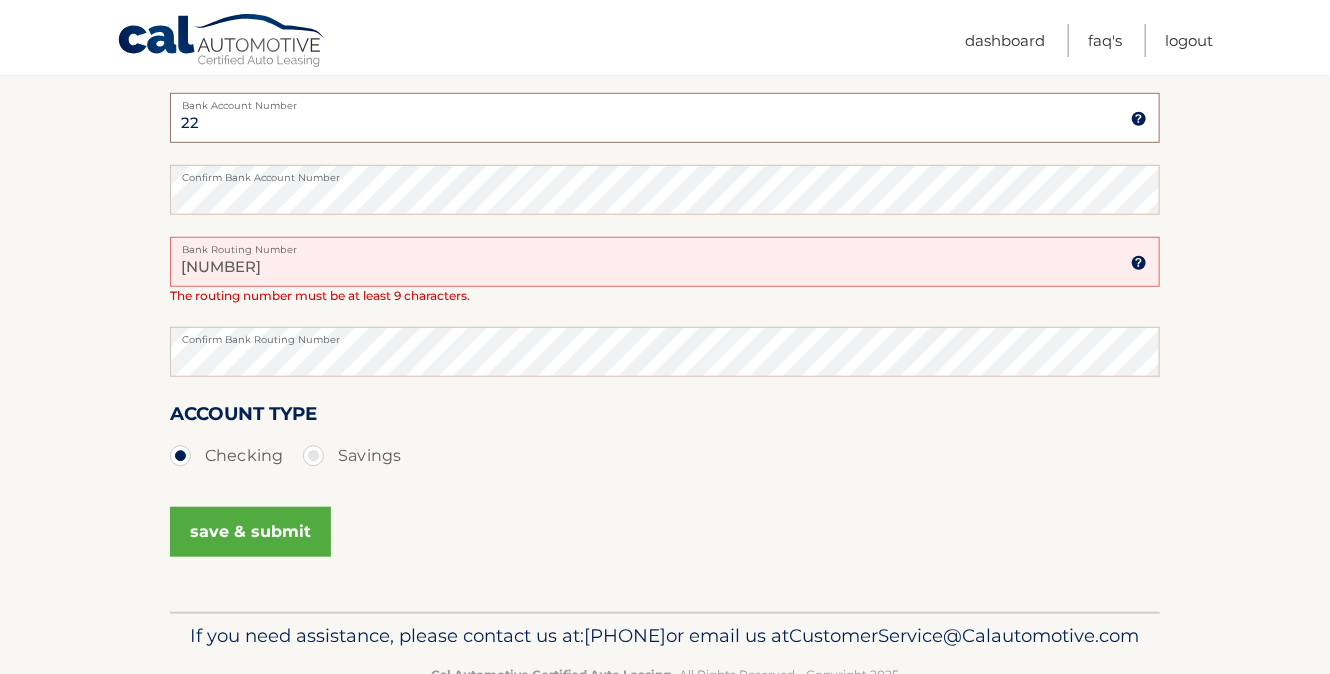 type on "2" 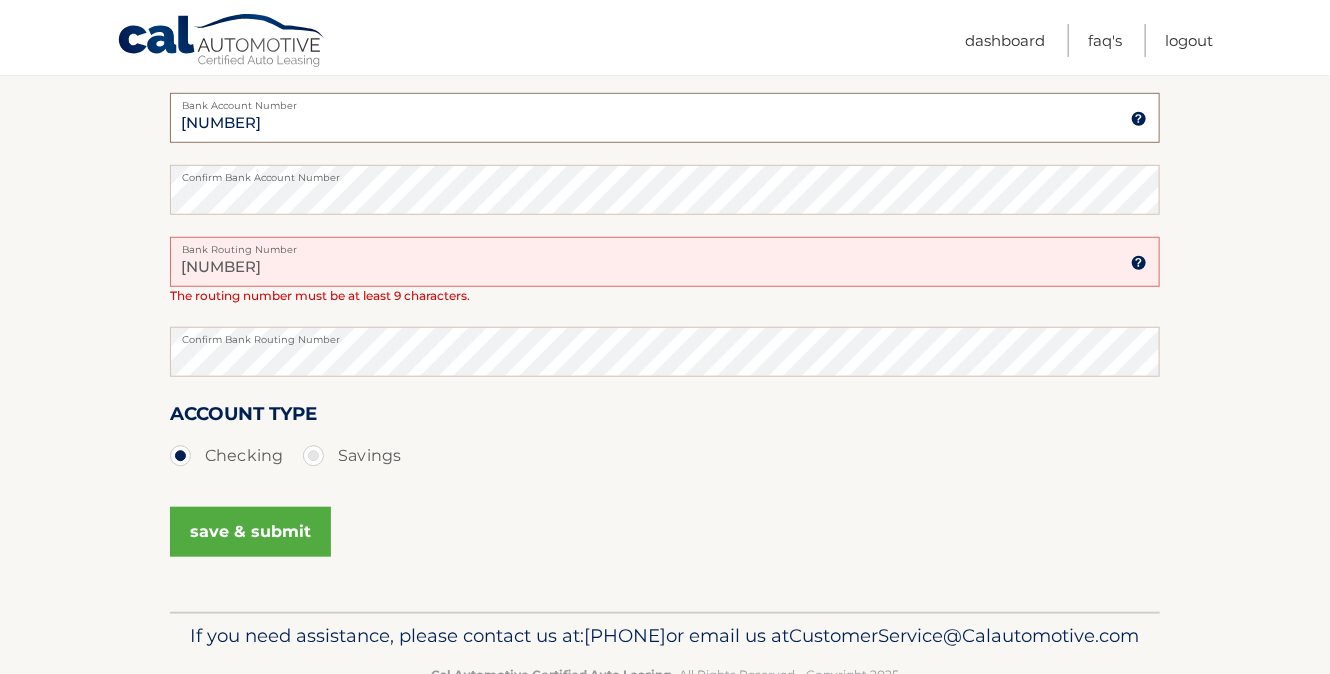 type on "[ACCOUNT_NUMBER]" 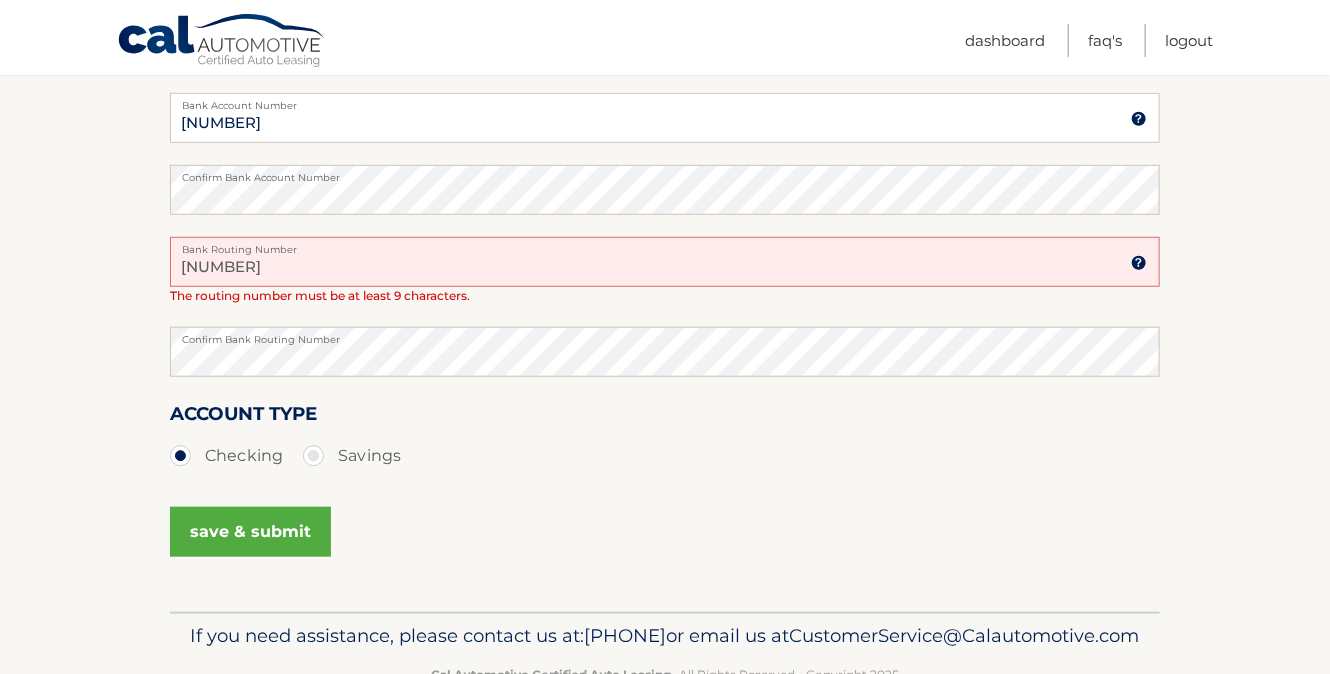 click on "123034" at bounding box center (665, 262) 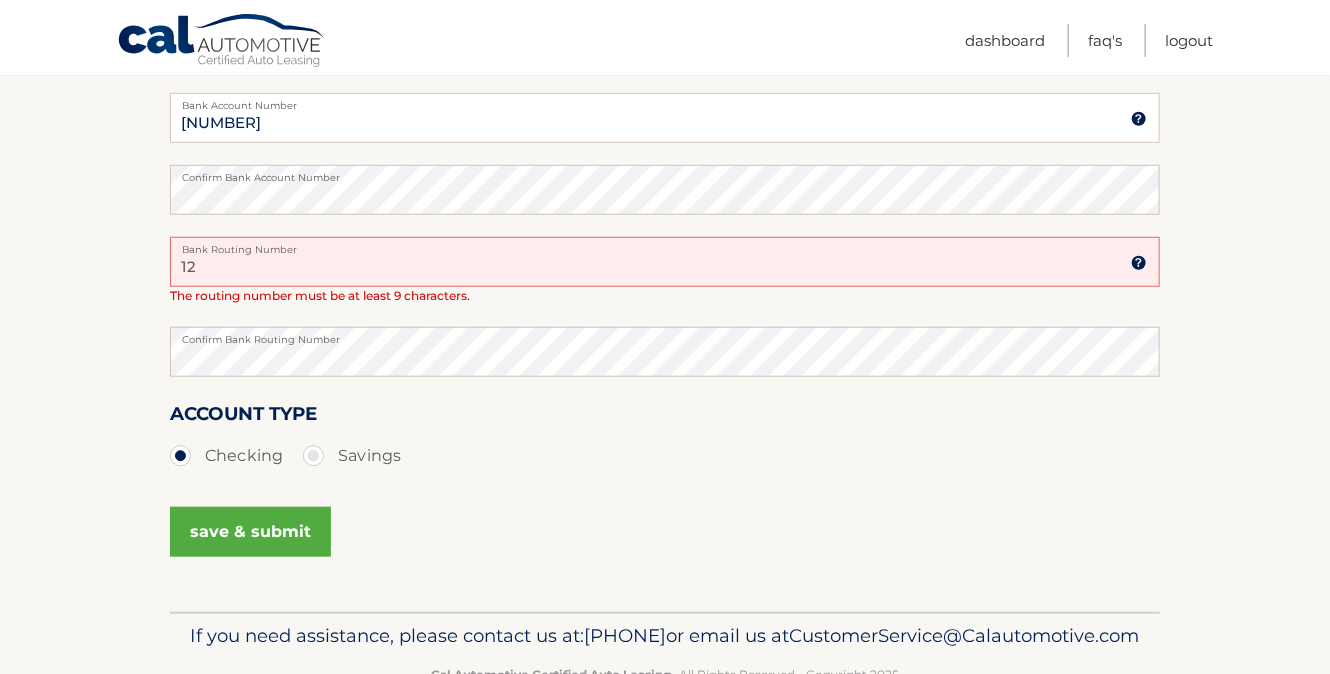 type on "1" 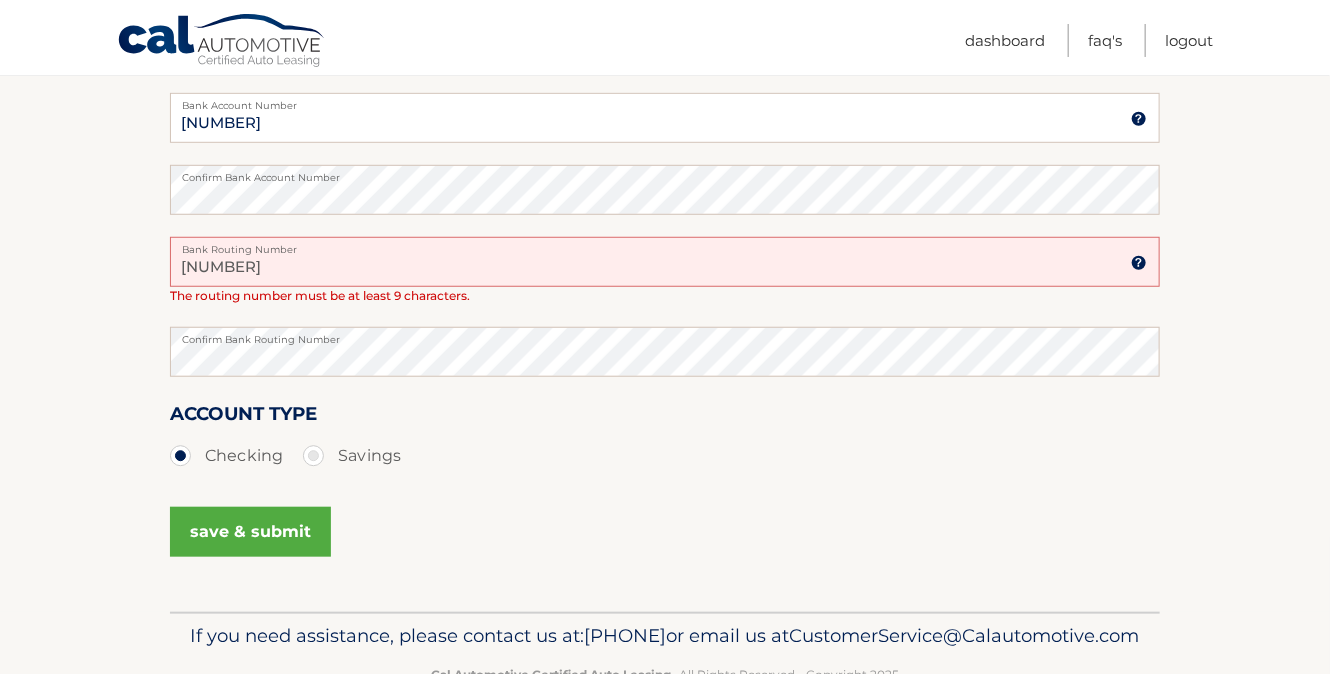 type on "[ACCOUNT_NUMBER]" 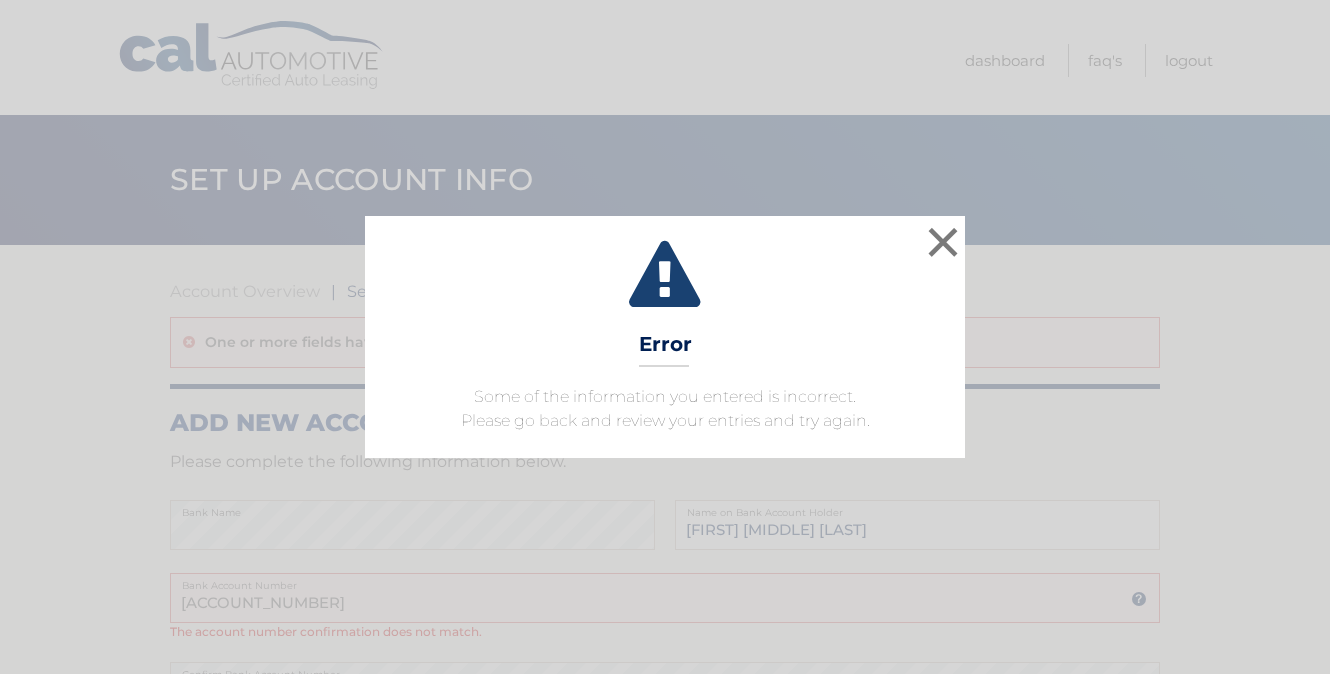 scroll, scrollTop: 0, scrollLeft: 0, axis: both 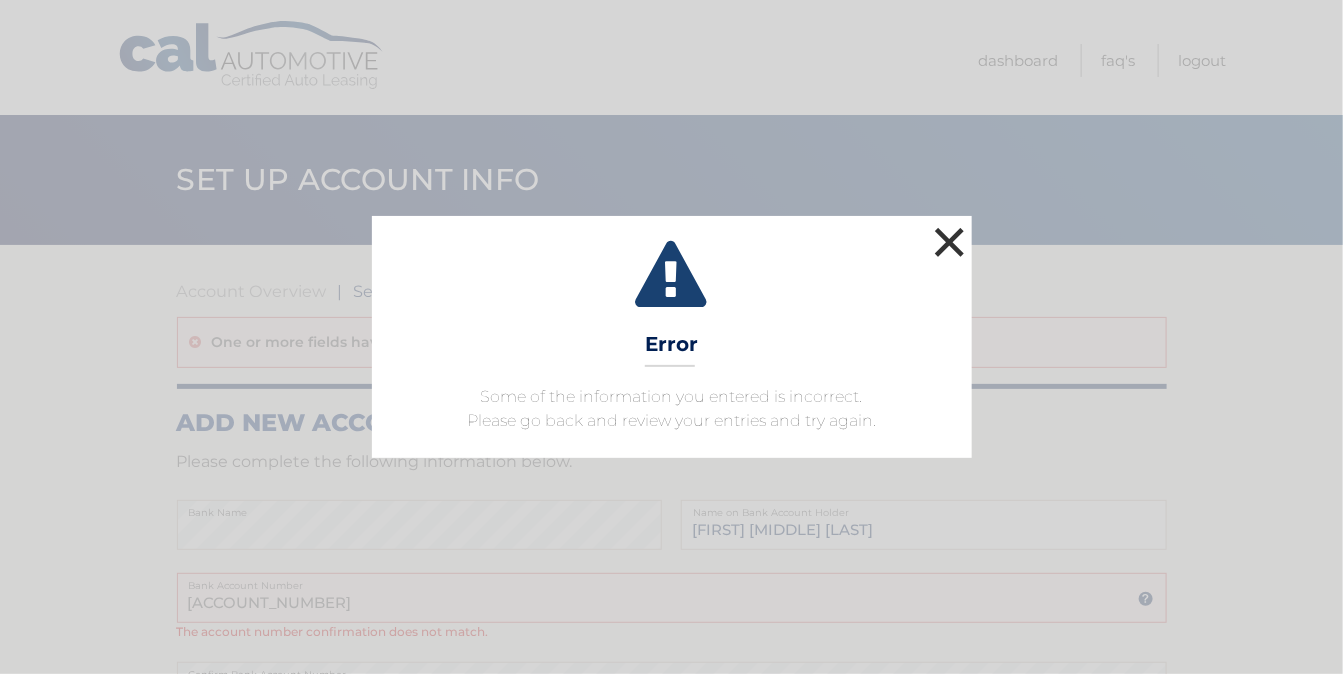 click on "×" at bounding box center (950, 242) 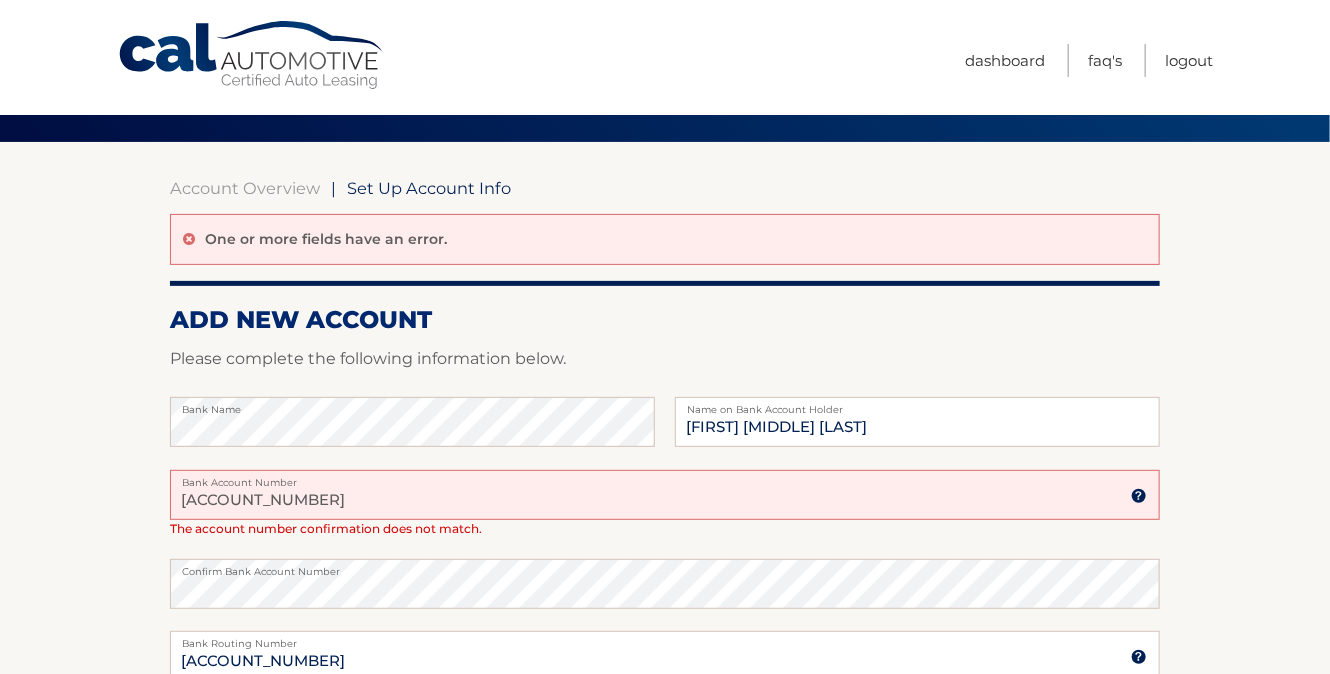 scroll, scrollTop: 347, scrollLeft: 0, axis: vertical 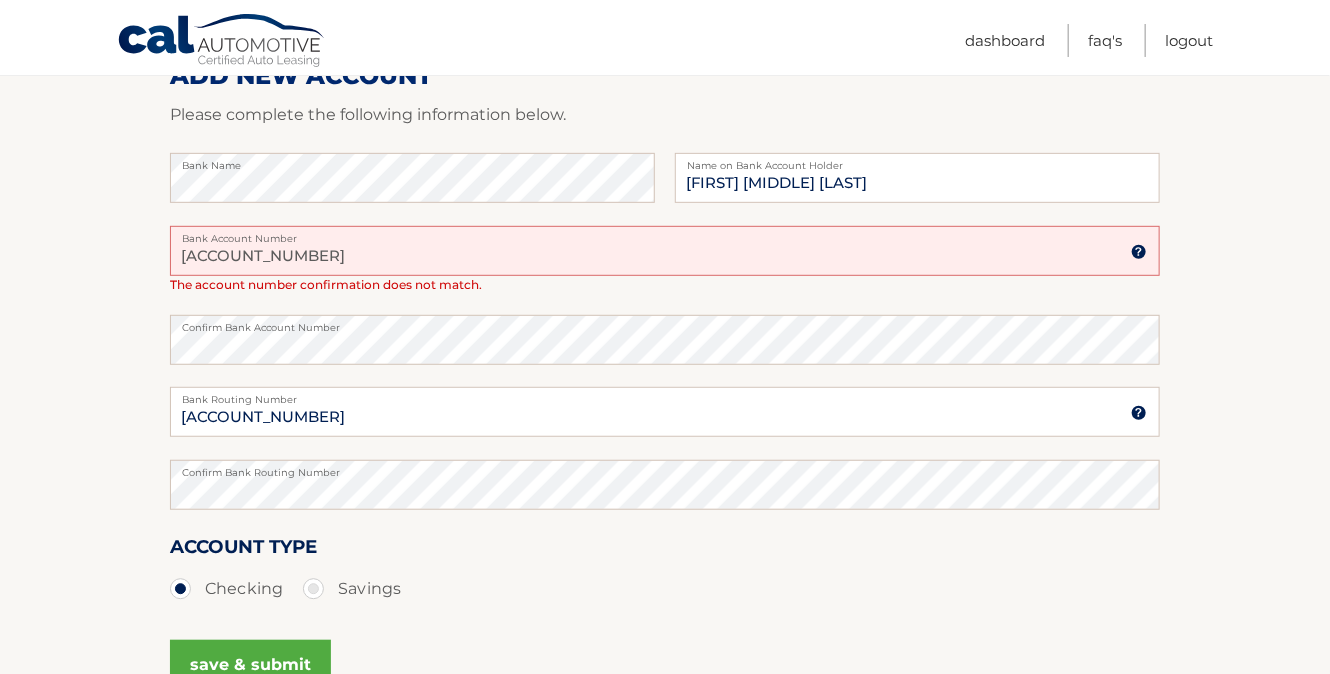 click on "save & submit" at bounding box center (250, 665) 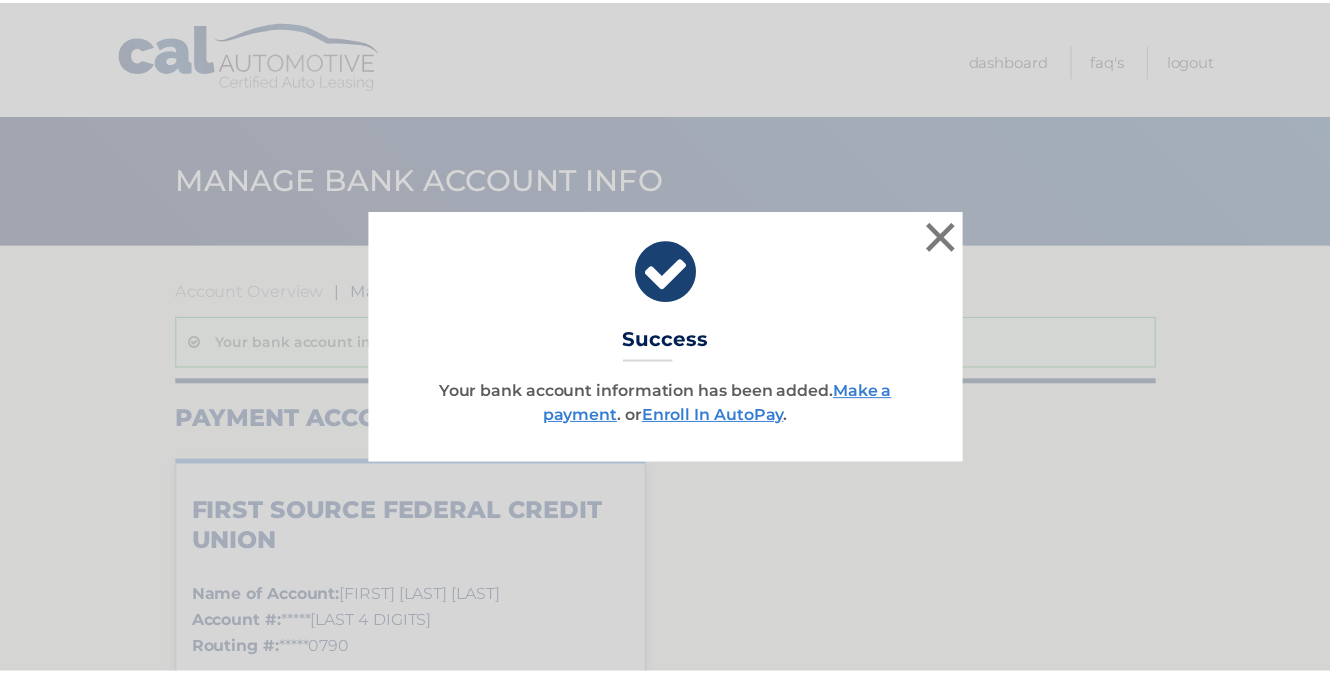 scroll, scrollTop: 0, scrollLeft: 0, axis: both 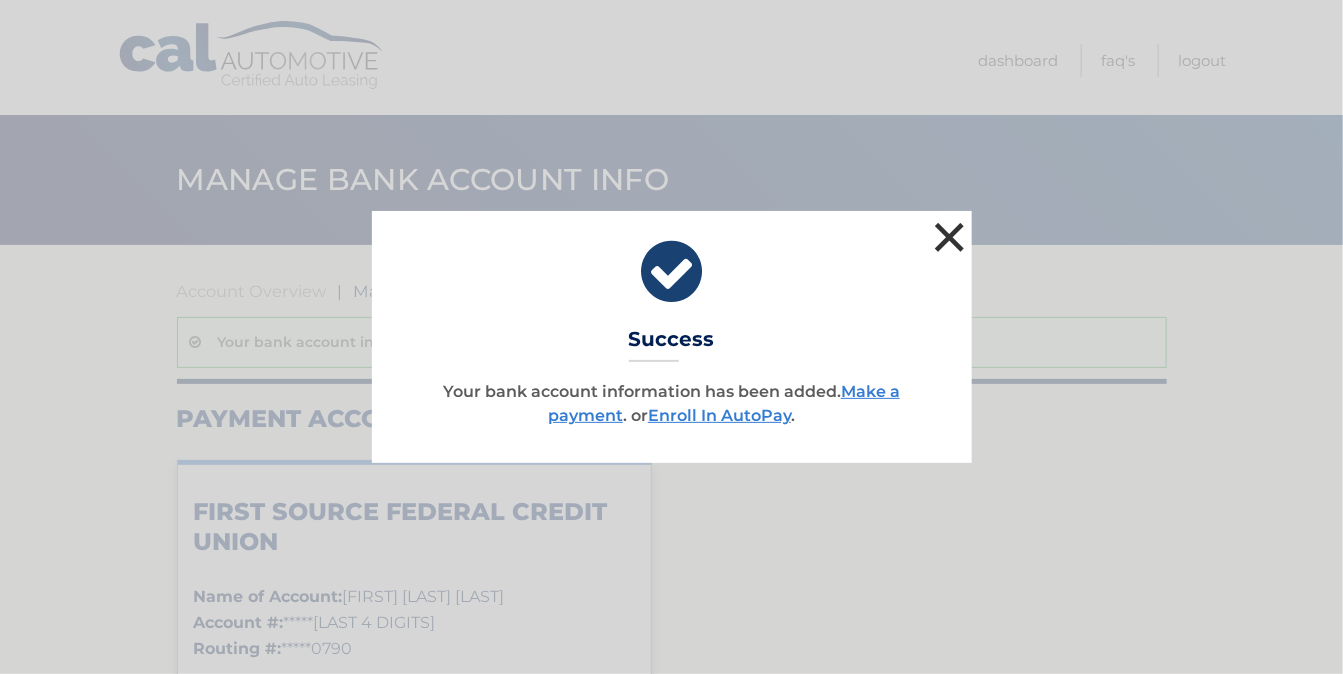 click on "×" at bounding box center (950, 237) 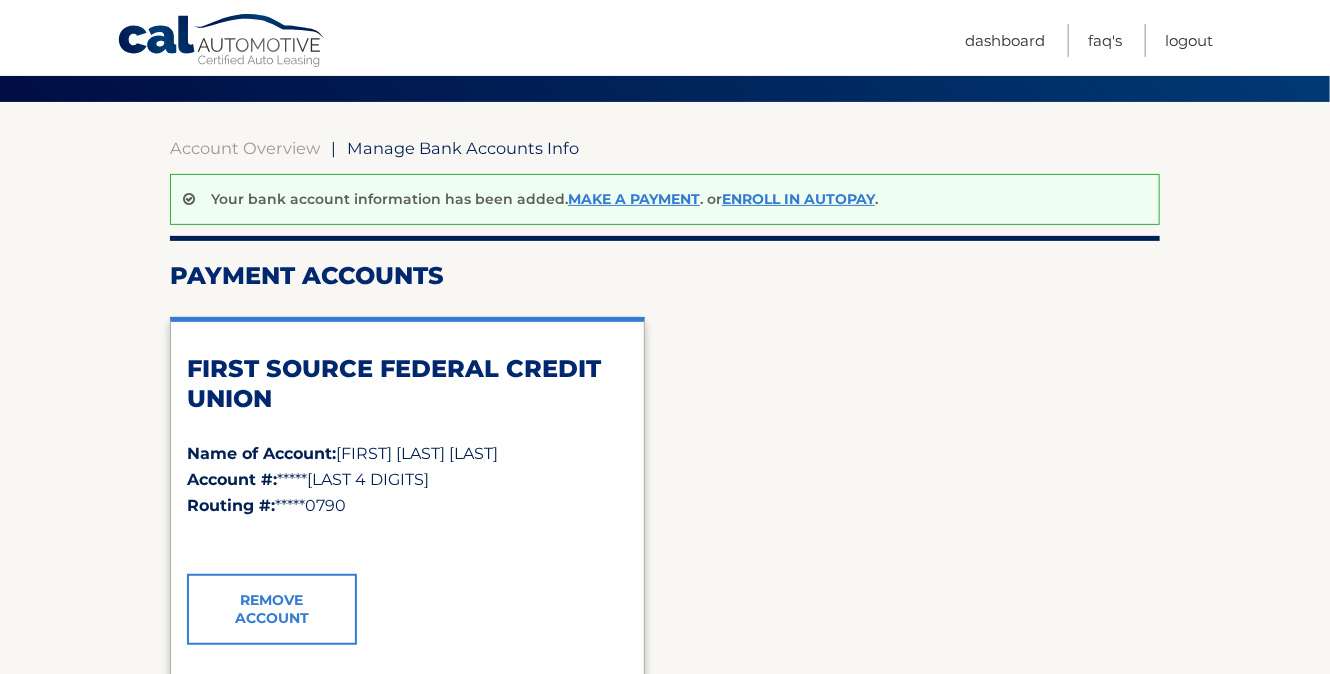 scroll, scrollTop: 173, scrollLeft: 0, axis: vertical 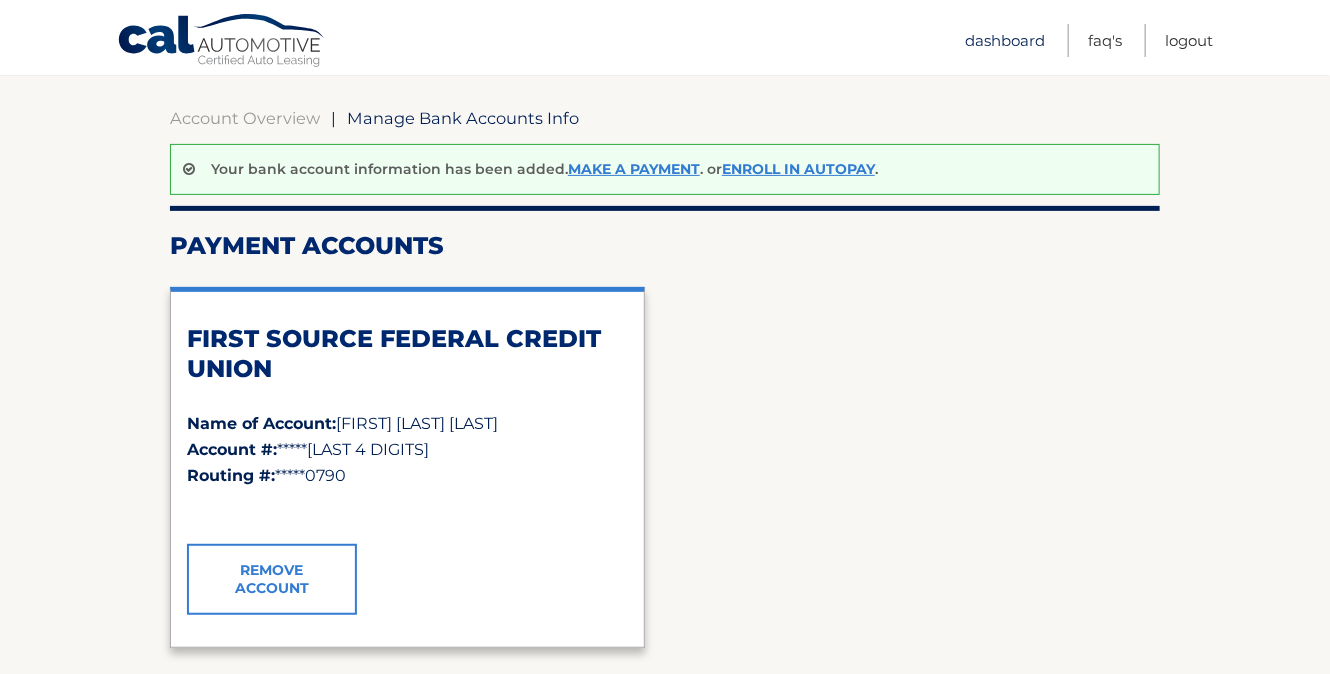 click on "Dashboard" at bounding box center [1005, 40] 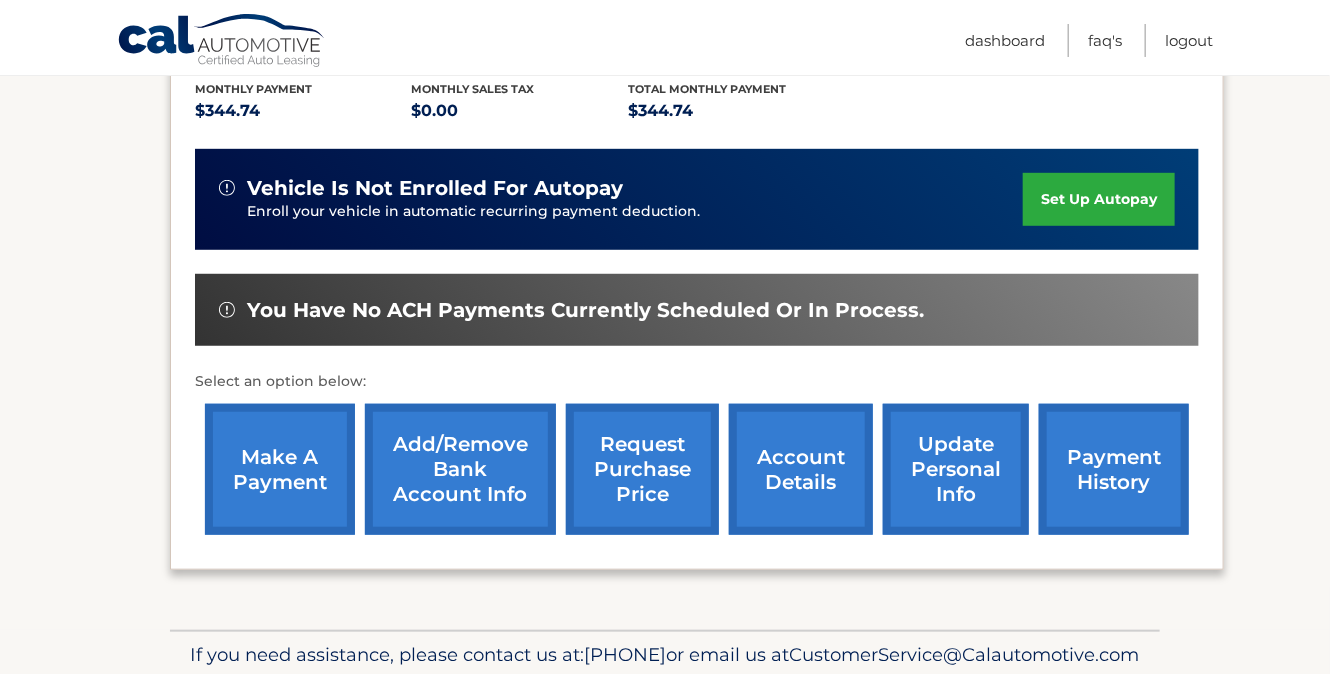scroll, scrollTop: 434, scrollLeft: 0, axis: vertical 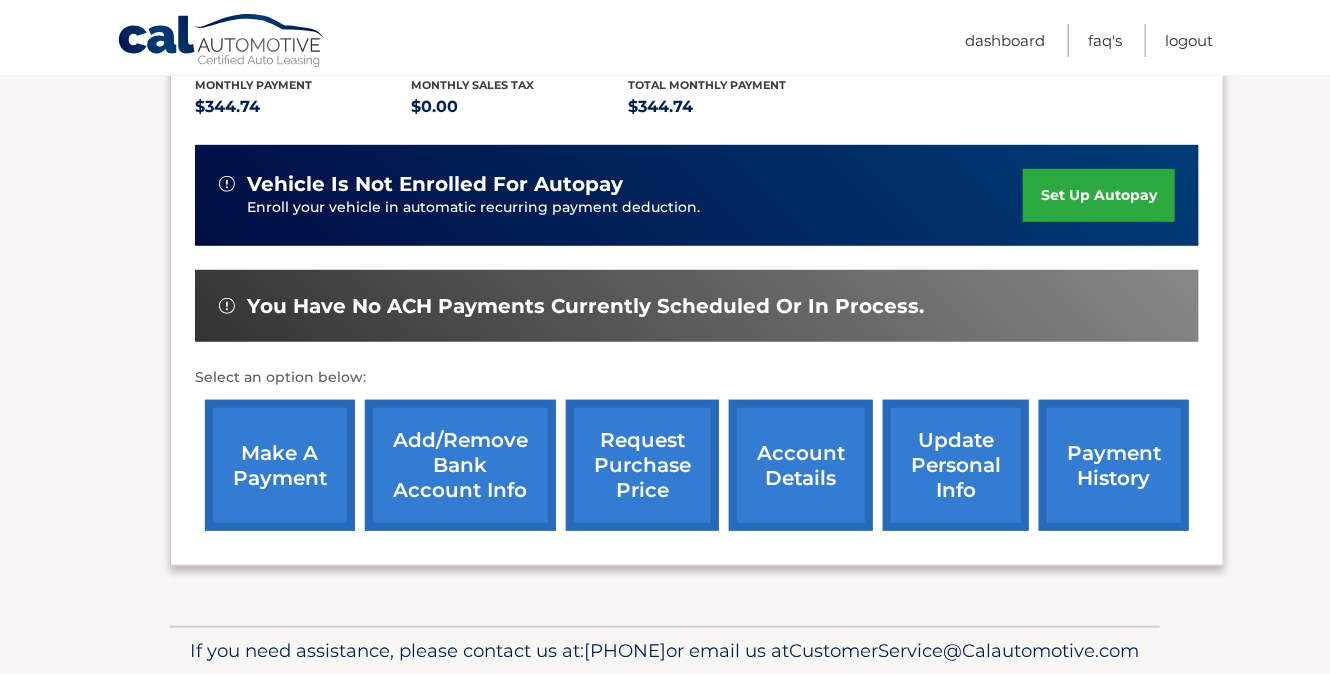 click on "update personal info" at bounding box center [956, 465] 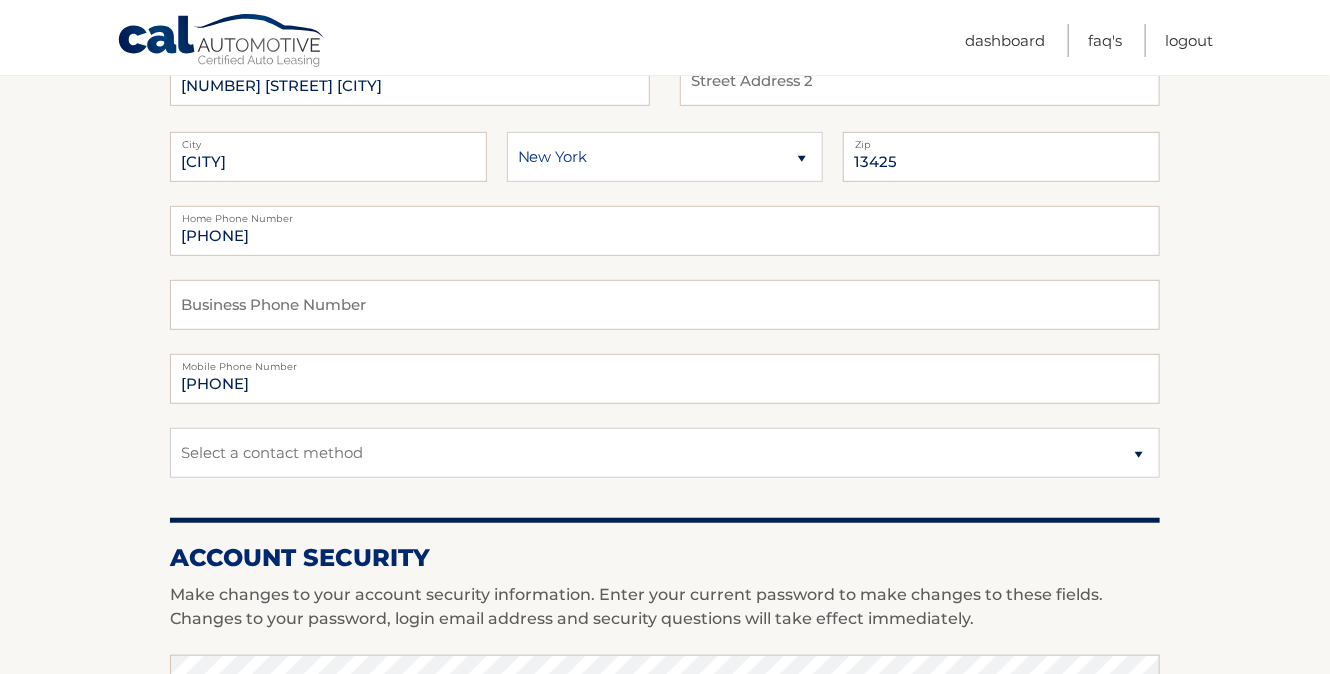 scroll, scrollTop: 260, scrollLeft: 0, axis: vertical 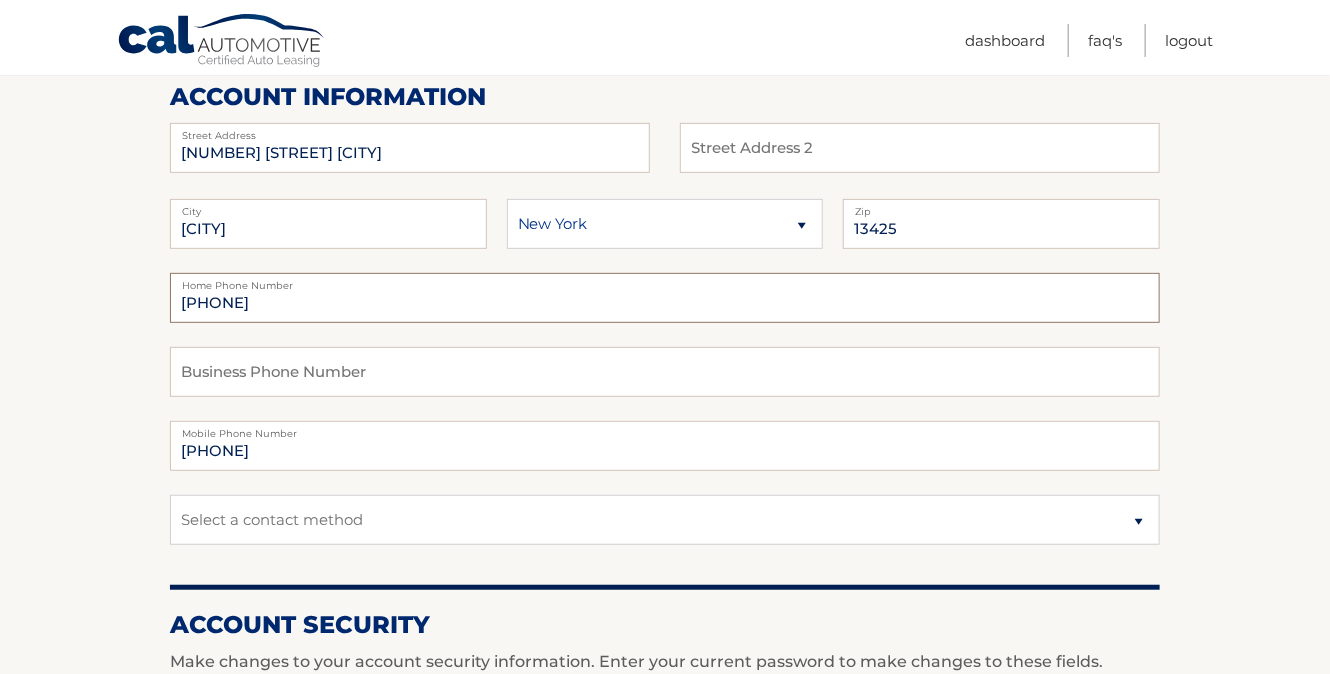 click on "3152253998" at bounding box center (665, 298) 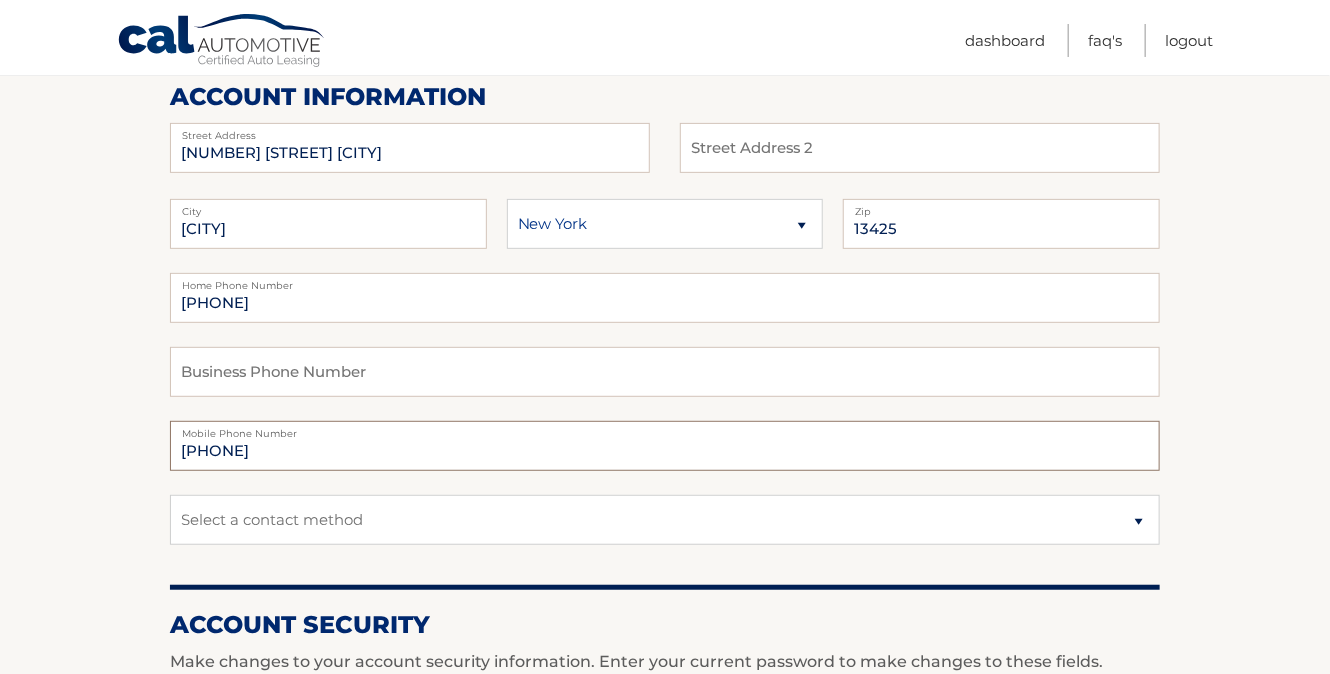click on "[PHONE]" at bounding box center [665, 446] 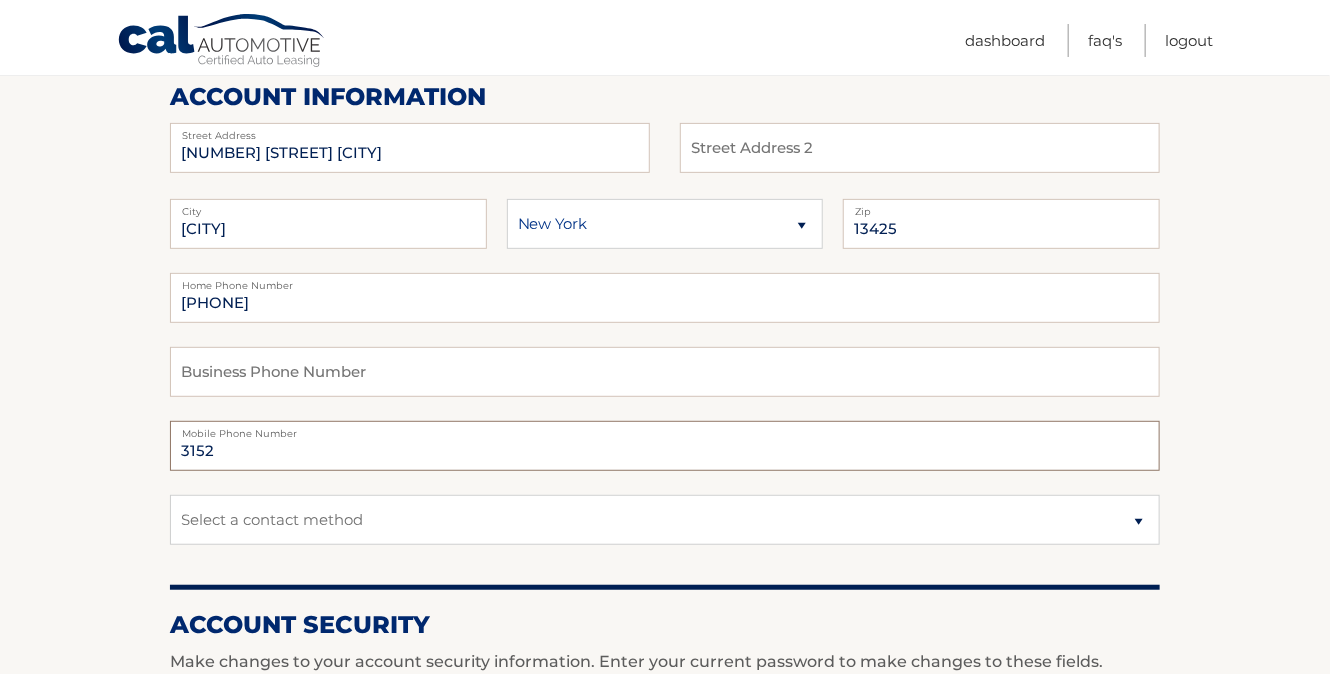 type on "[PHONE]" 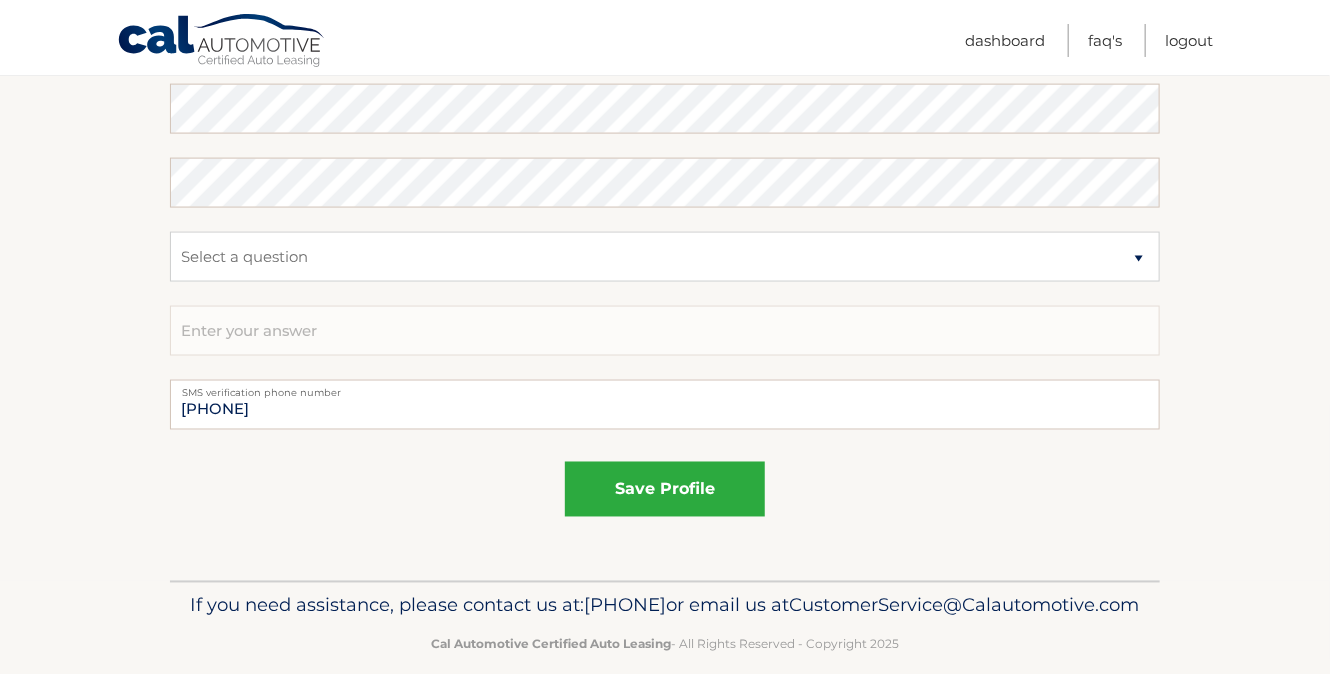 scroll, scrollTop: 1130, scrollLeft: 0, axis: vertical 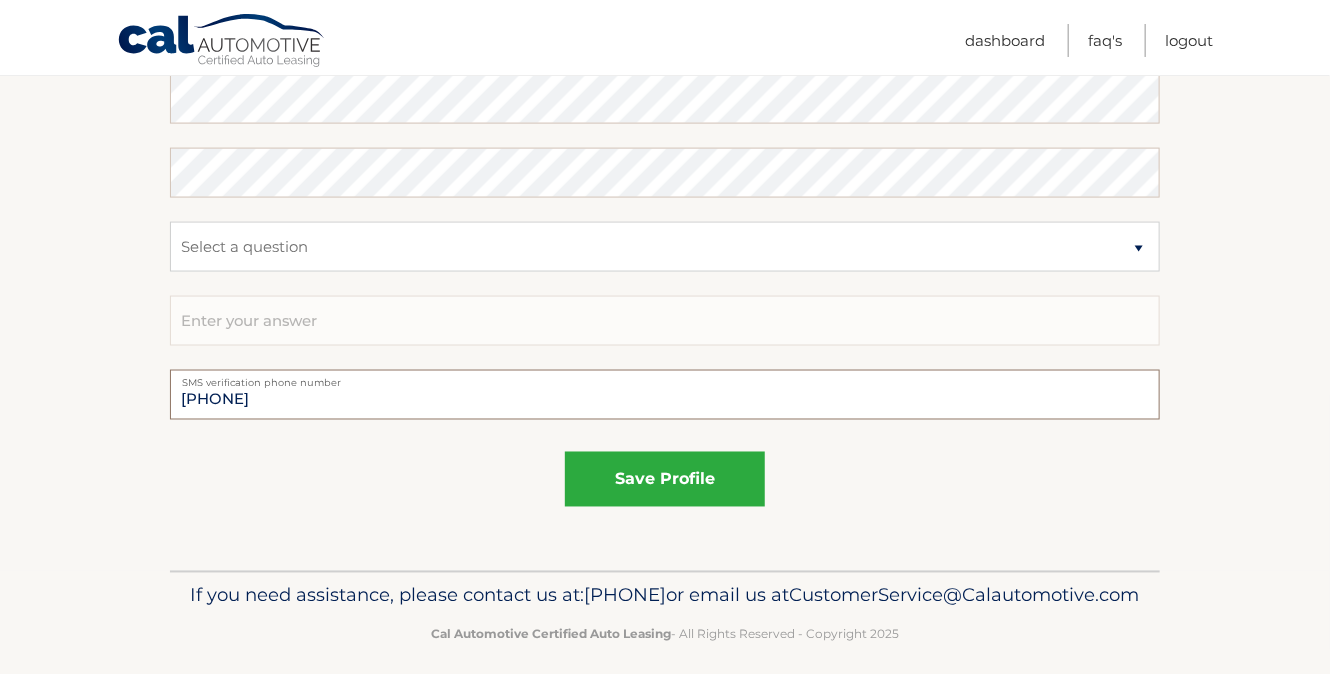 click on "3152253998" at bounding box center [665, 395] 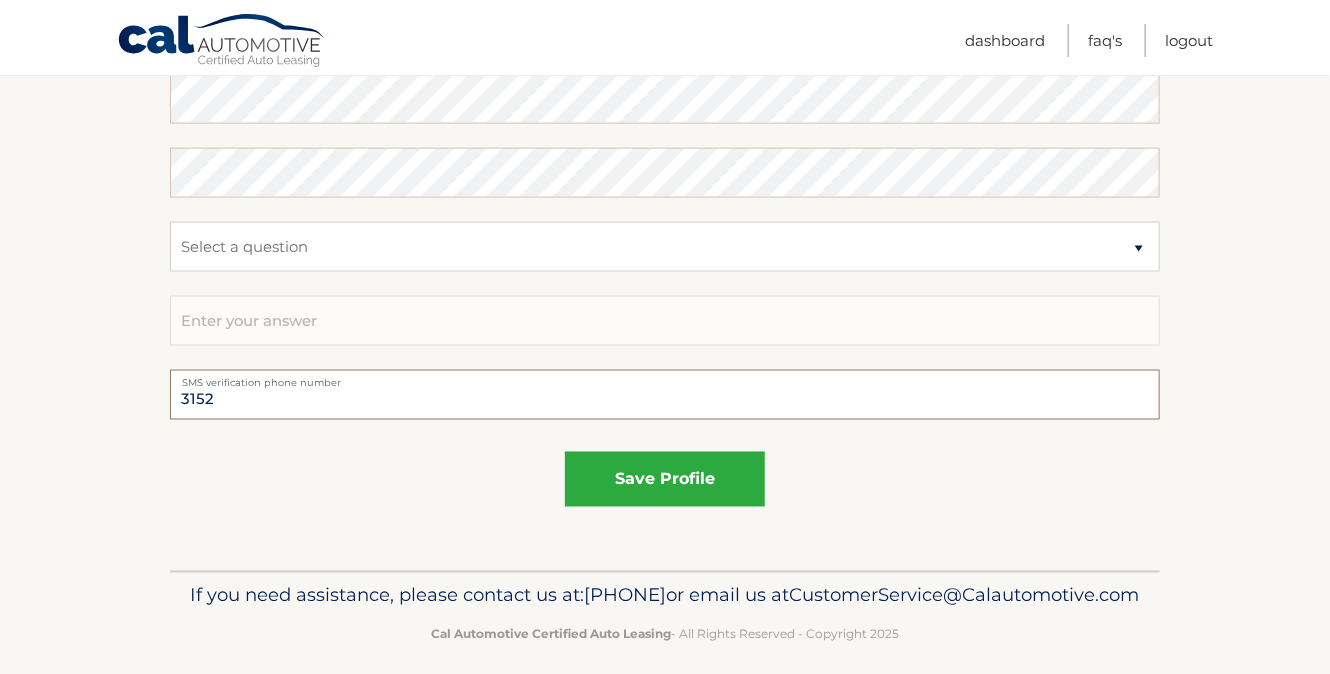 type on "3152510472" 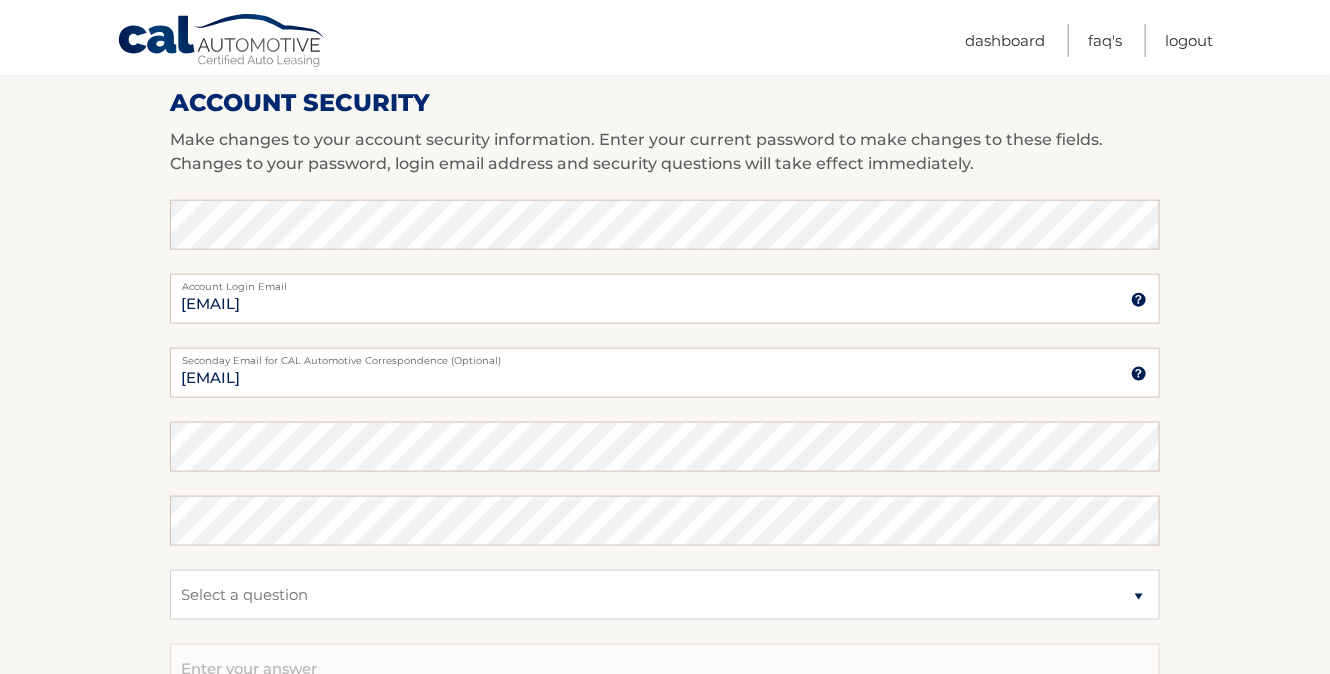 scroll, scrollTop: 869, scrollLeft: 0, axis: vertical 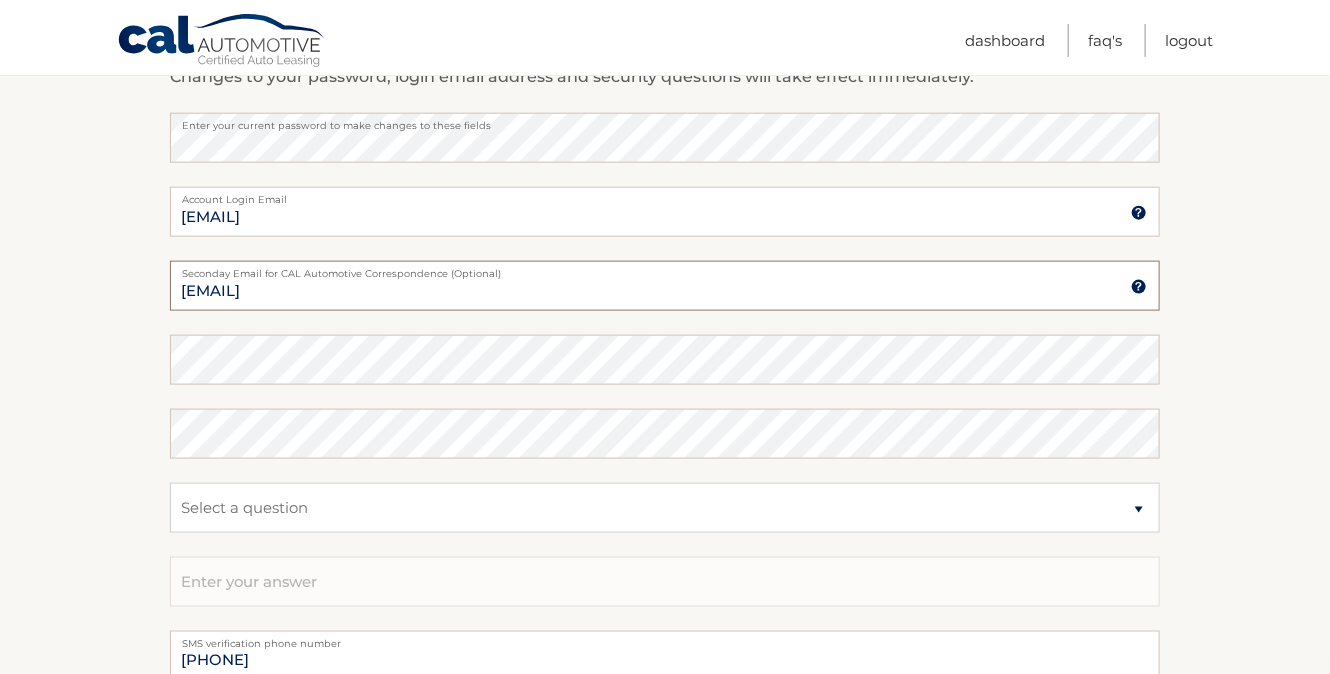 click on "sstaelens169@tds.net" at bounding box center [665, 286] 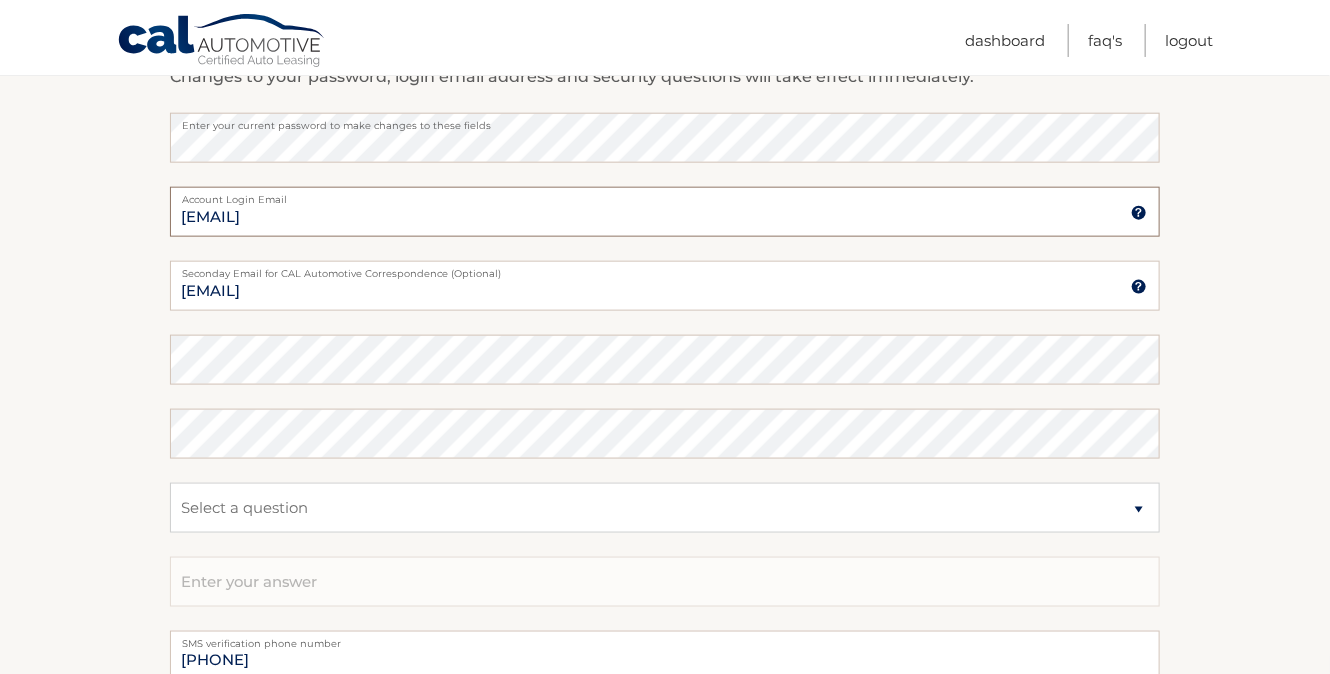 click on "sstaelens169@tds.net" at bounding box center (665, 212) 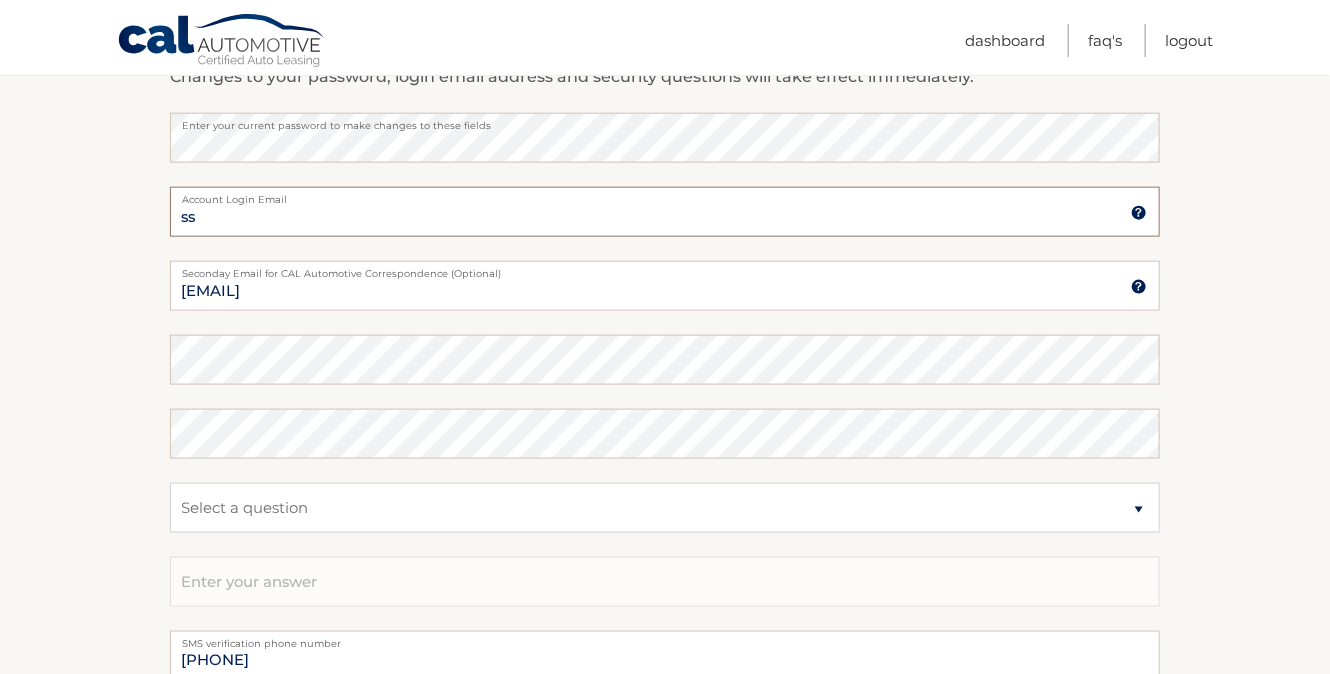 type on "s" 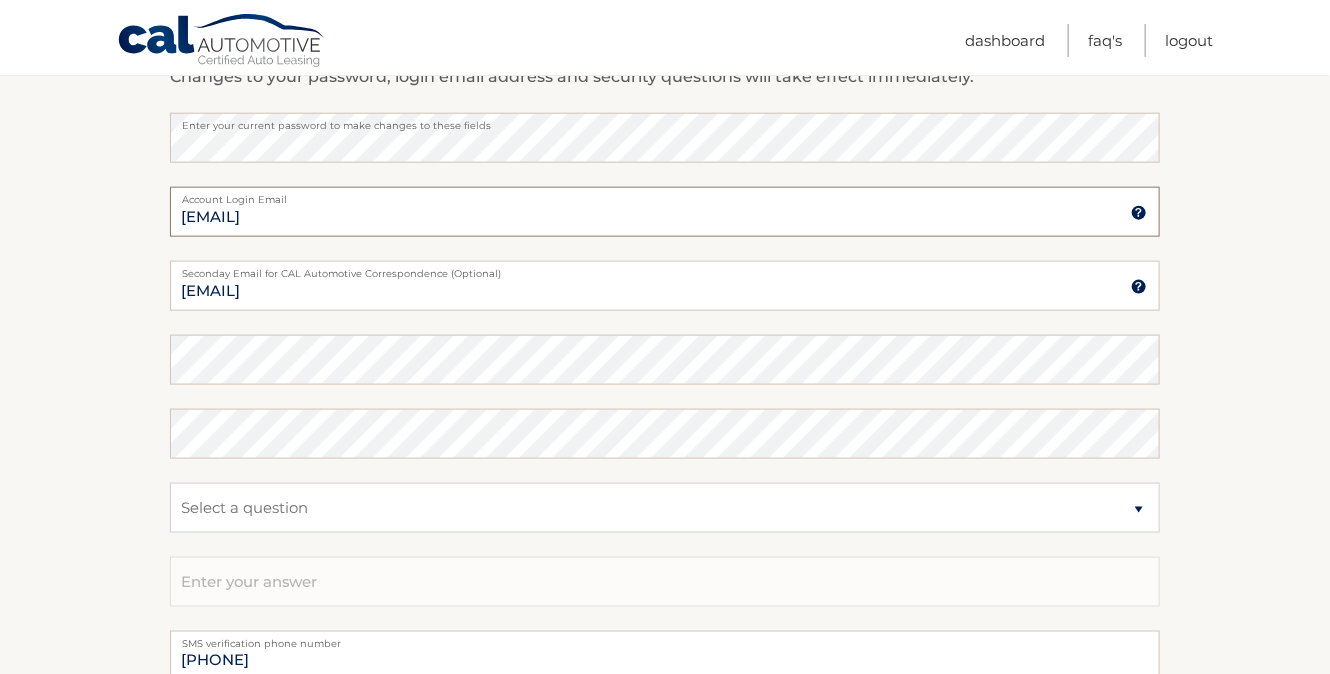 type on "skipst49@aol.com" 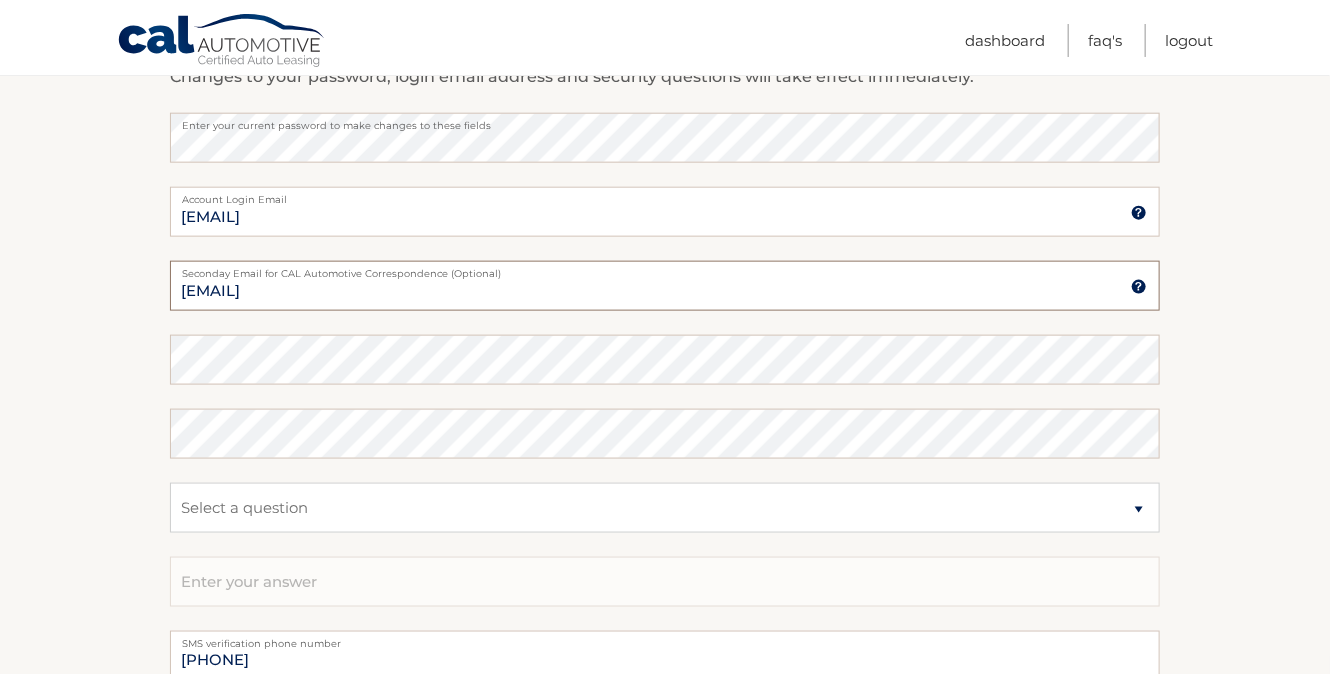 click on "sstaelens169@tds.net" at bounding box center (665, 286) 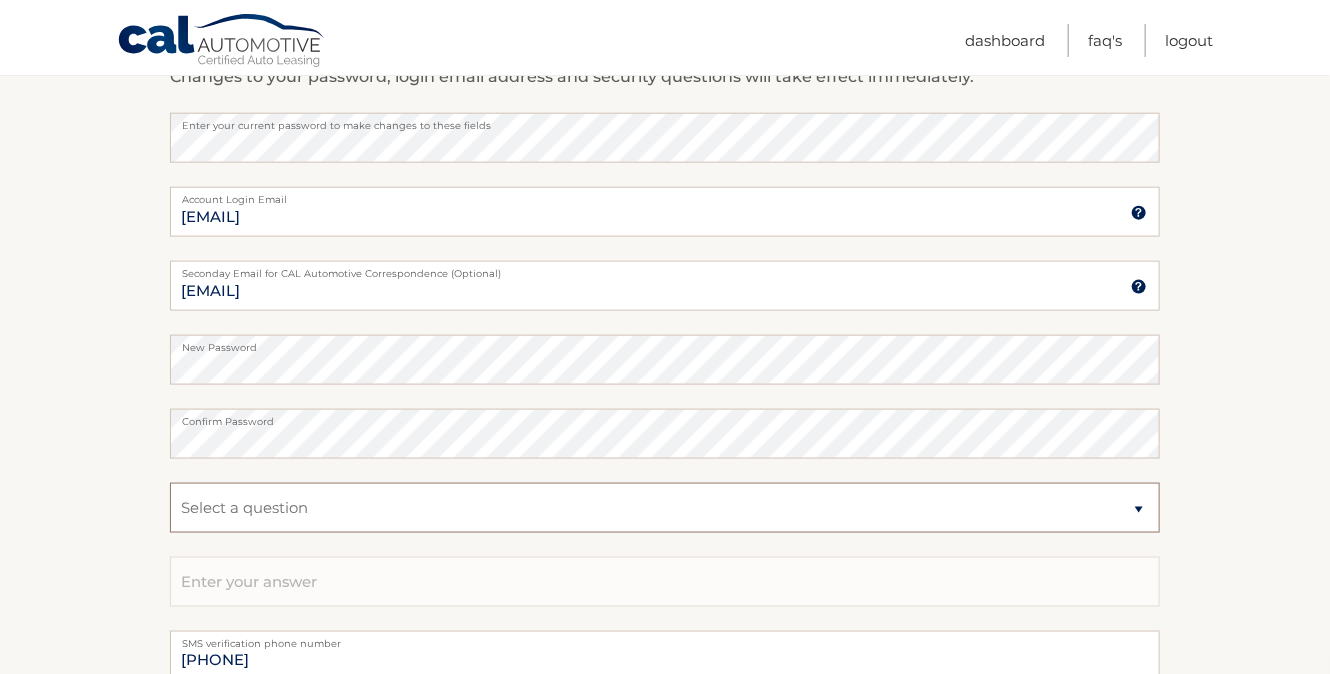 click on "Select a question
What was the name of your elementary school?
What is your mother’s maiden name?
What street did you live on in the third grade?
In what city or town was your first job?" at bounding box center [665, 508] 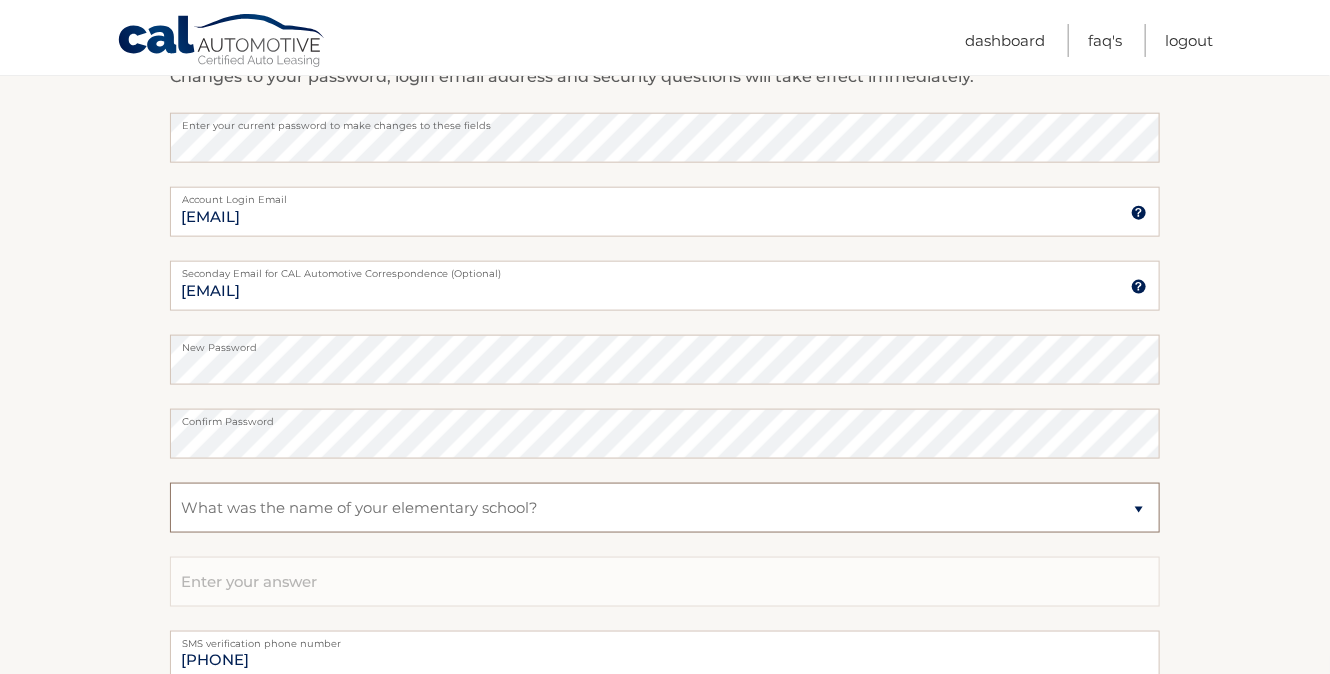 click on "Select a question
What was the name of your elementary school?
What is your mother’s maiden name?
What street did you live on in the third grade?
In what city or town was your first job?" at bounding box center (665, 508) 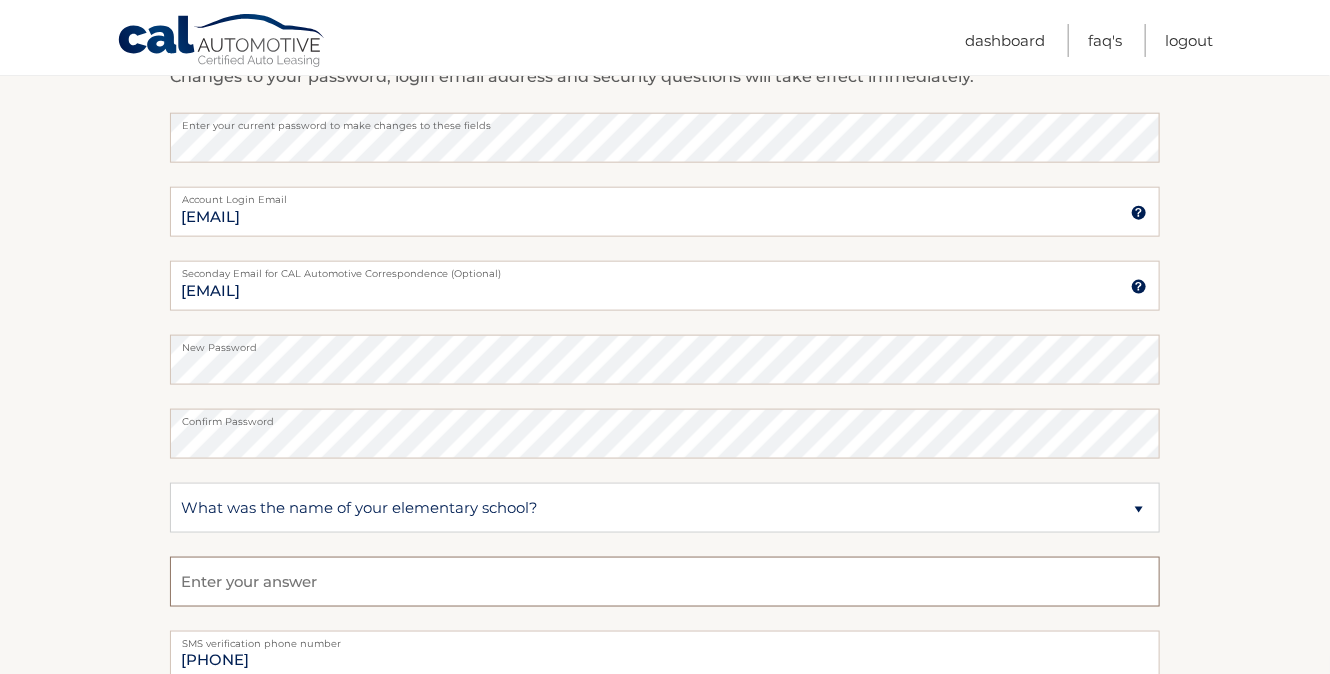 click at bounding box center (665, 582) 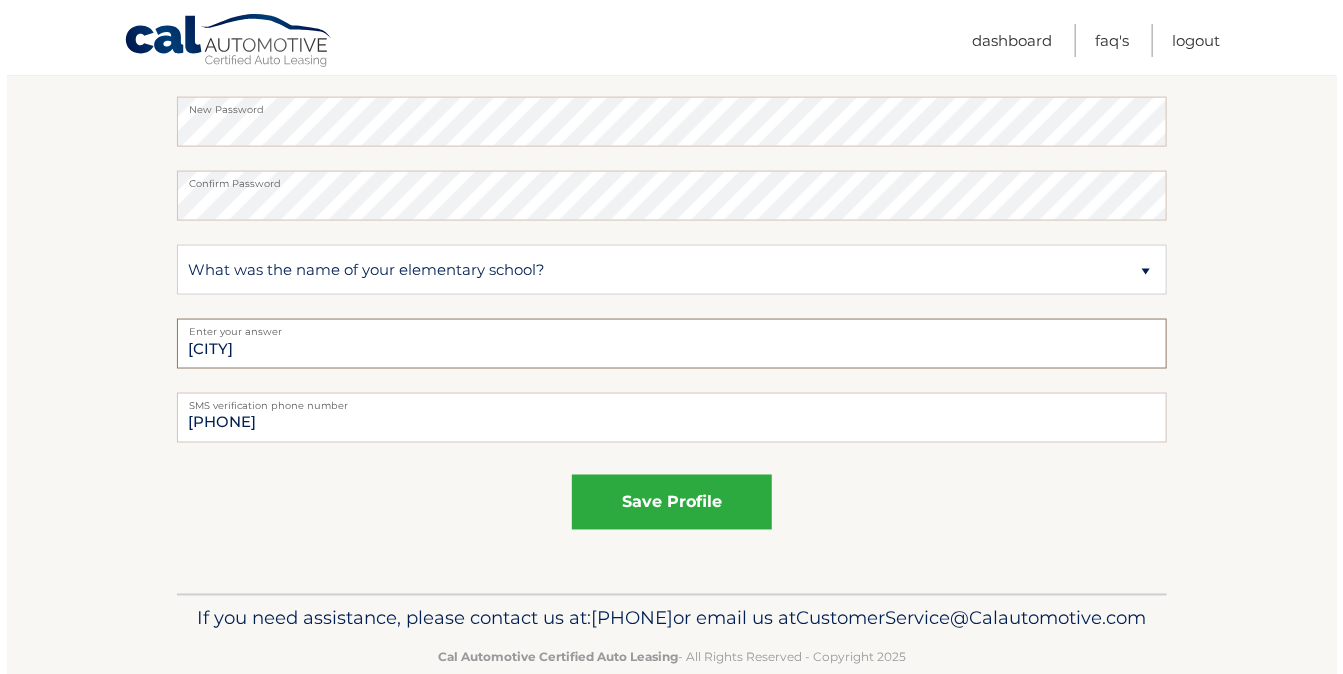 scroll, scrollTop: 1130, scrollLeft: 0, axis: vertical 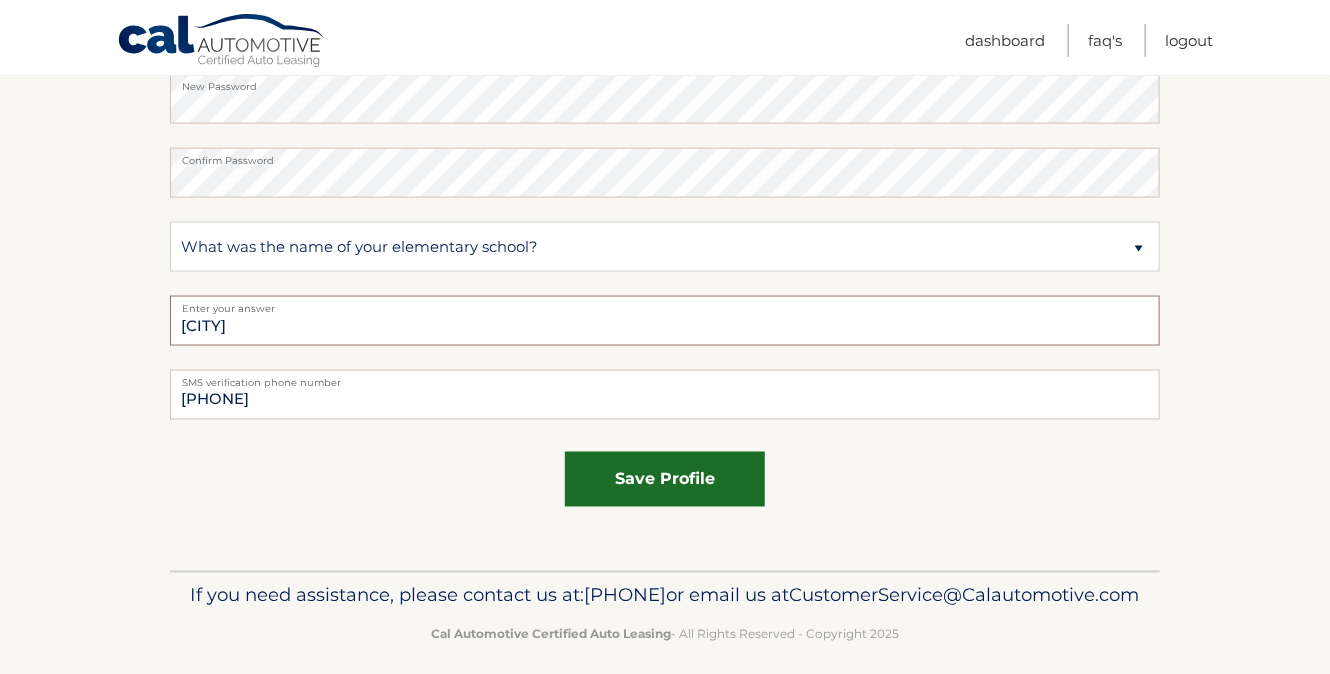 type on "Knoxboro" 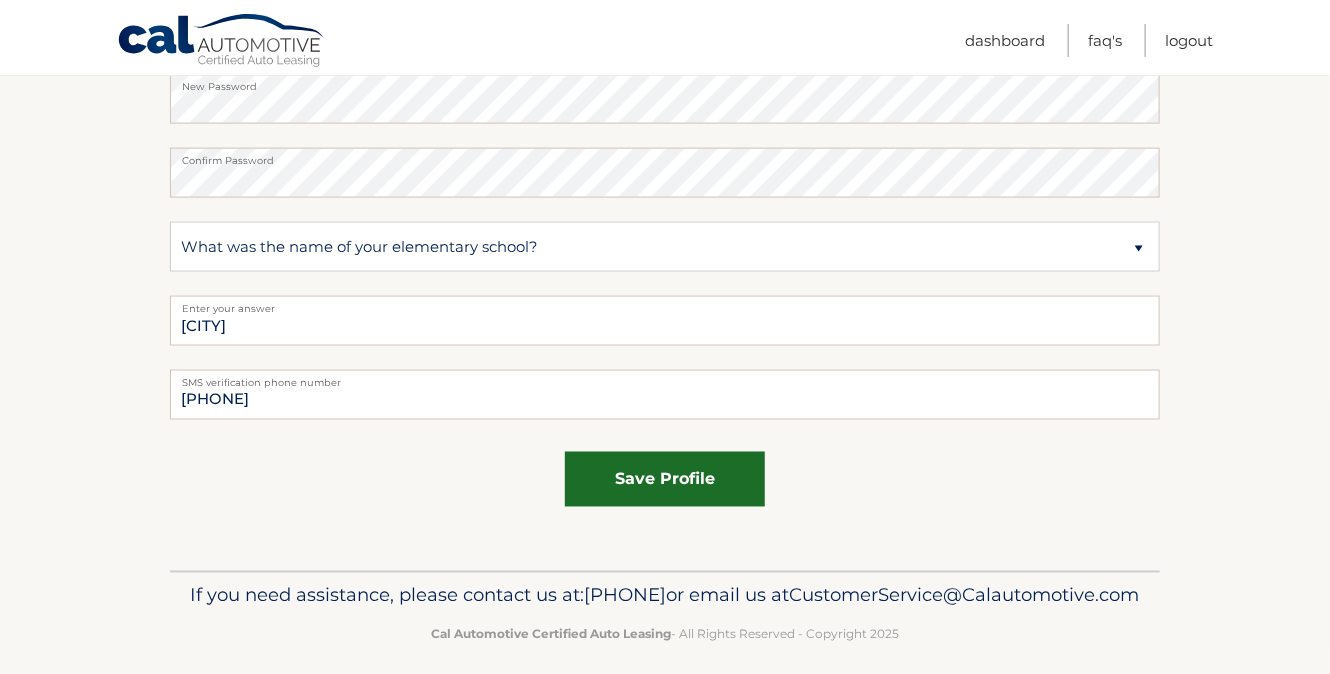 click on "save profile" at bounding box center (665, 479) 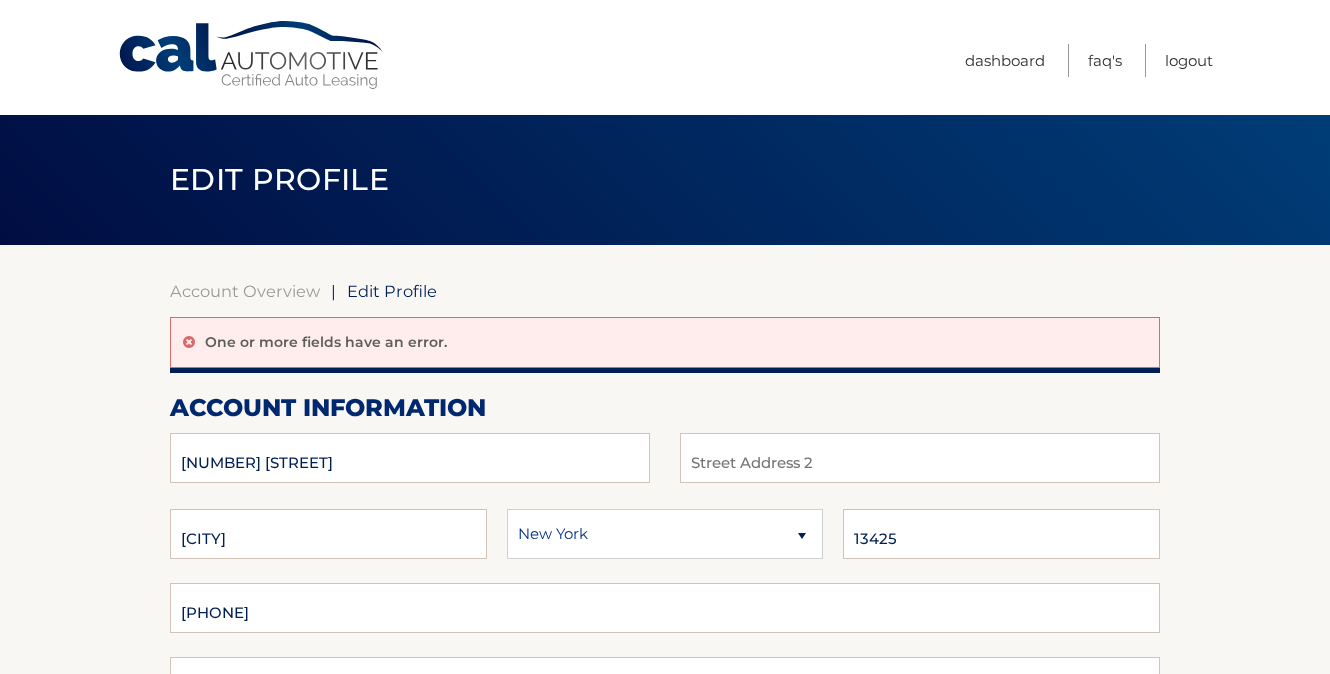 scroll, scrollTop: 0, scrollLeft: 0, axis: both 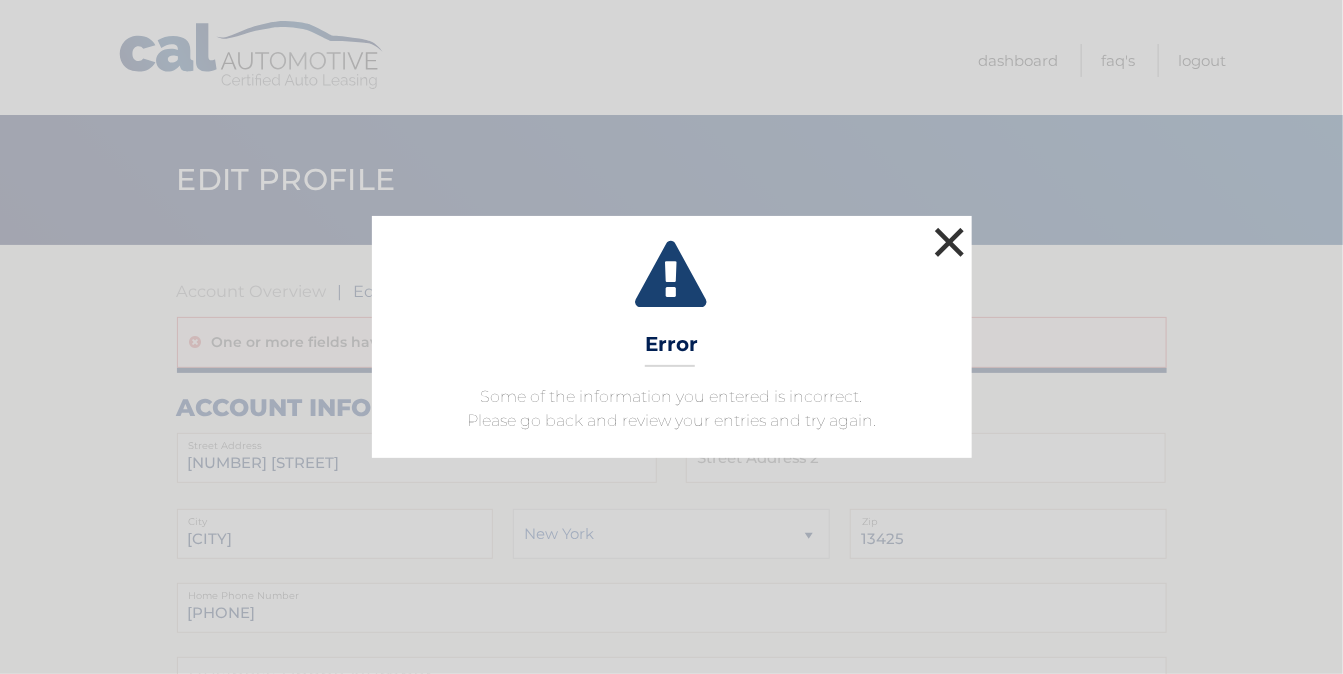 click on "×" at bounding box center (950, 242) 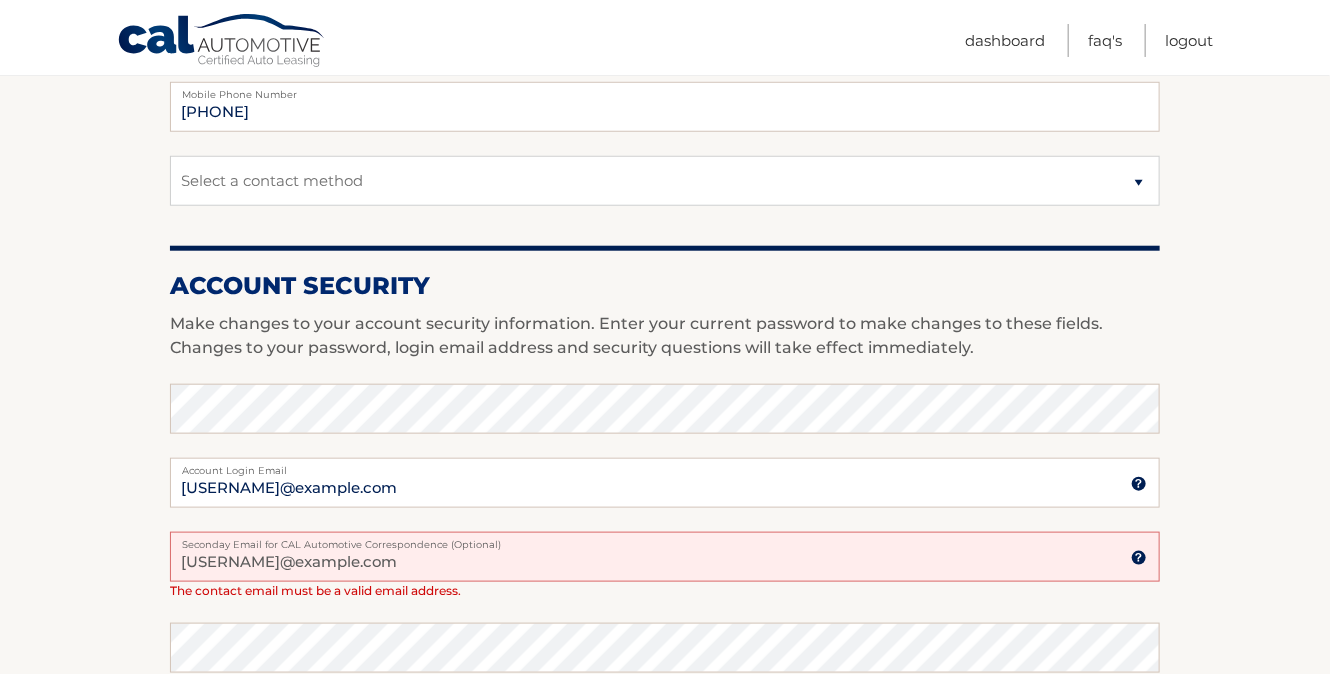 scroll, scrollTop: 782, scrollLeft: 0, axis: vertical 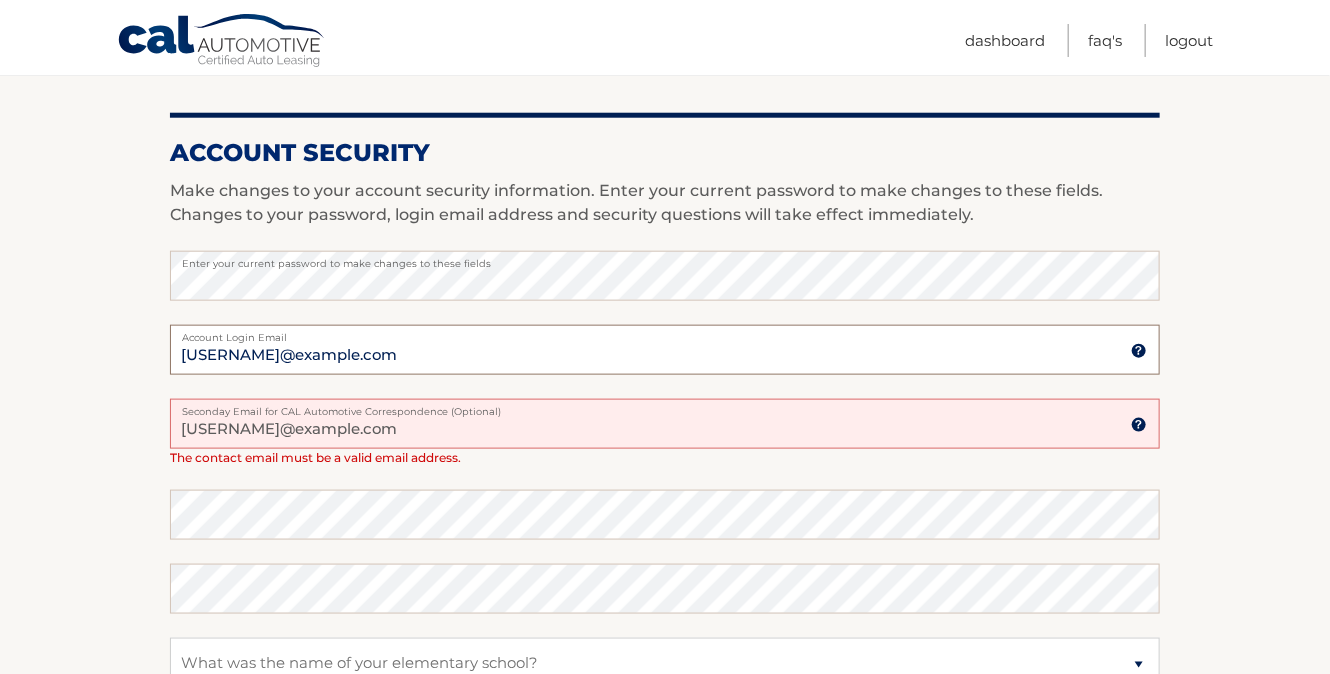 click on "sstaelens169@tds.net" at bounding box center [665, 350] 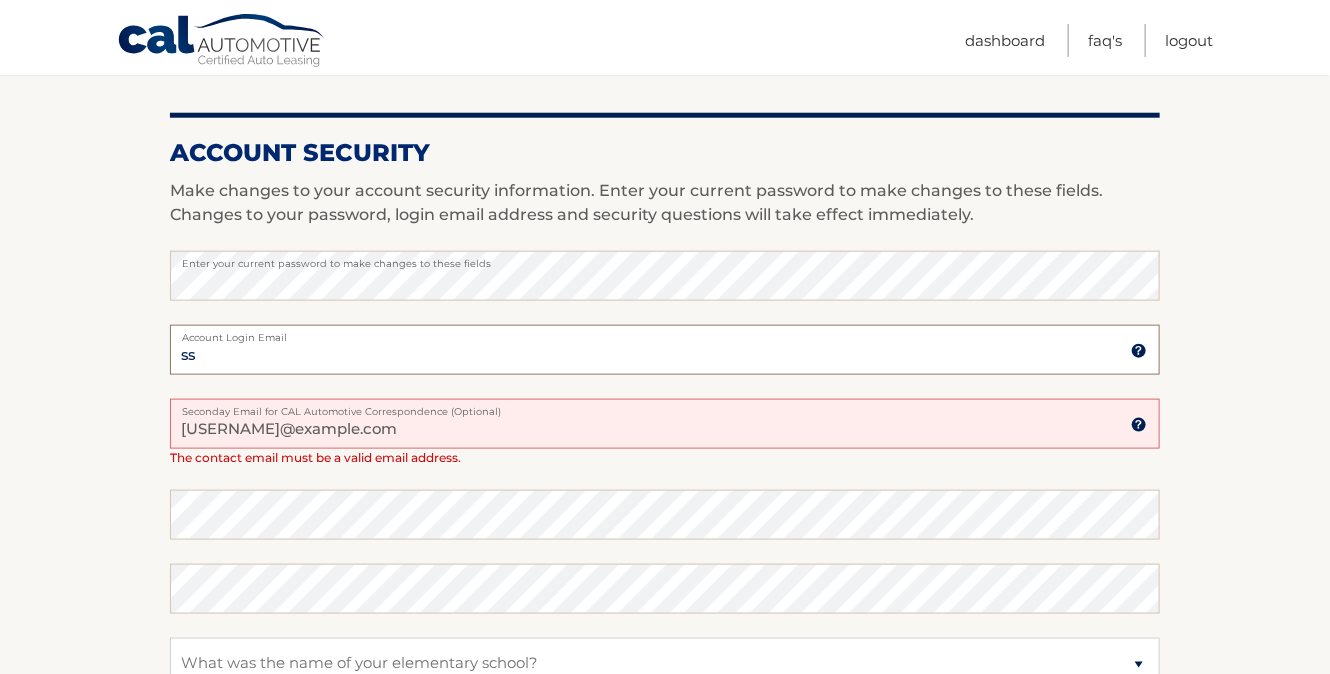 type on "s" 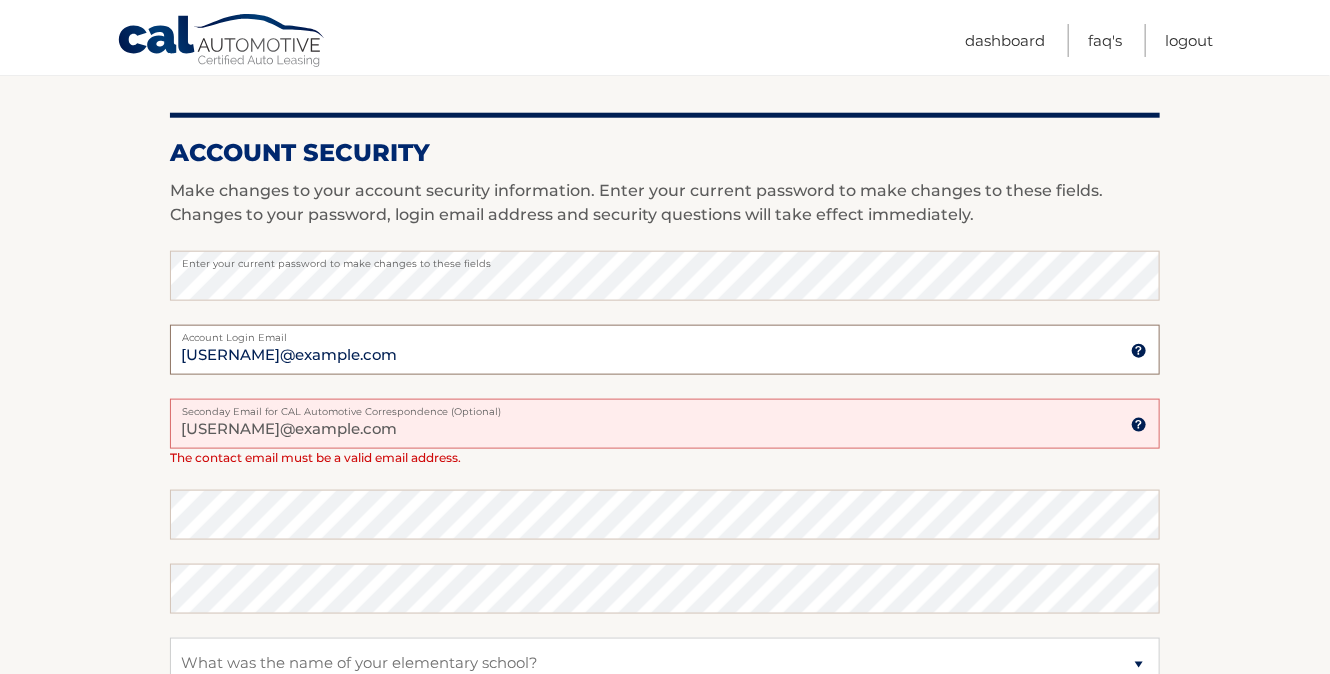 type on "skipst49@aol.com" 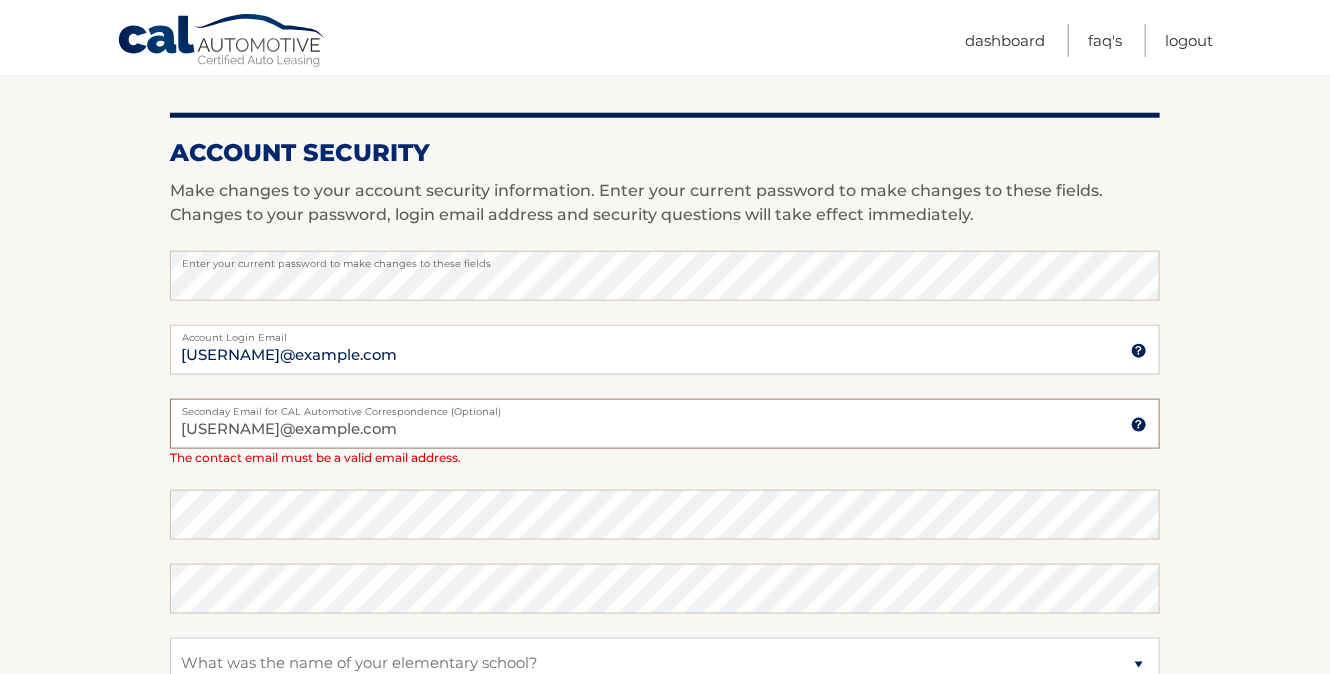 click on "sstaelens169@tds.net" at bounding box center [665, 424] 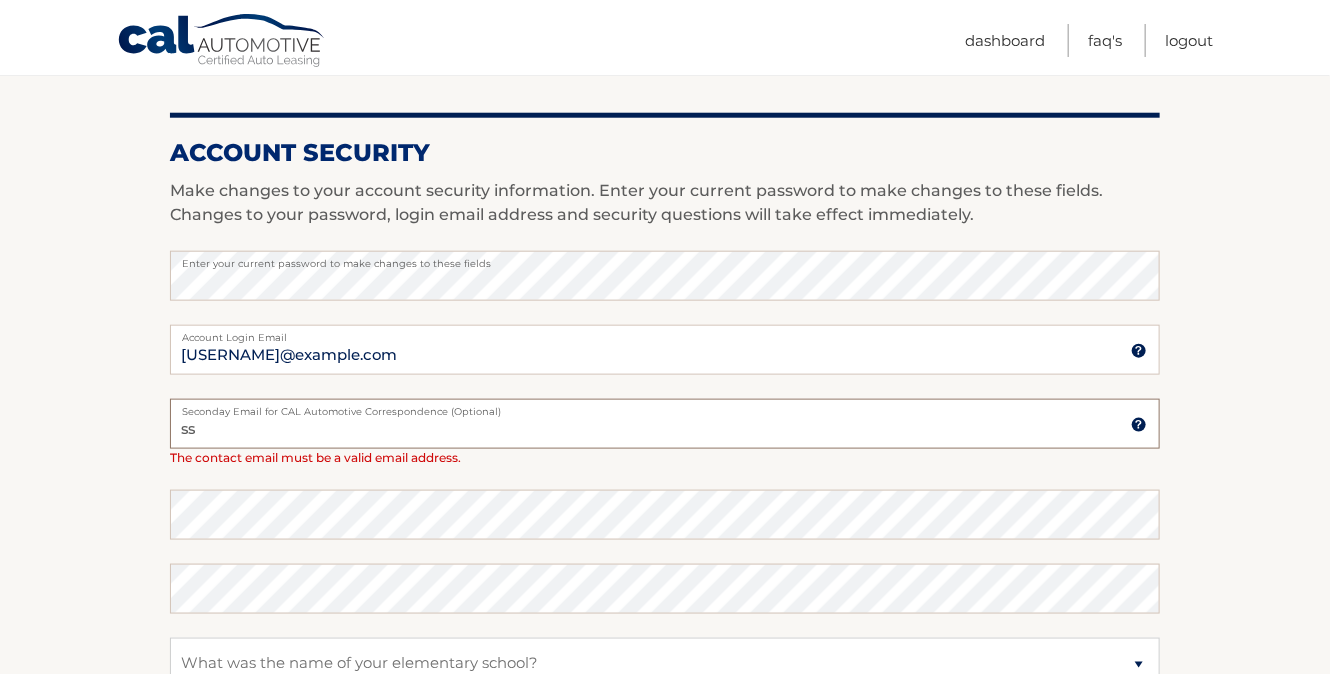 type on "s" 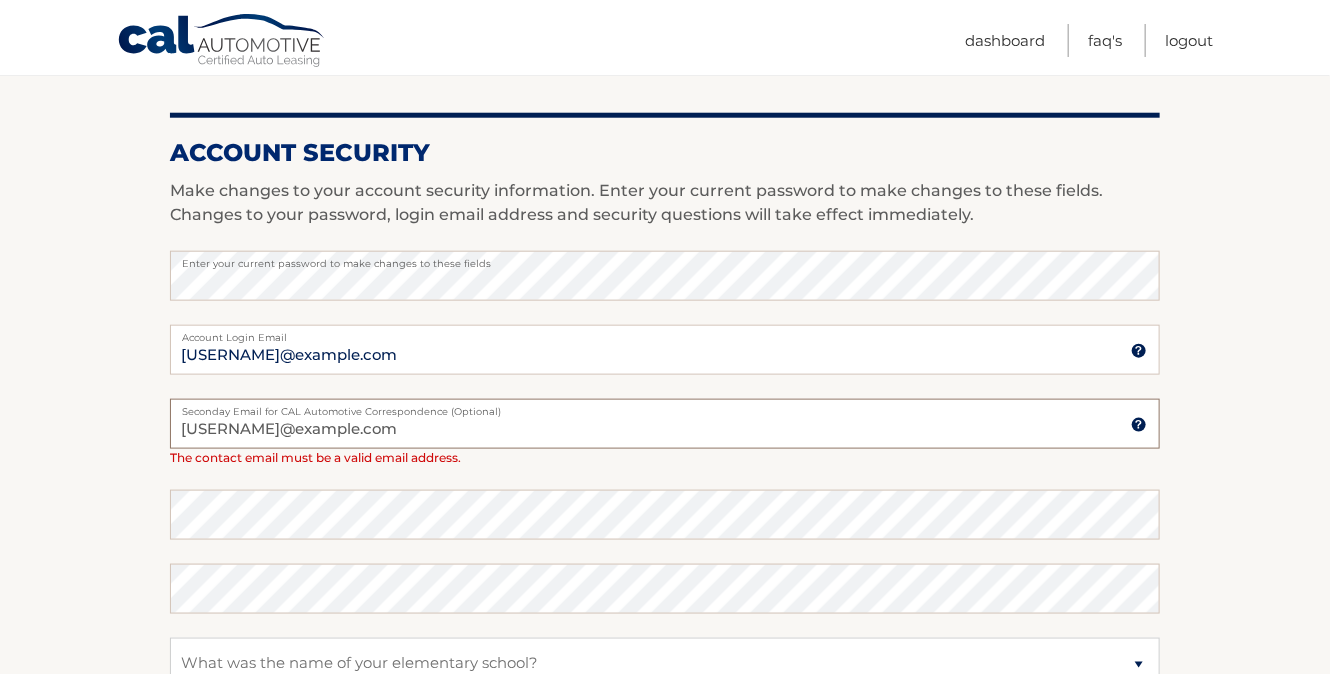type on "skipst49@aol.com" 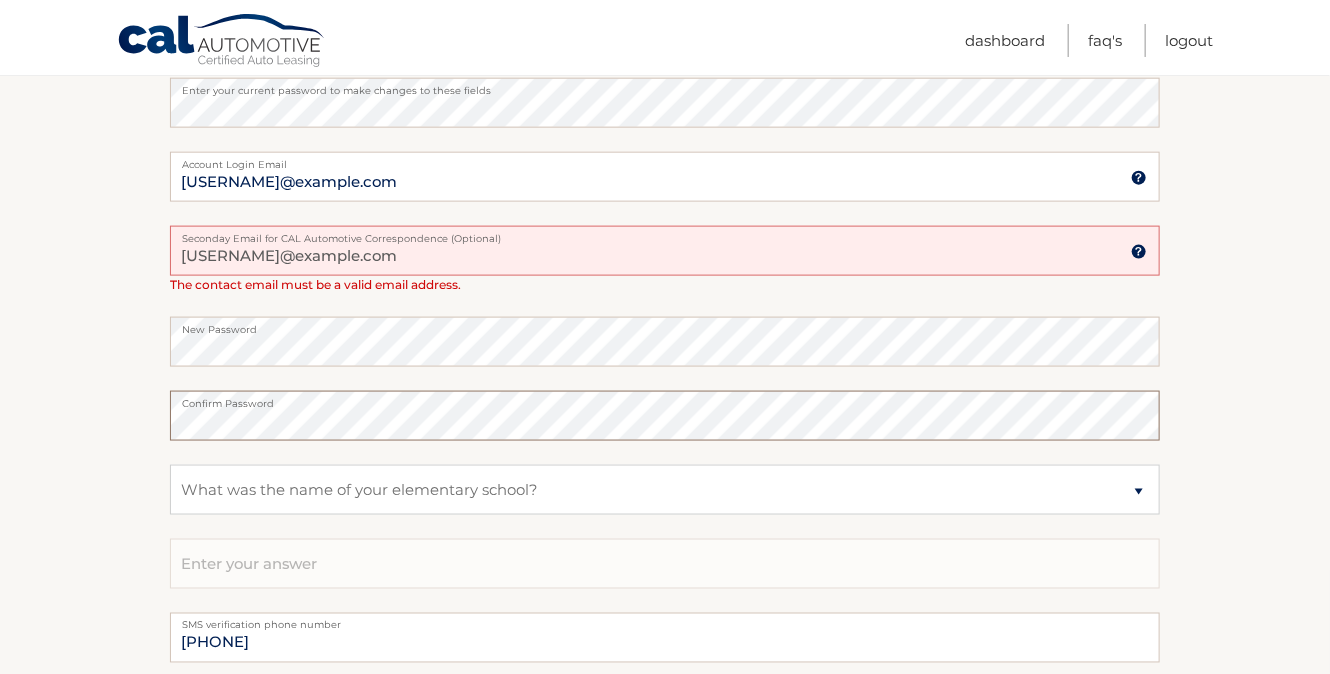scroll, scrollTop: 956, scrollLeft: 0, axis: vertical 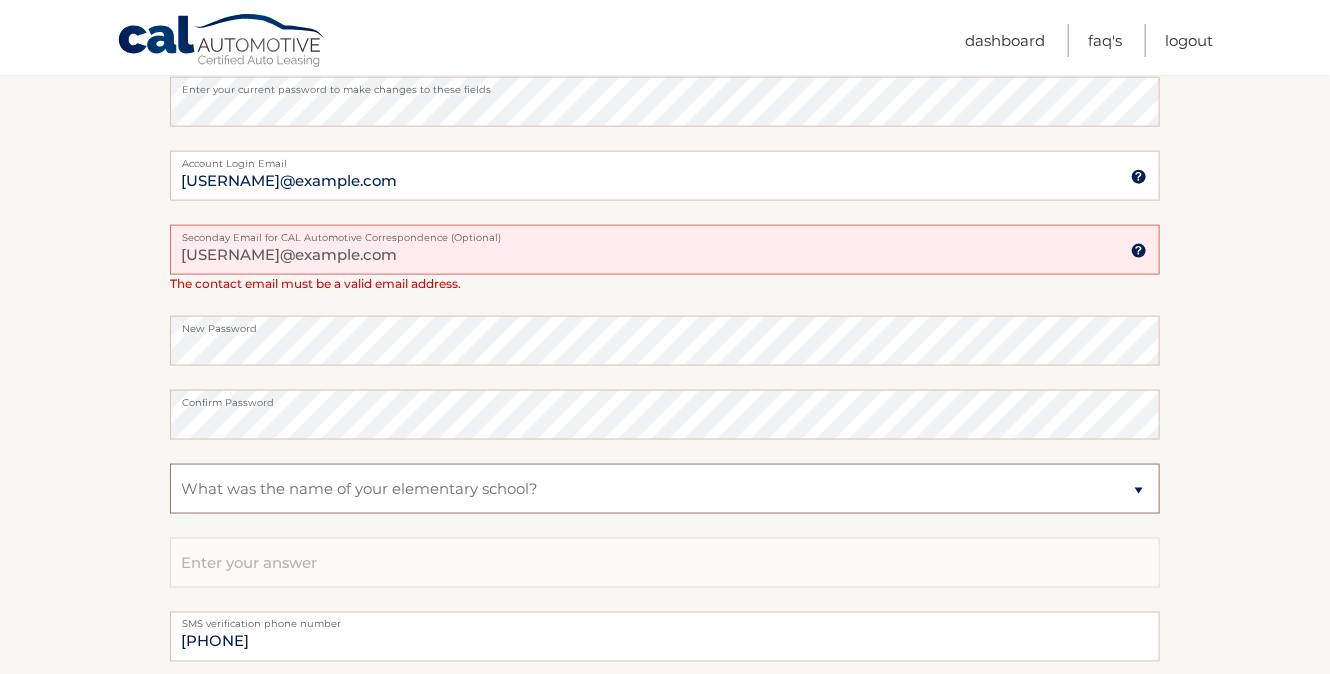 click on "Select a question
What was the name of your elementary school?
What is your mother’s maiden name?
What street did you live on in the third grade?
In what city or town was your first job?" at bounding box center (665, 489) 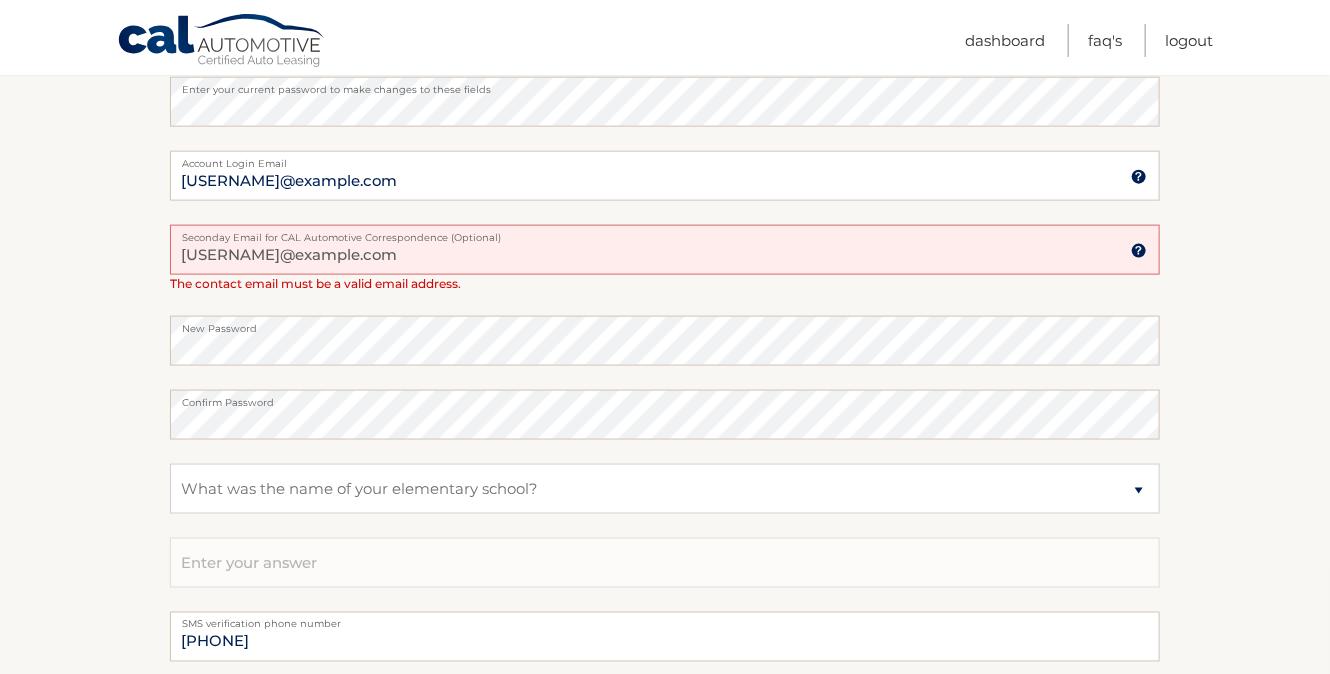 click on "Account Overview
|
Edit Profile
One or more fields have an error.
account information
2680 LAWSON RD
Street Address
City" at bounding box center (665, 51) 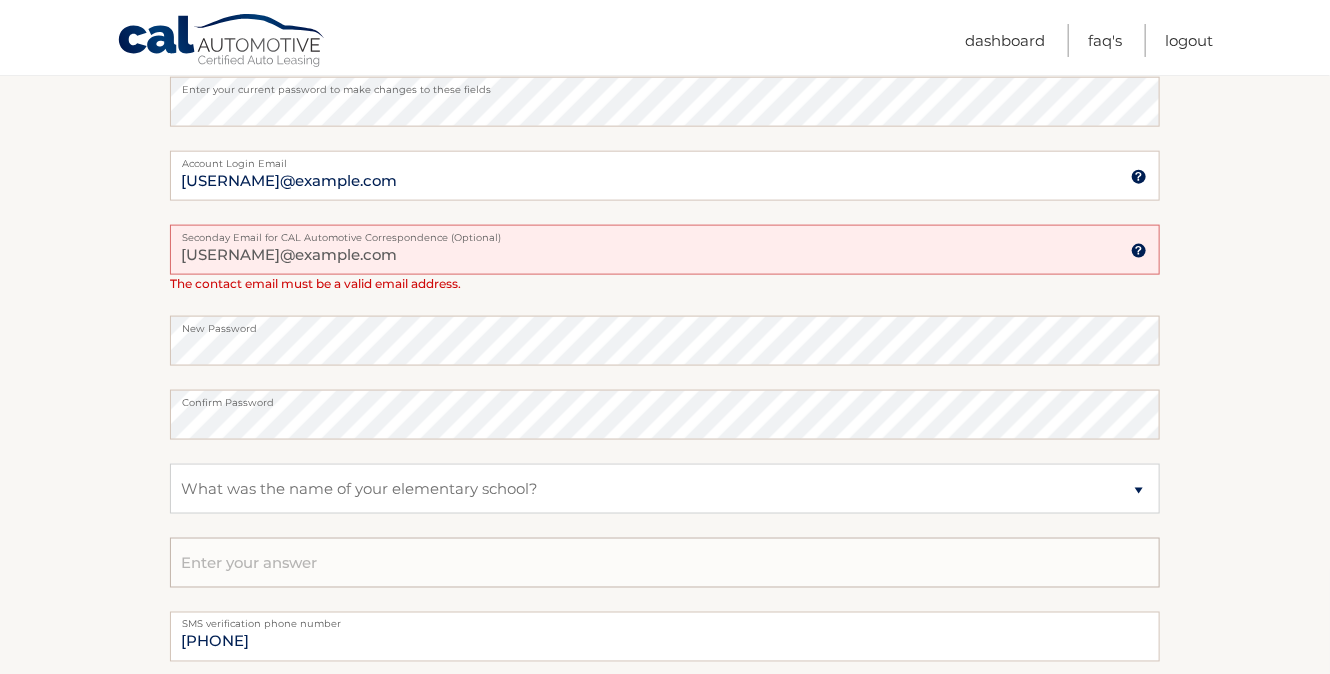 click at bounding box center [665, 563] 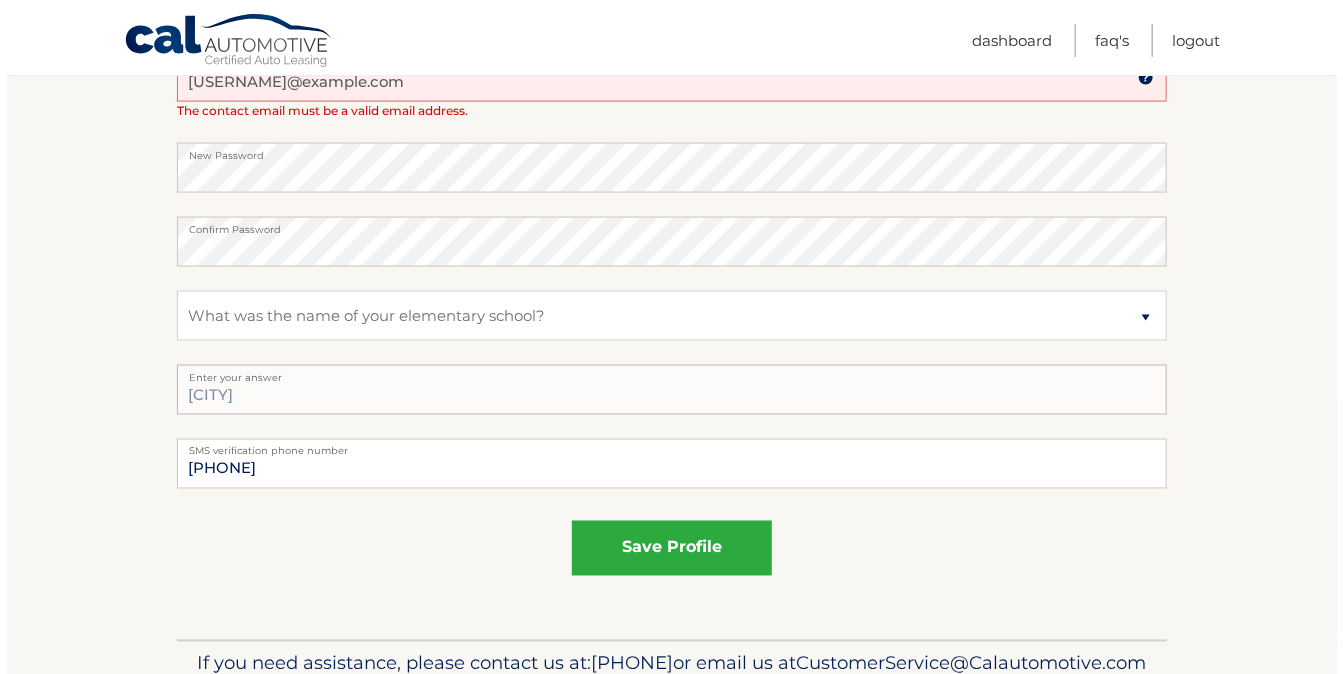 scroll, scrollTop: 1130, scrollLeft: 0, axis: vertical 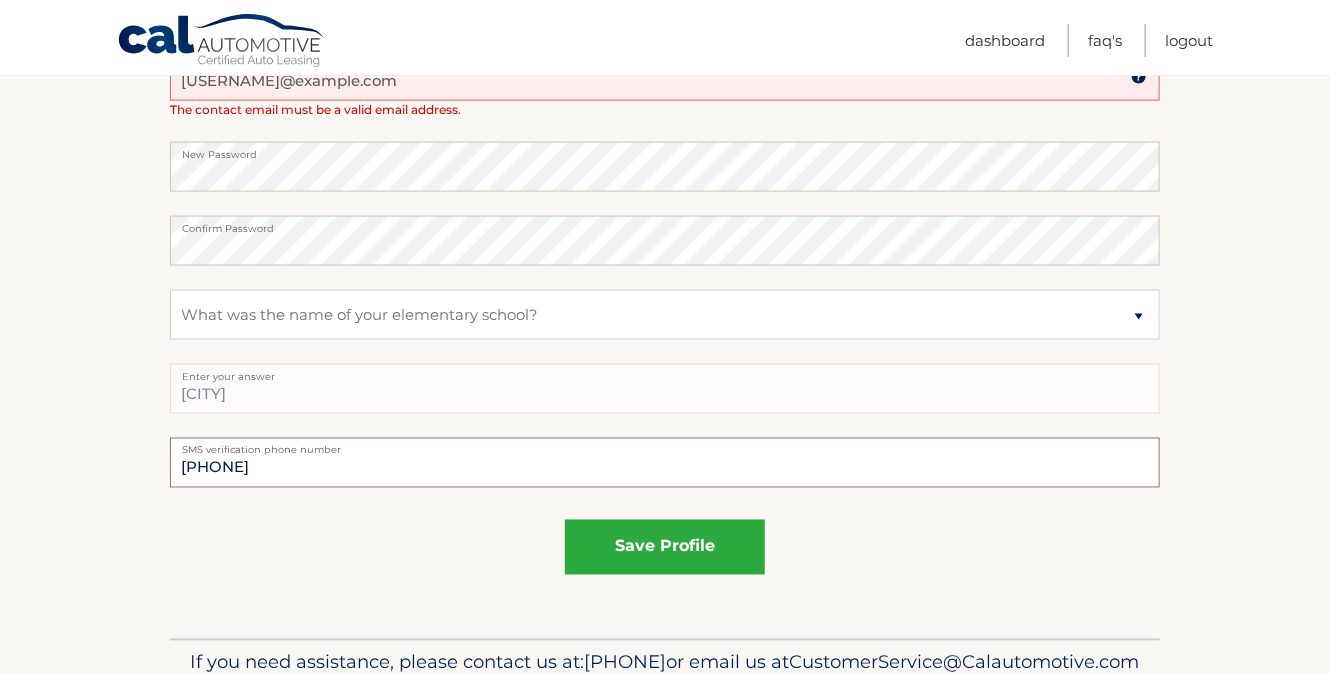 click on "3152253998" at bounding box center (665, 463) 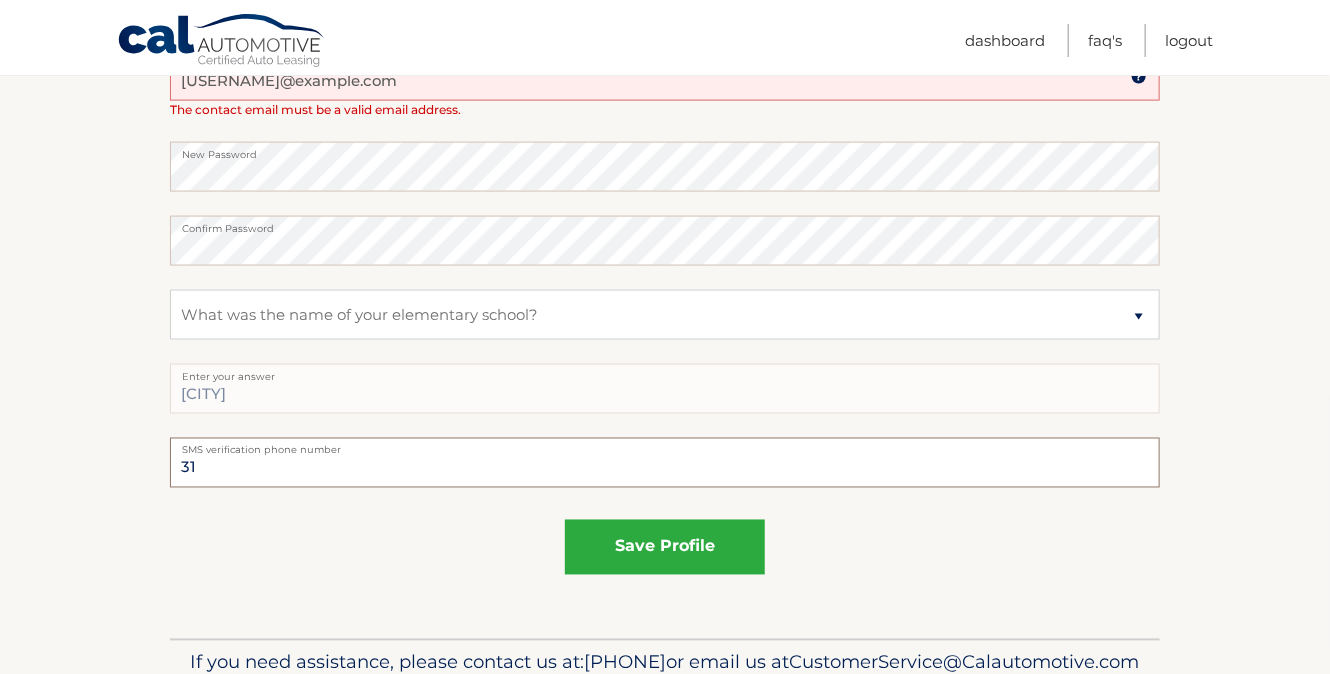 type on "3152510472" 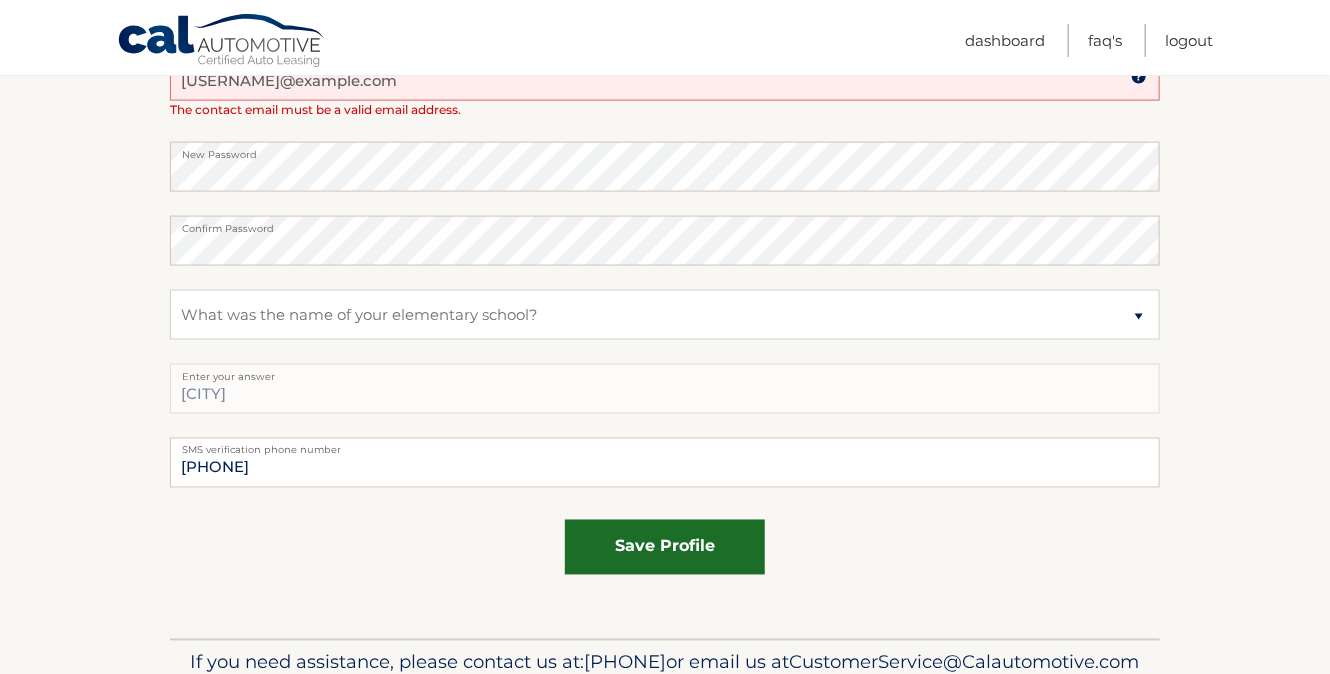 click on "save profile" at bounding box center [665, 547] 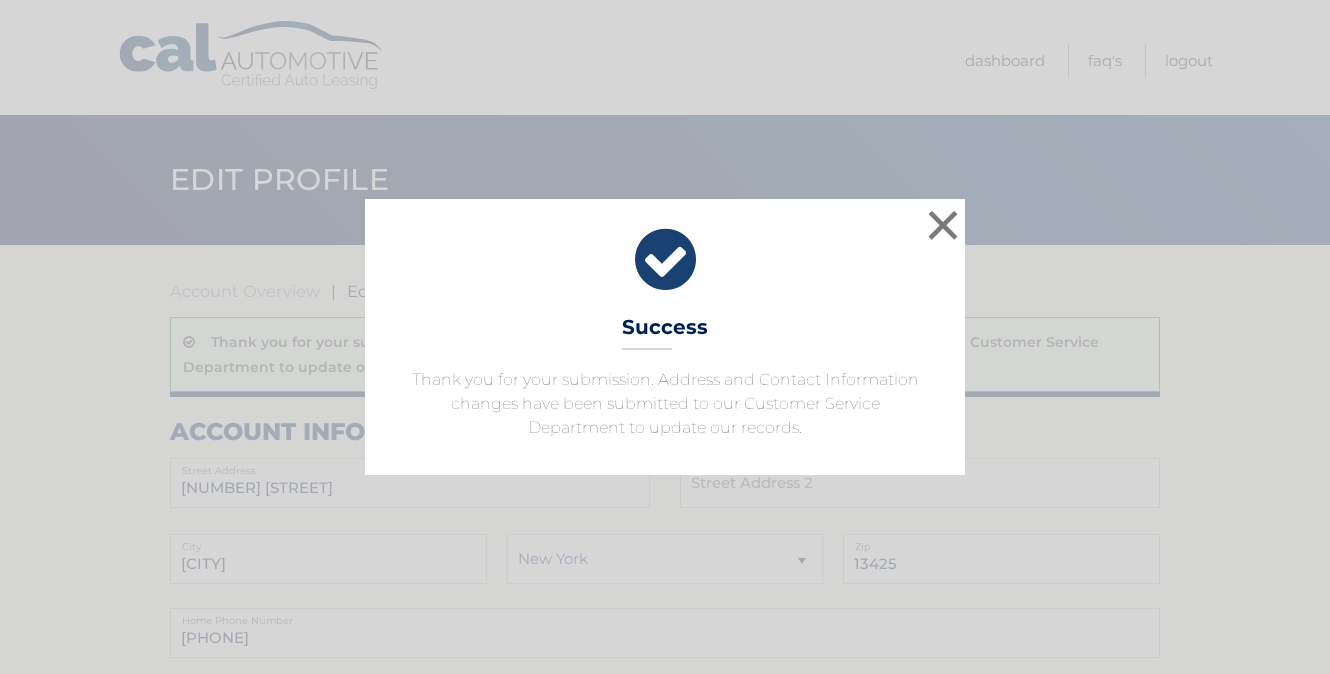 scroll, scrollTop: 0, scrollLeft: 0, axis: both 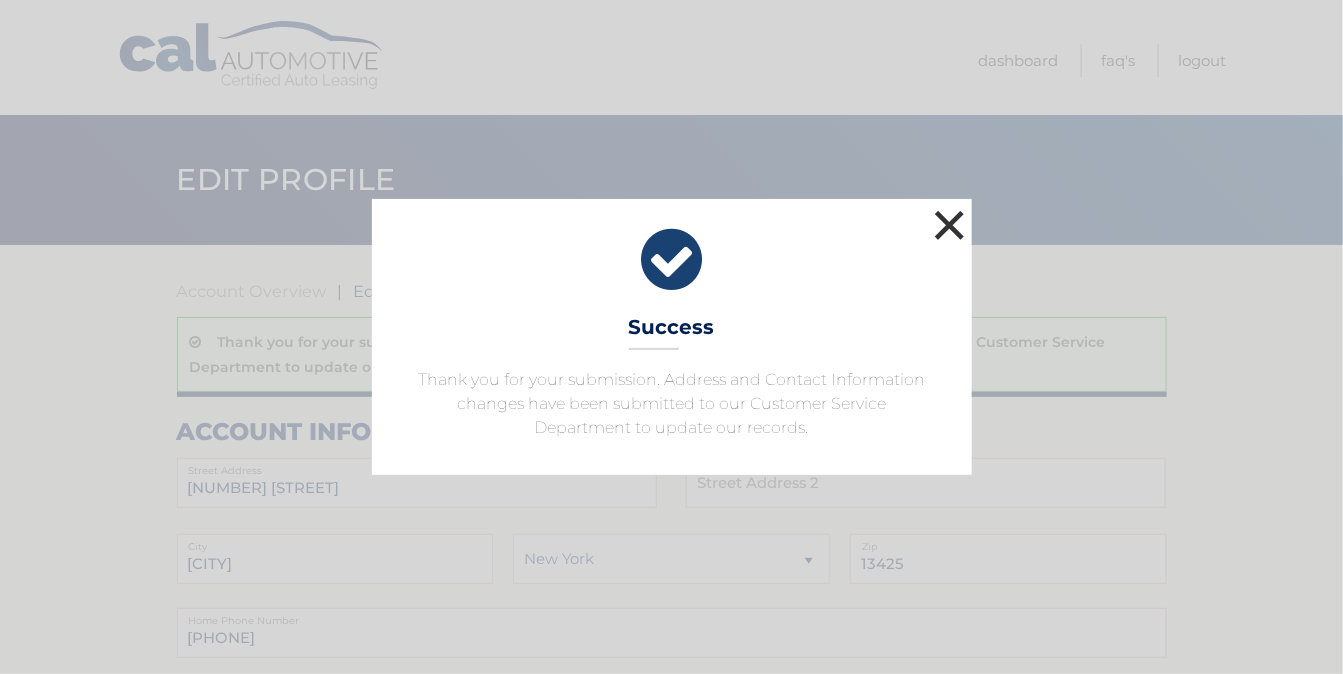 click on "×" at bounding box center [950, 225] 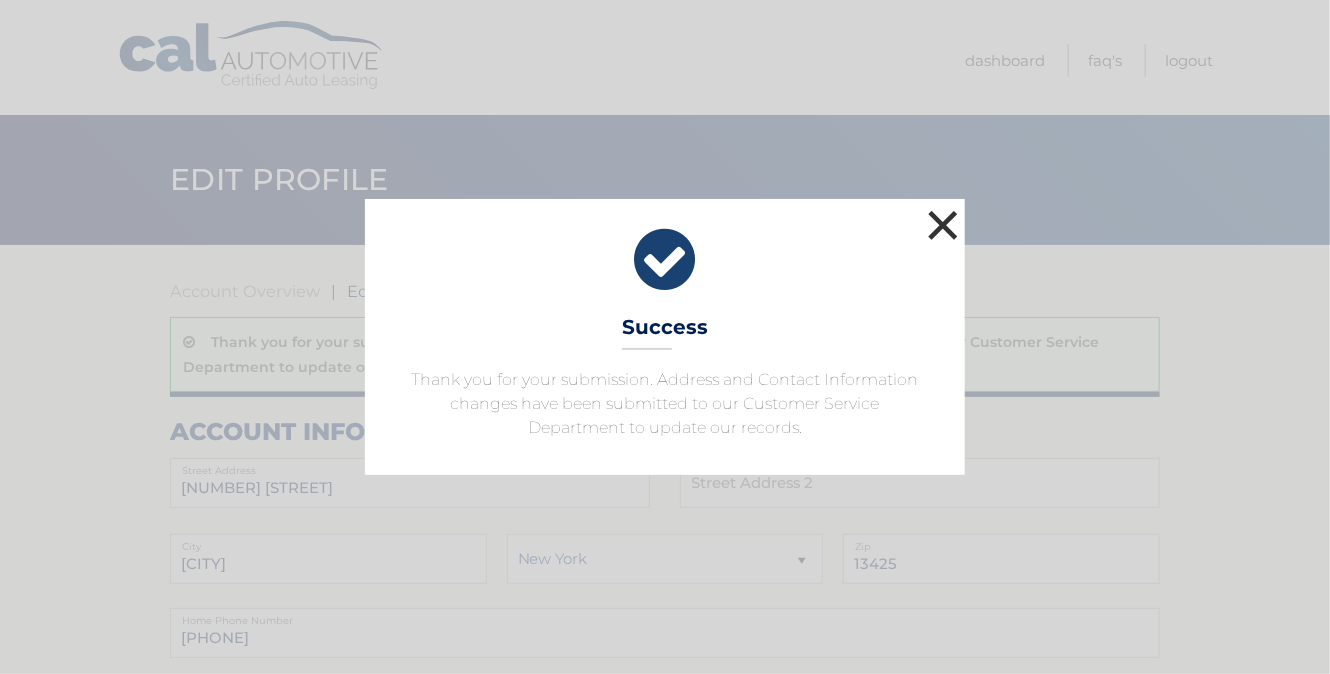 click on "Edit Profile" at bounding box center (665, 180) 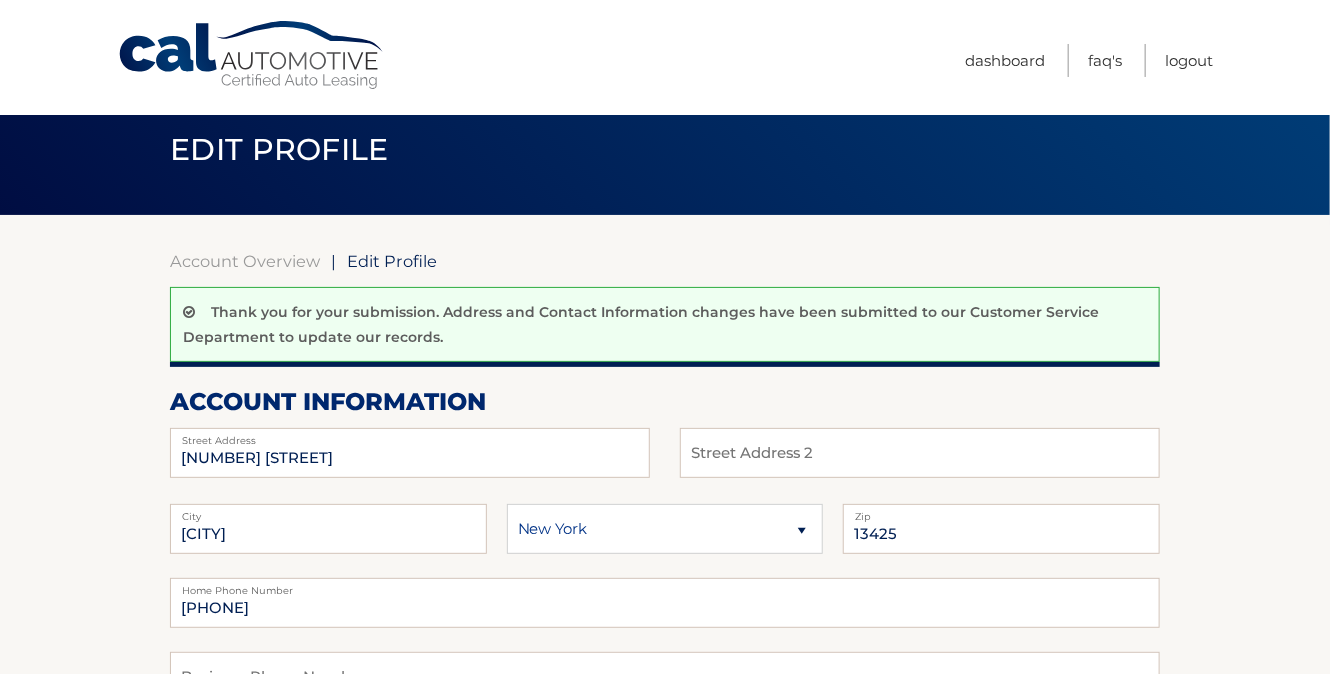 scroll, scrollTop: 0, scrollLeft: 0, axis: both 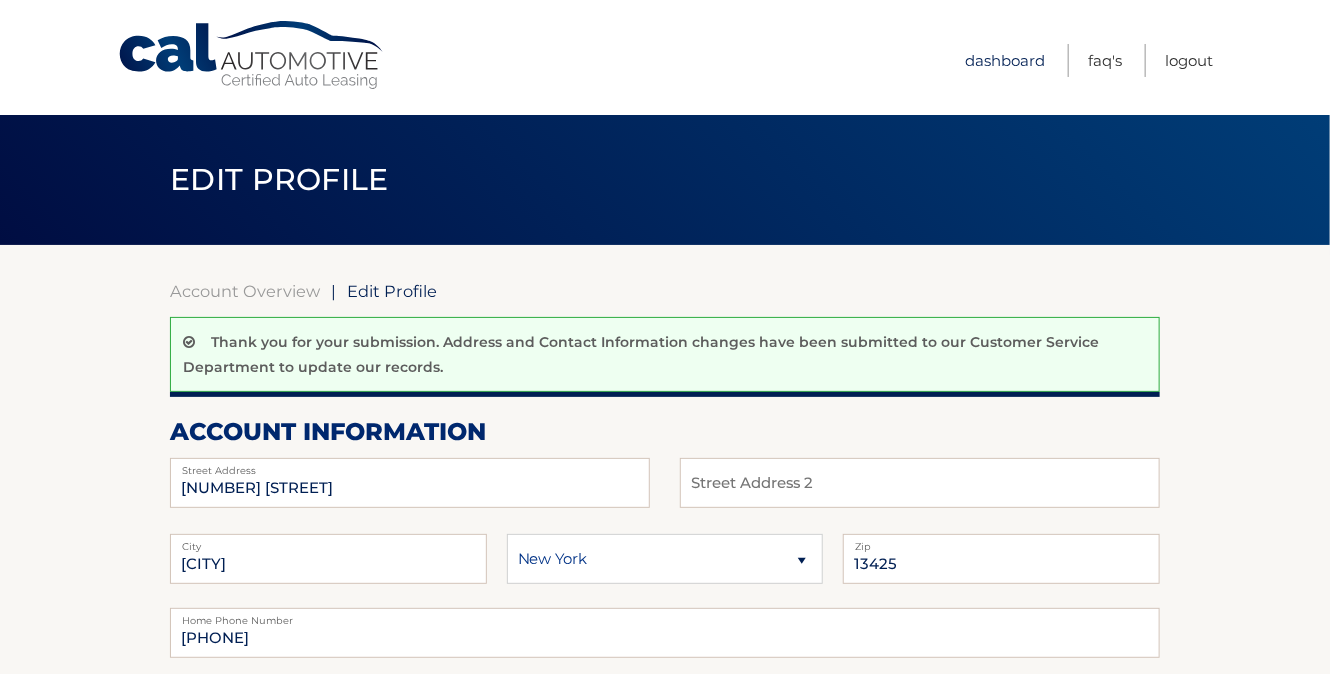 click on "Dashboard" at bounding box center [1005, 60] 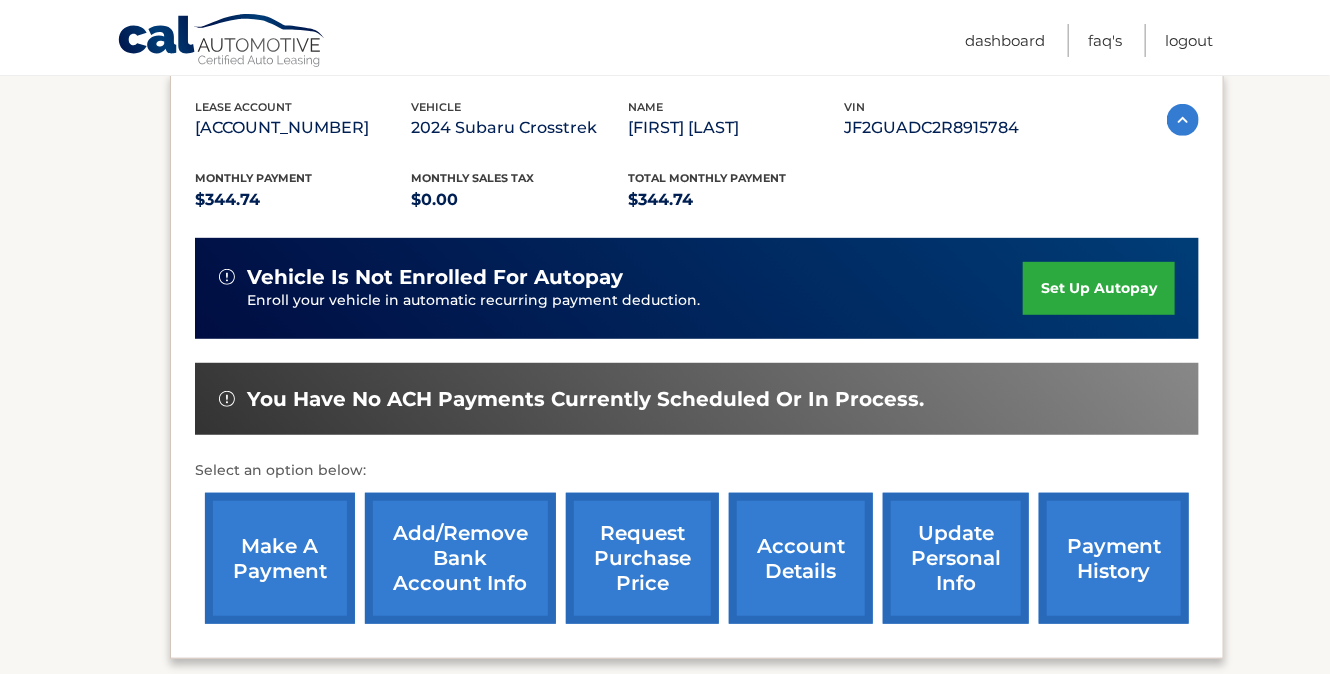 scroll, scrollTop: 521, scrollLeft: 0, axis: vertical 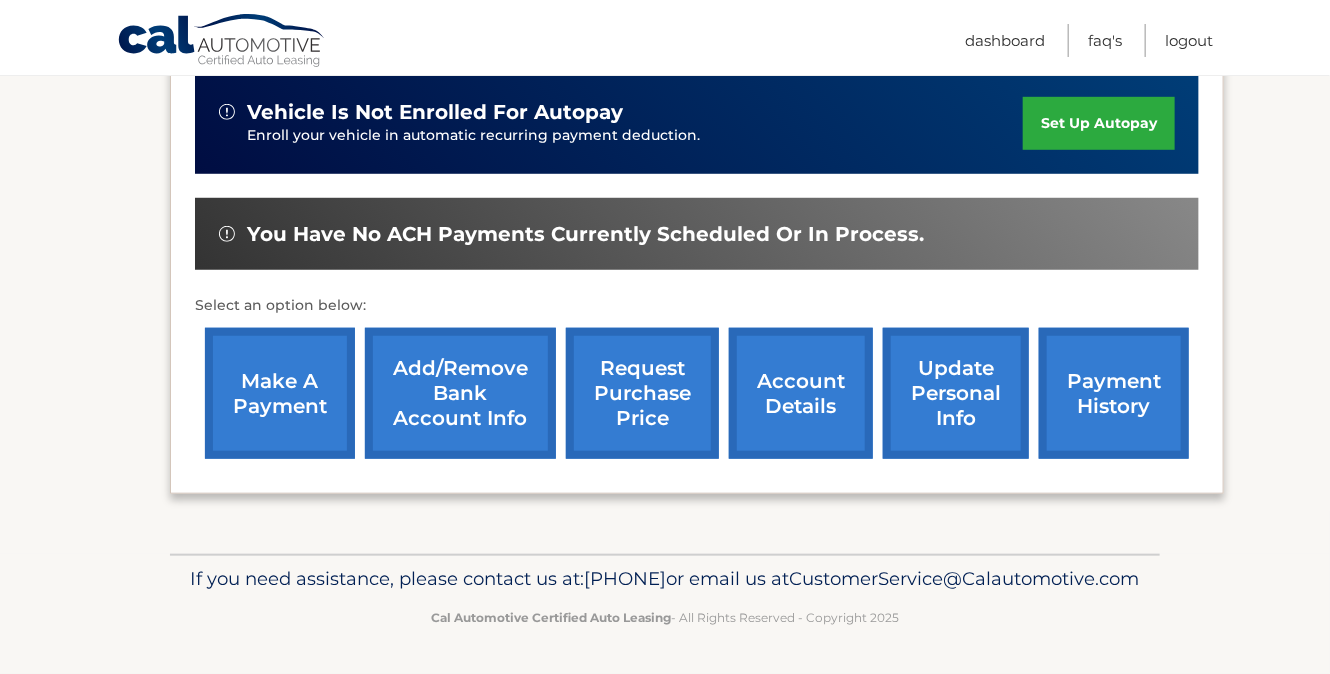 click on "make a payment" at bounding box center [280, 393] 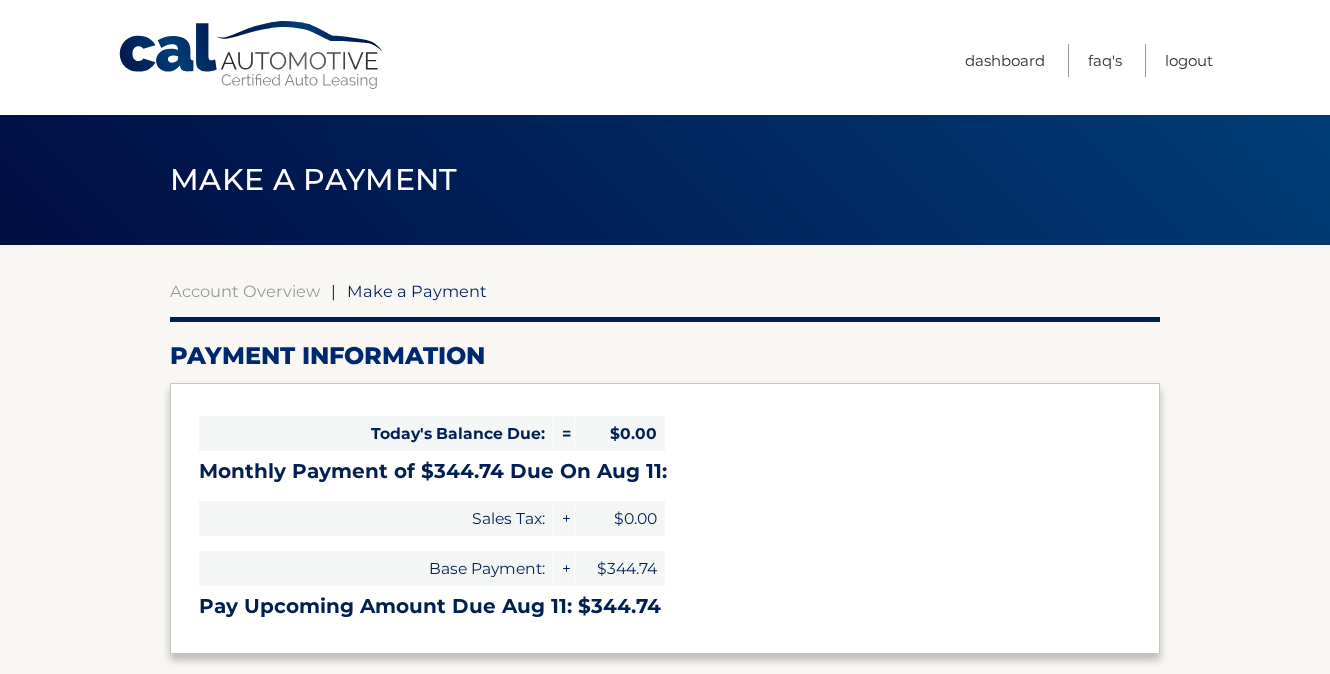 select on "OTJiYWFkYjEtZjc3Ni00MmJkLWFmZDYtMWMxOWJiY2I3MGM1" 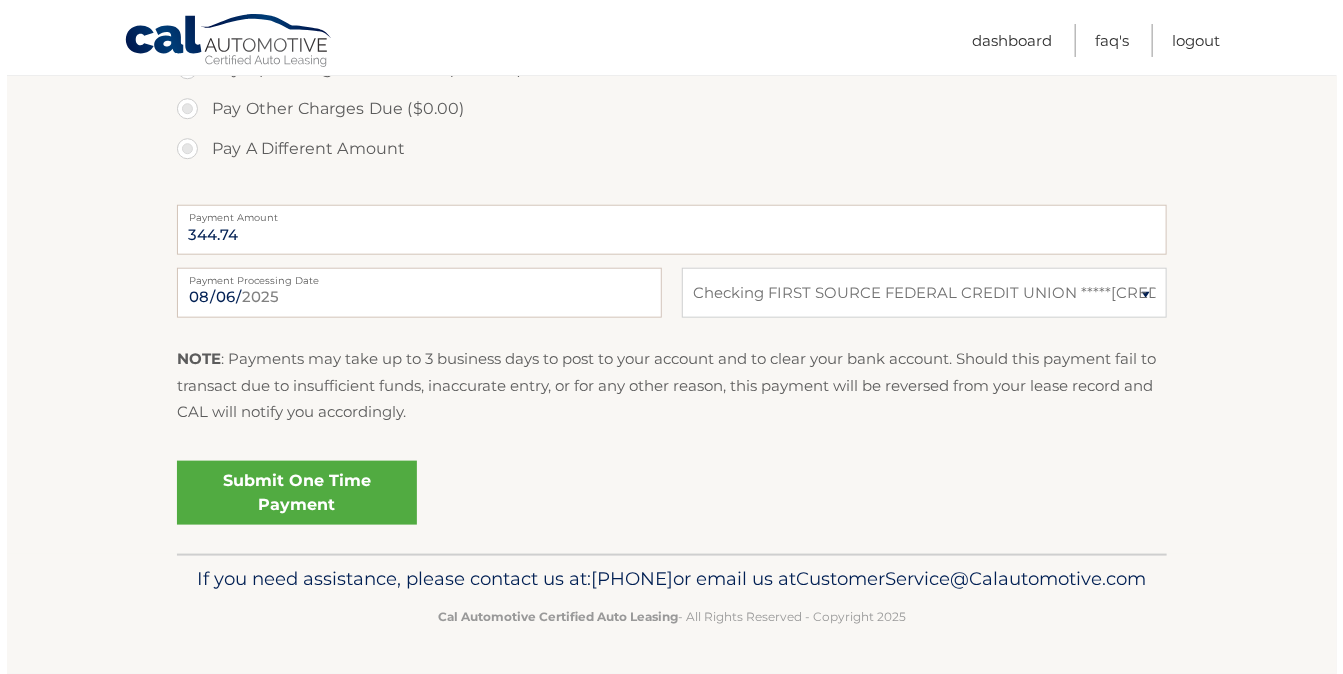 scroll, scrollTop: 753, scrollLeft: 0, axis: vertical 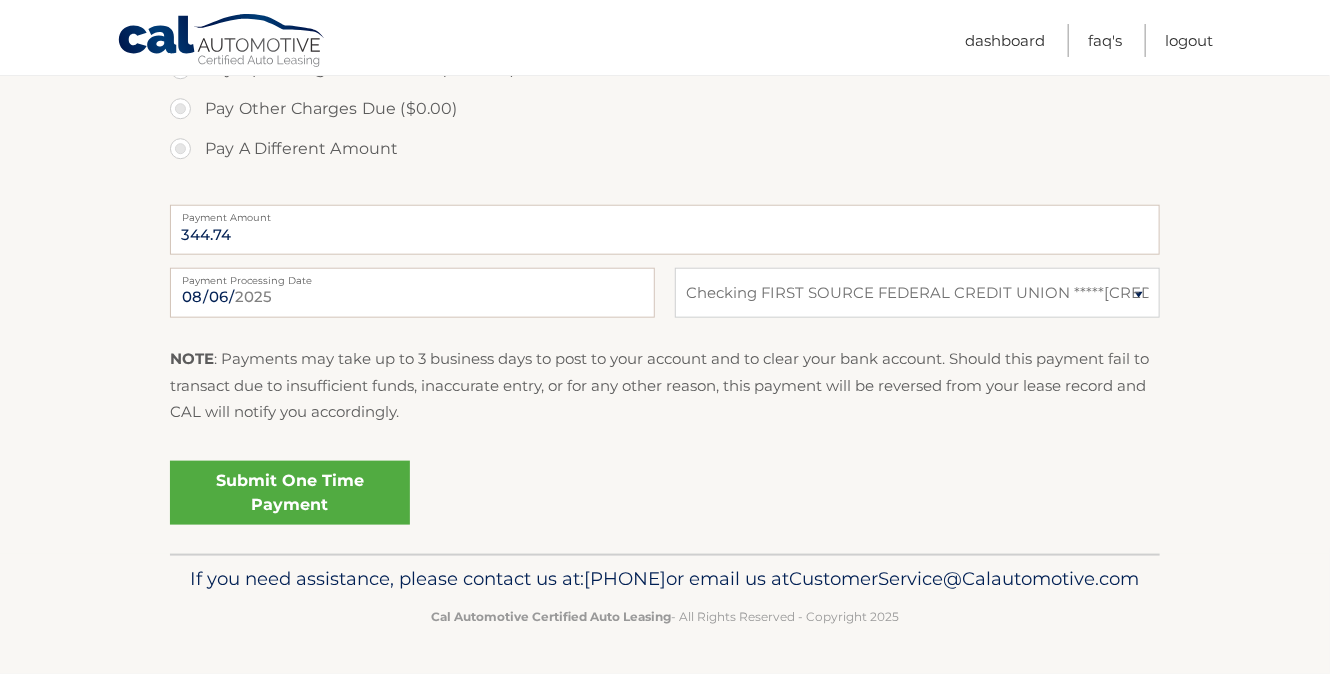 click on "Submit One Time Payment" at bounding box center [290, 493] 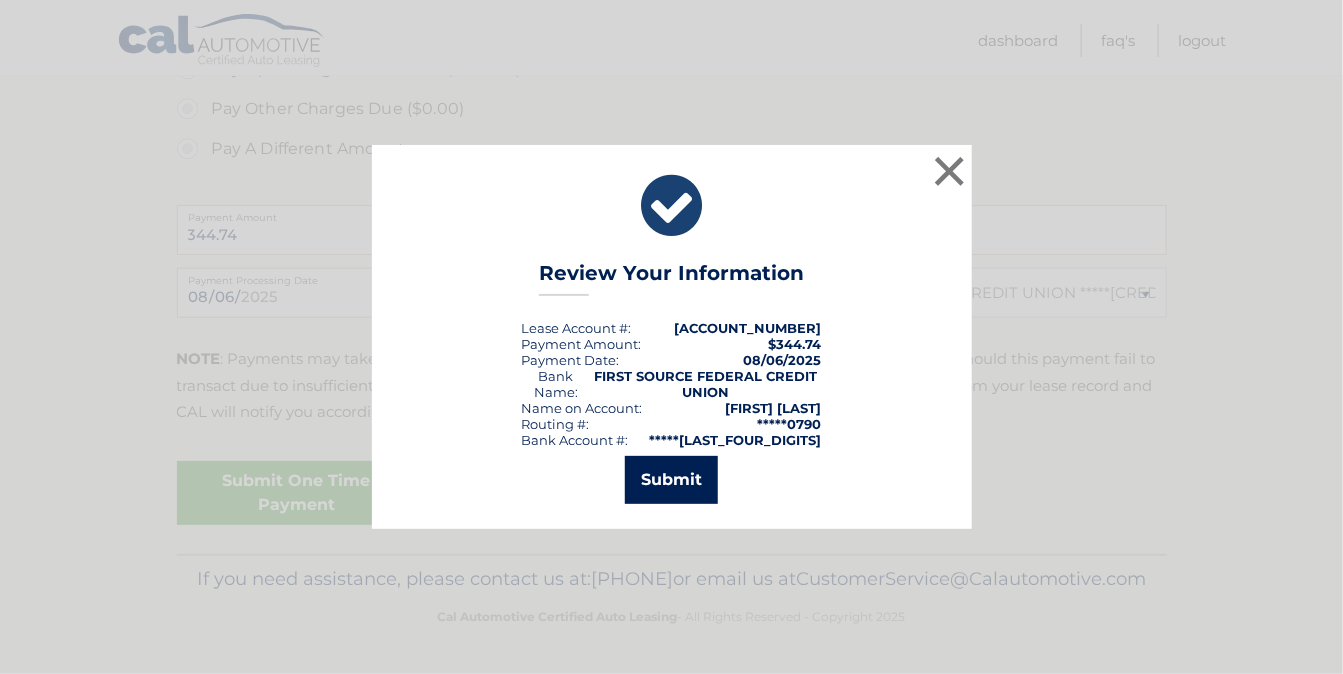 click on "Submit" at bounding box center (671, 480) 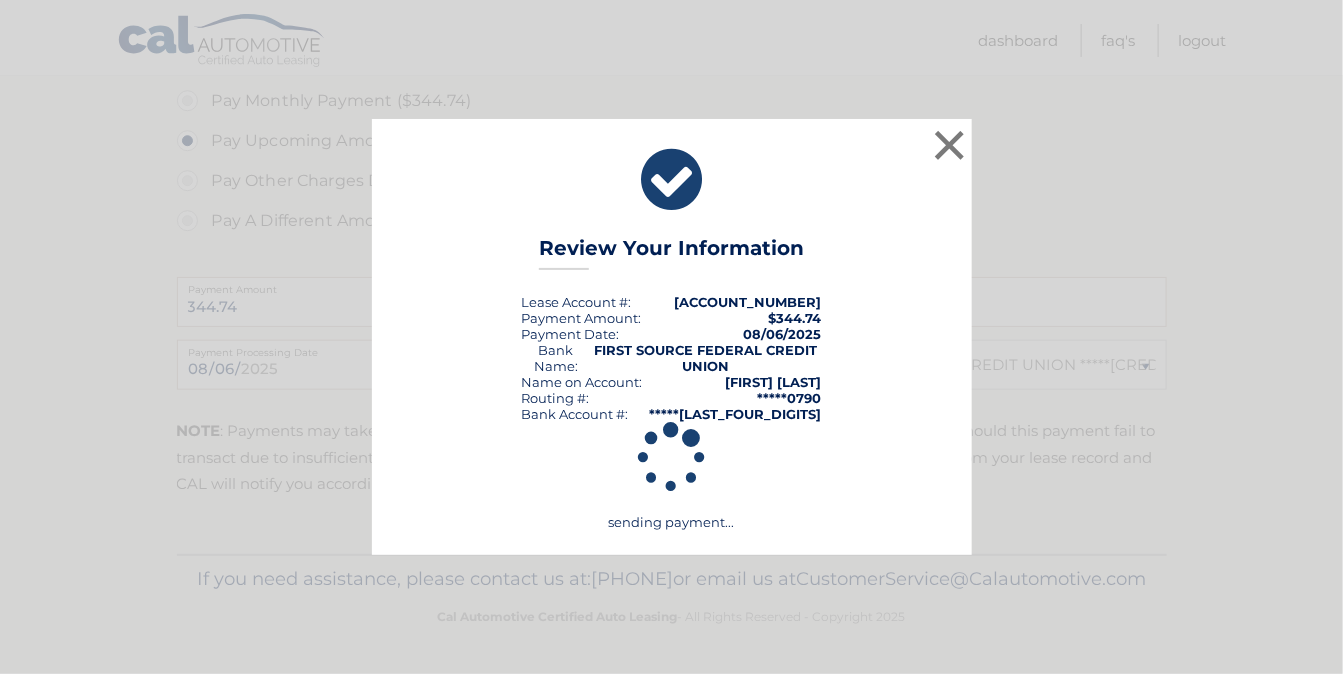 scroll, scrollTop: 682, scrollLeft: 0, axis: vertical 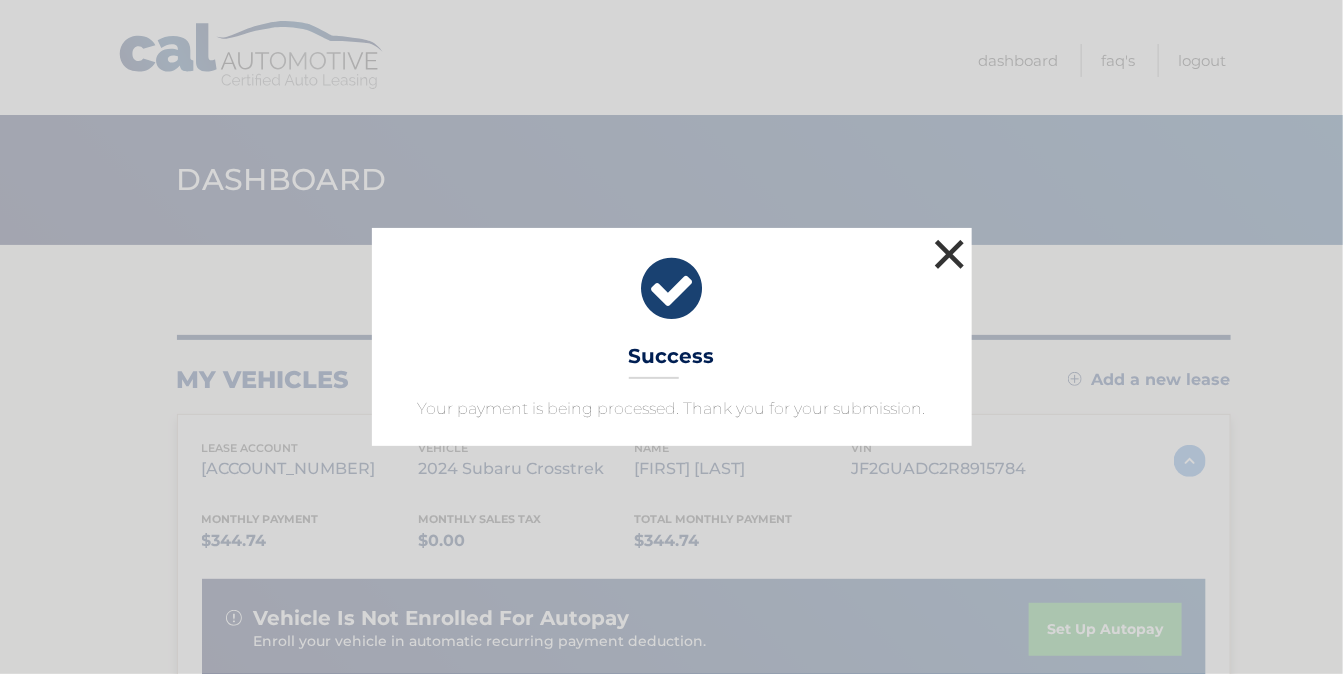 click on "×" at bounding box center [950, 254] 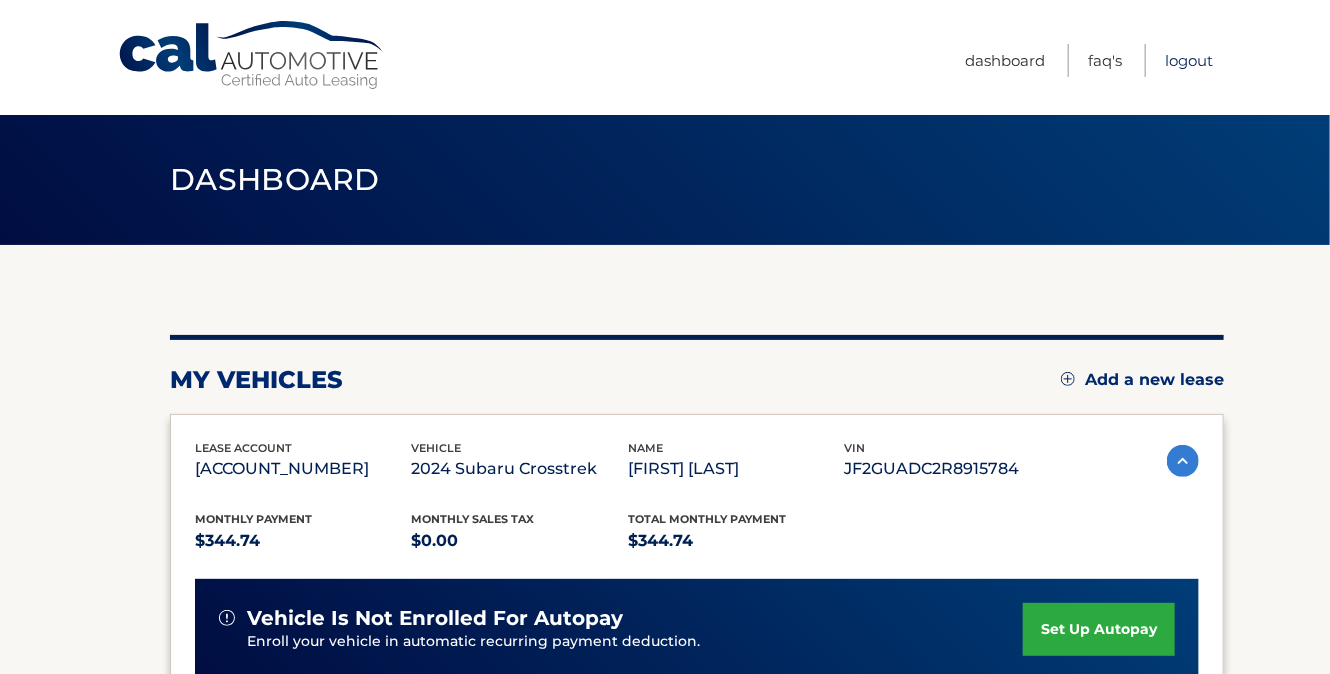 click on "Logout" at bounding box center [1189, 60] 